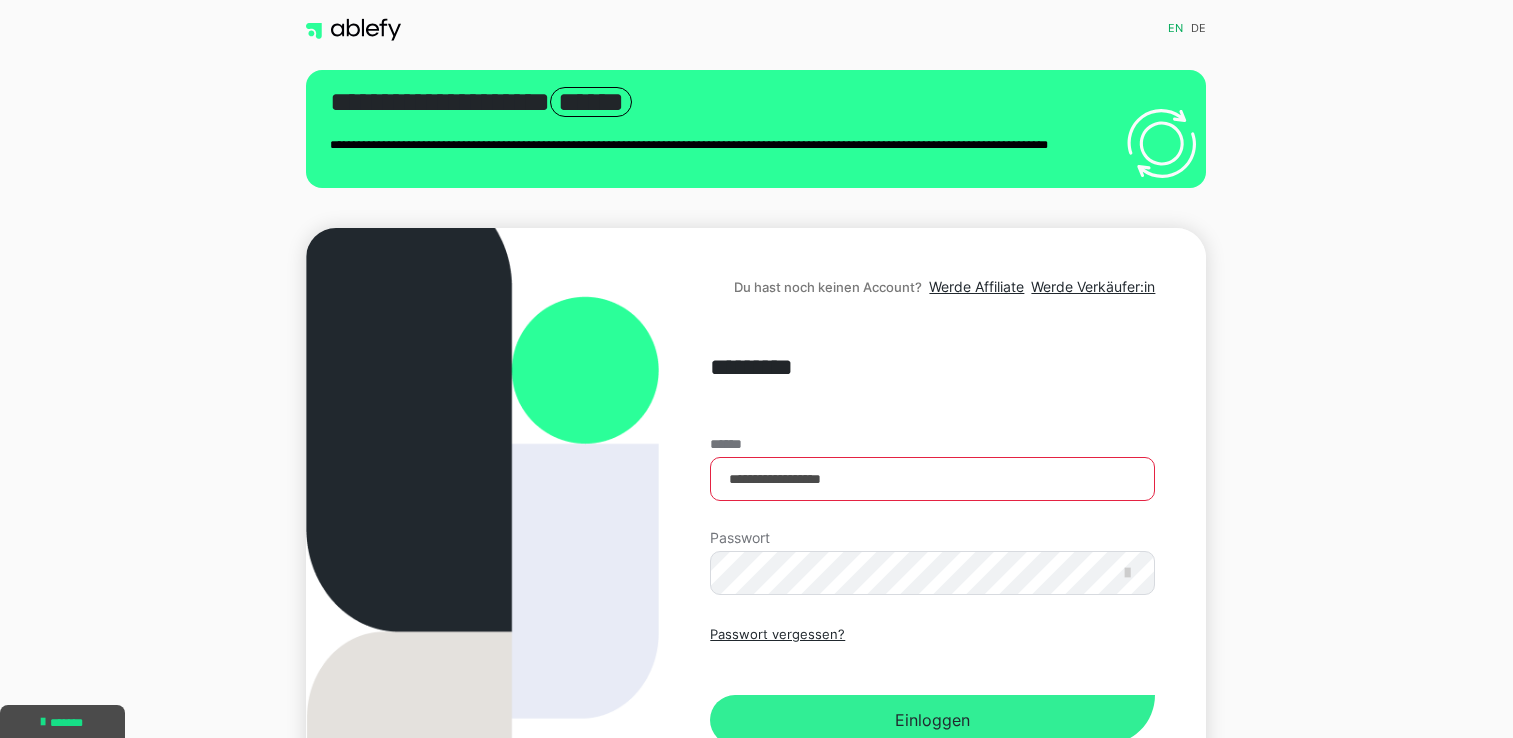 scroll, scrollTop: 0, scrollLeft: 0, axis: both 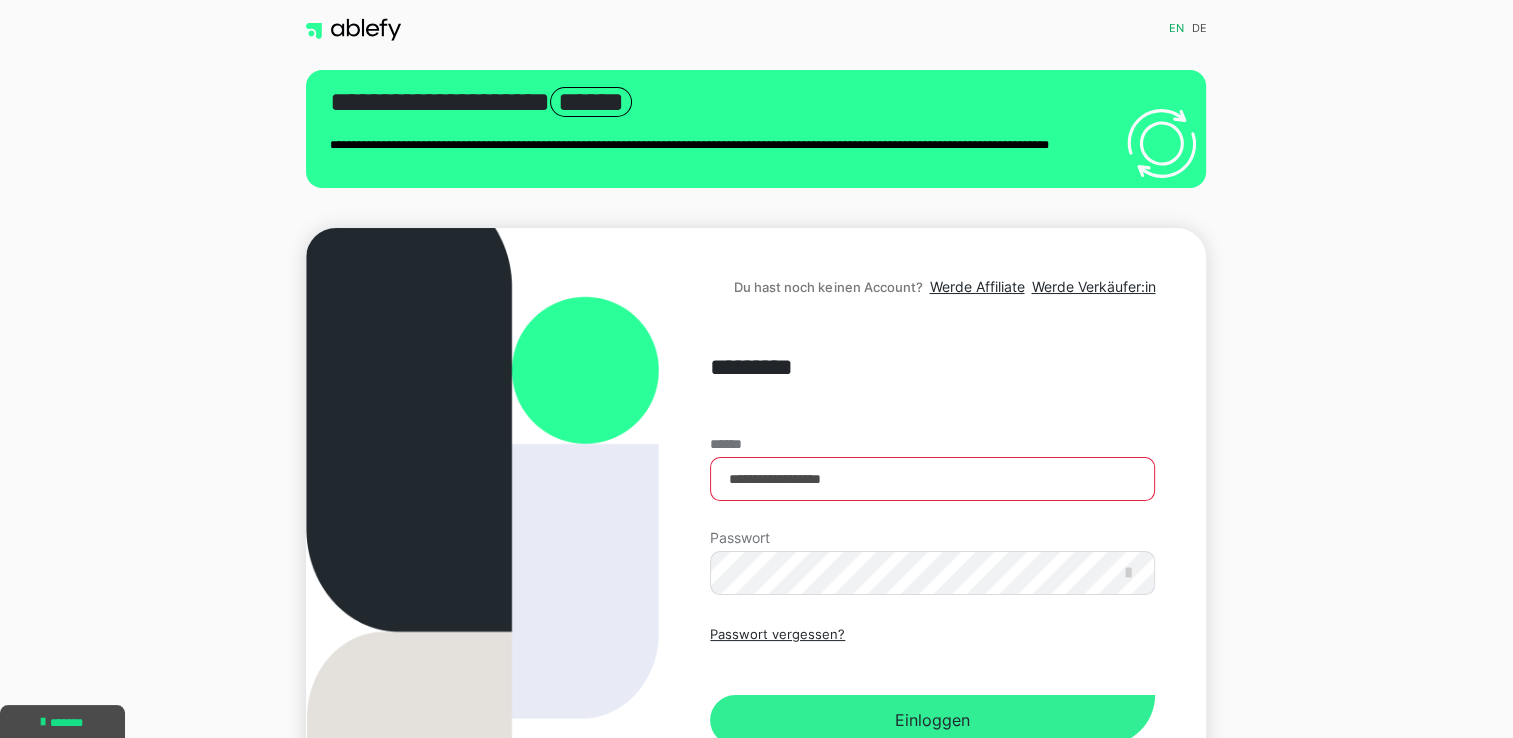 click on "Einloggen" at bounding box center [932, 720] 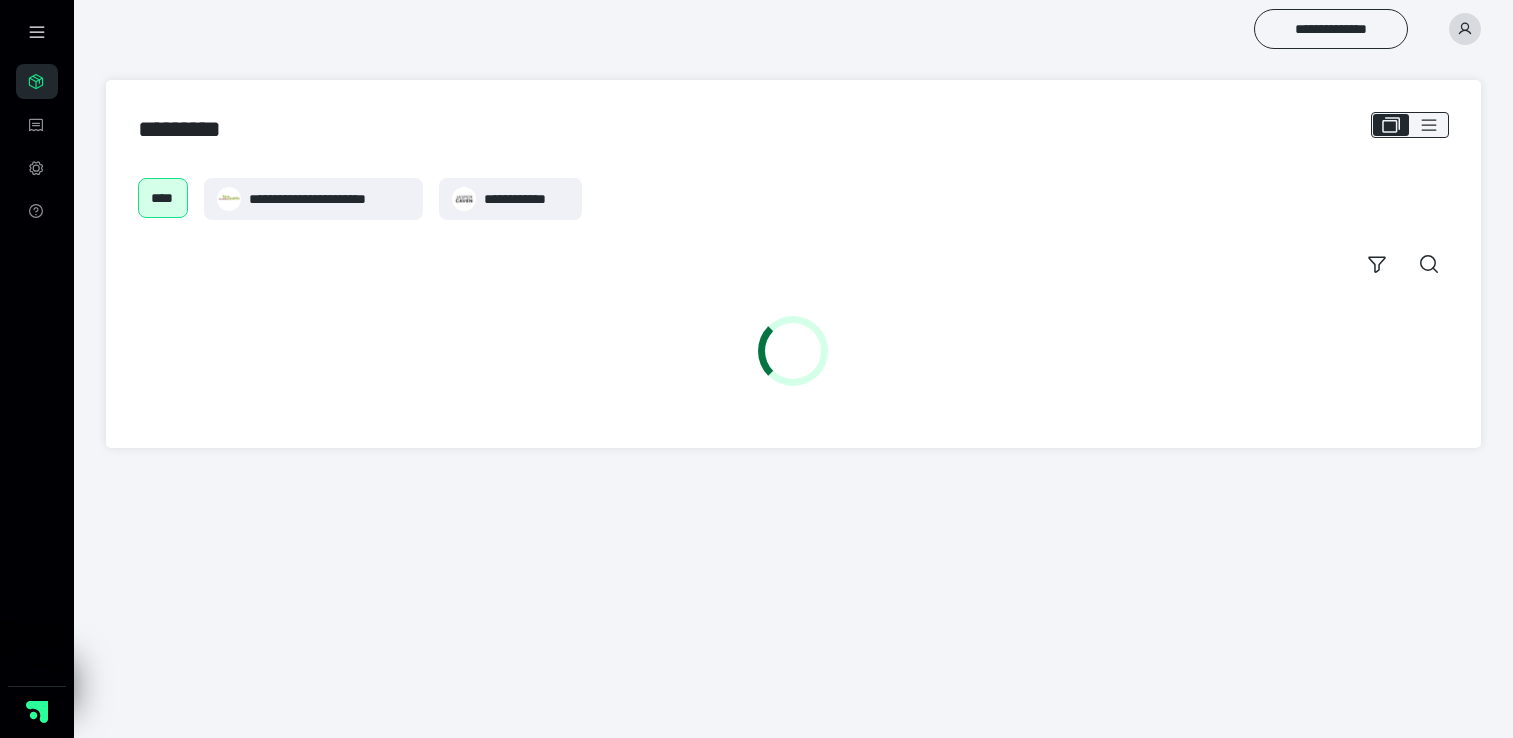 scroll, scrollTop: 0, scrollLeft: 0, axis: both 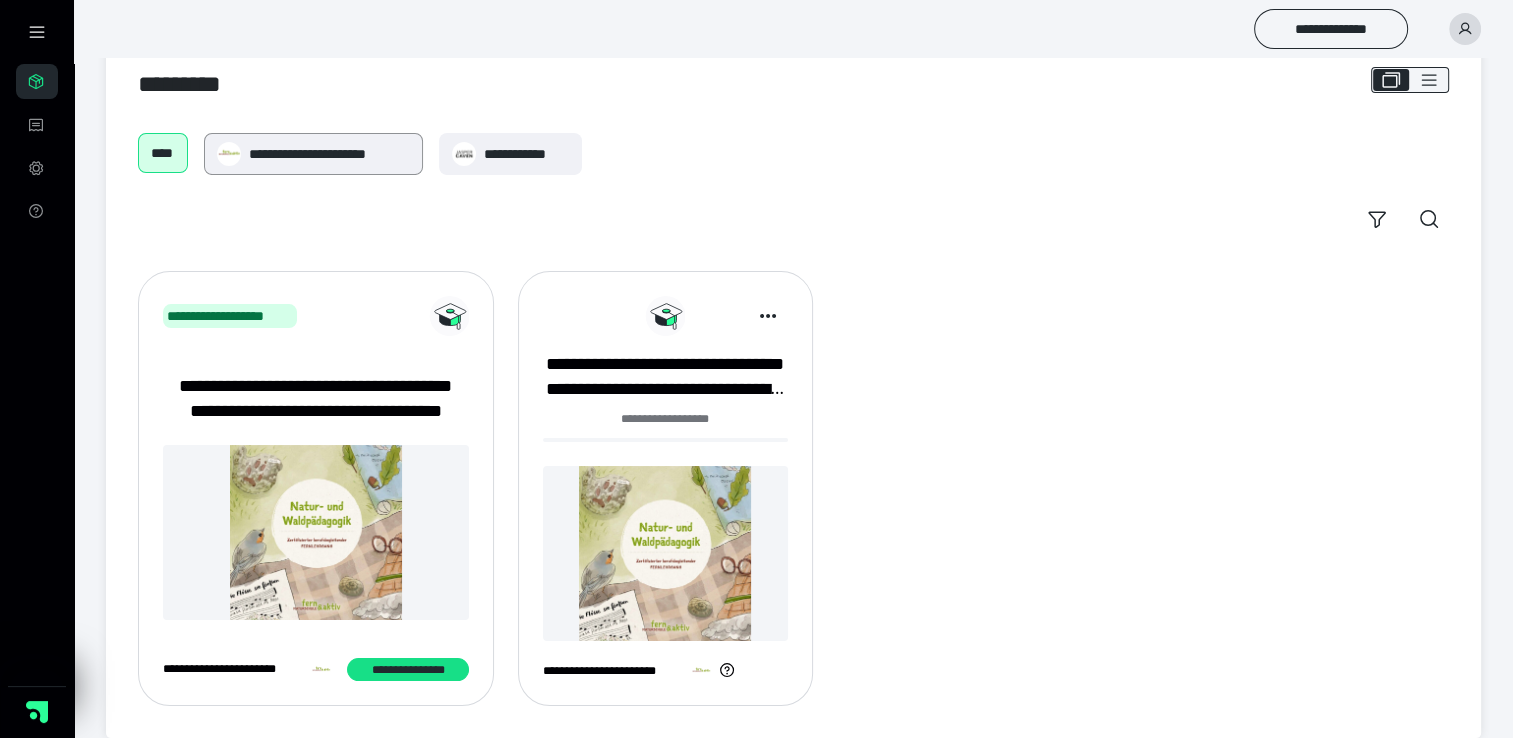 click on "**********" at bounding box center [329, 154] 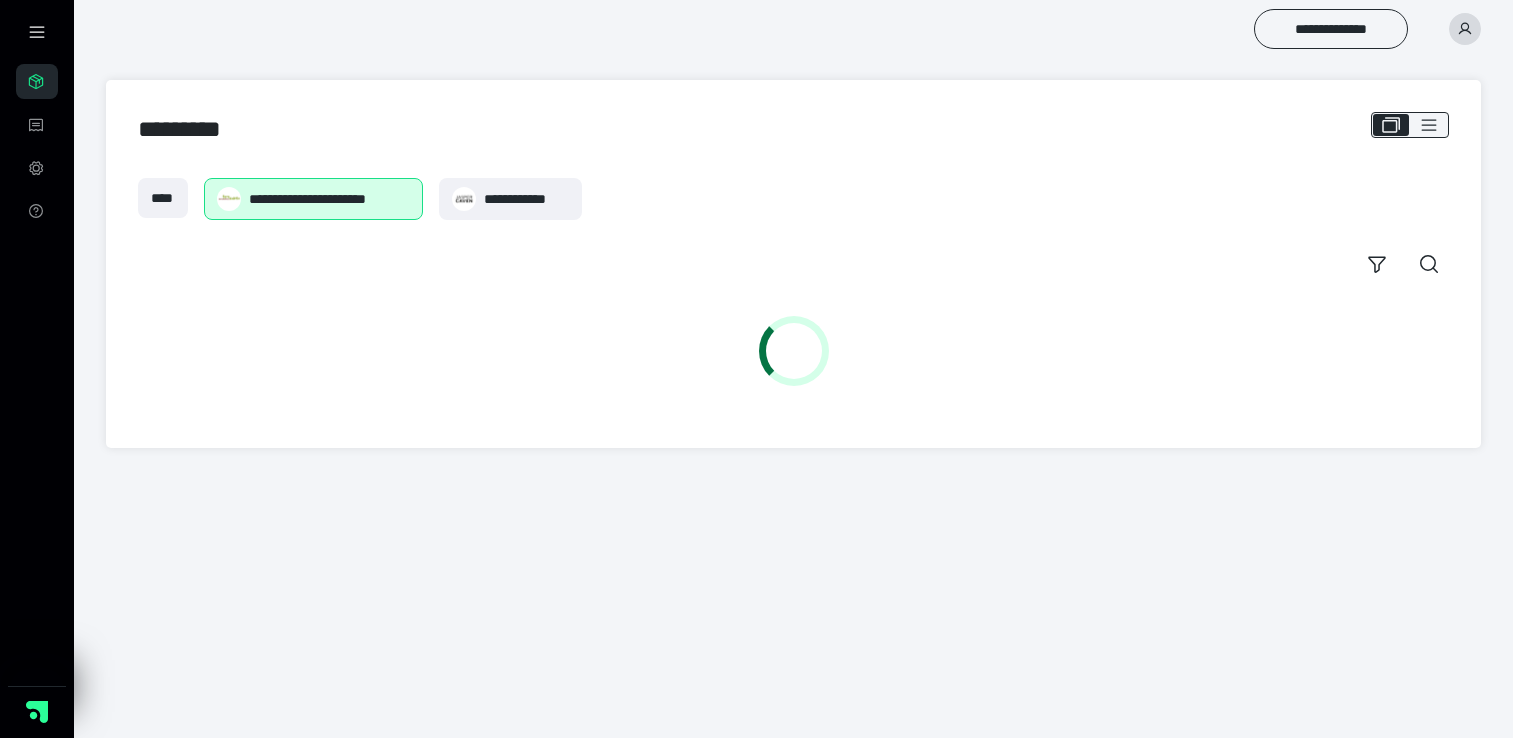 scroll, scrollTop: 0, scrollLeft: 0, axis: both 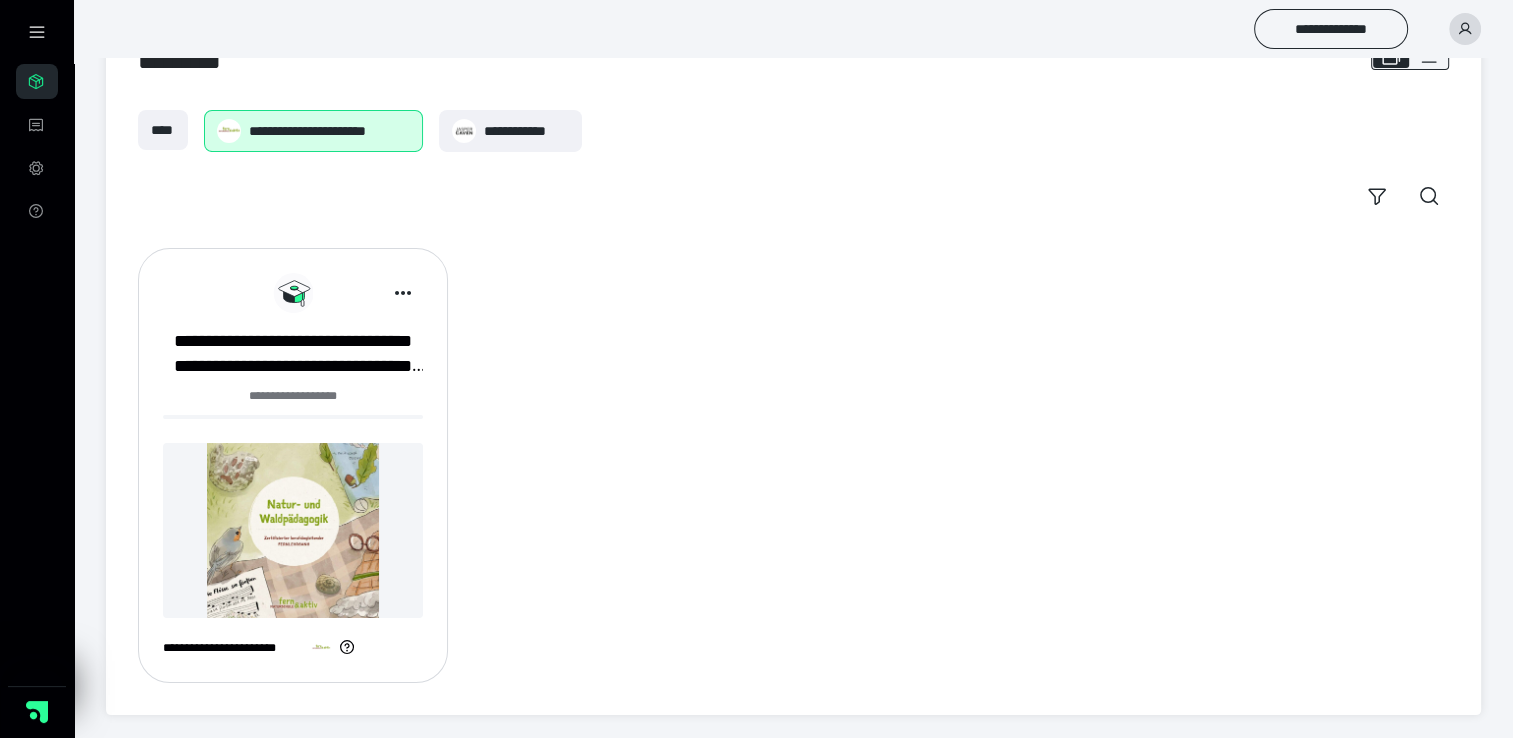 click at bounding box center (293, 530) 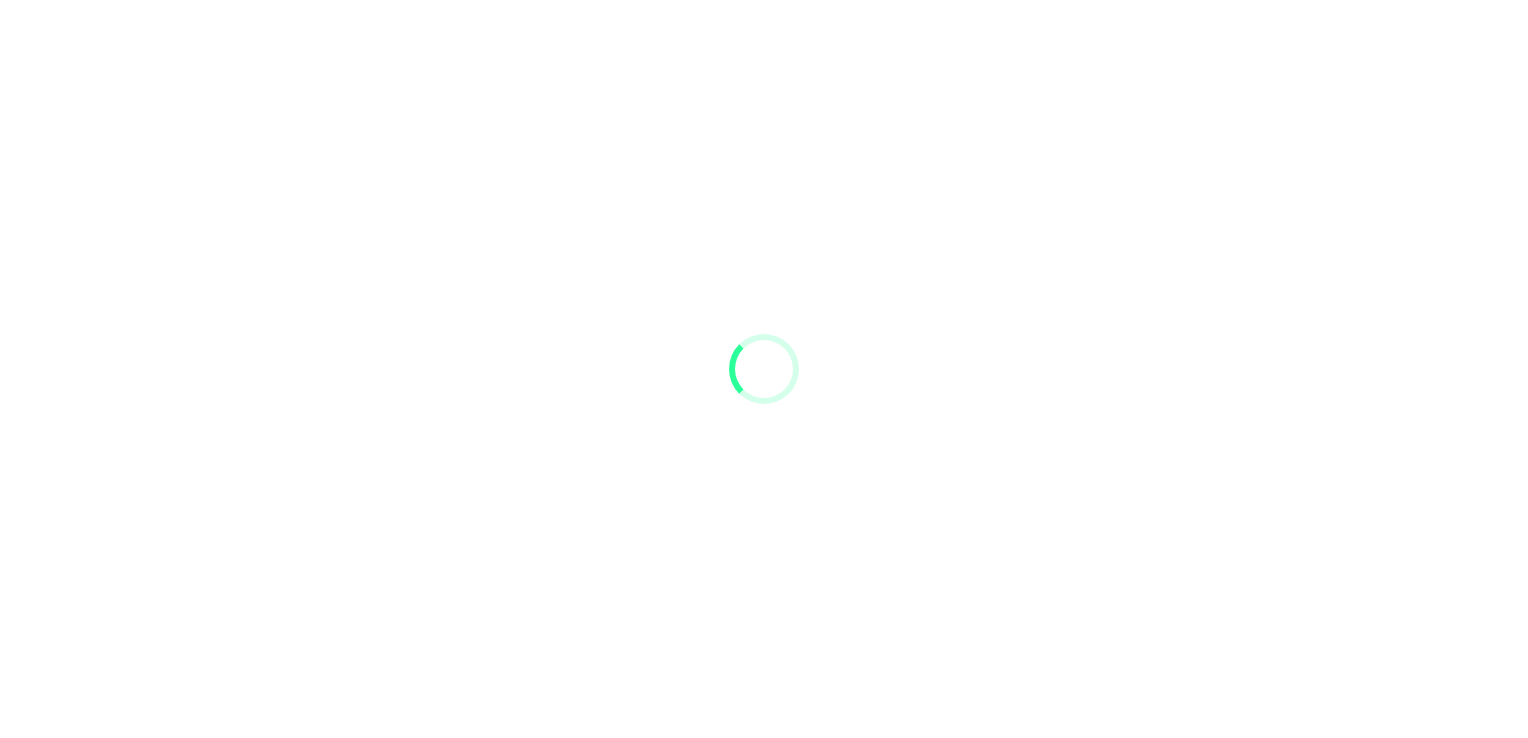 scroll, scrollTop: 0, scrollLeft: 0, axis: both 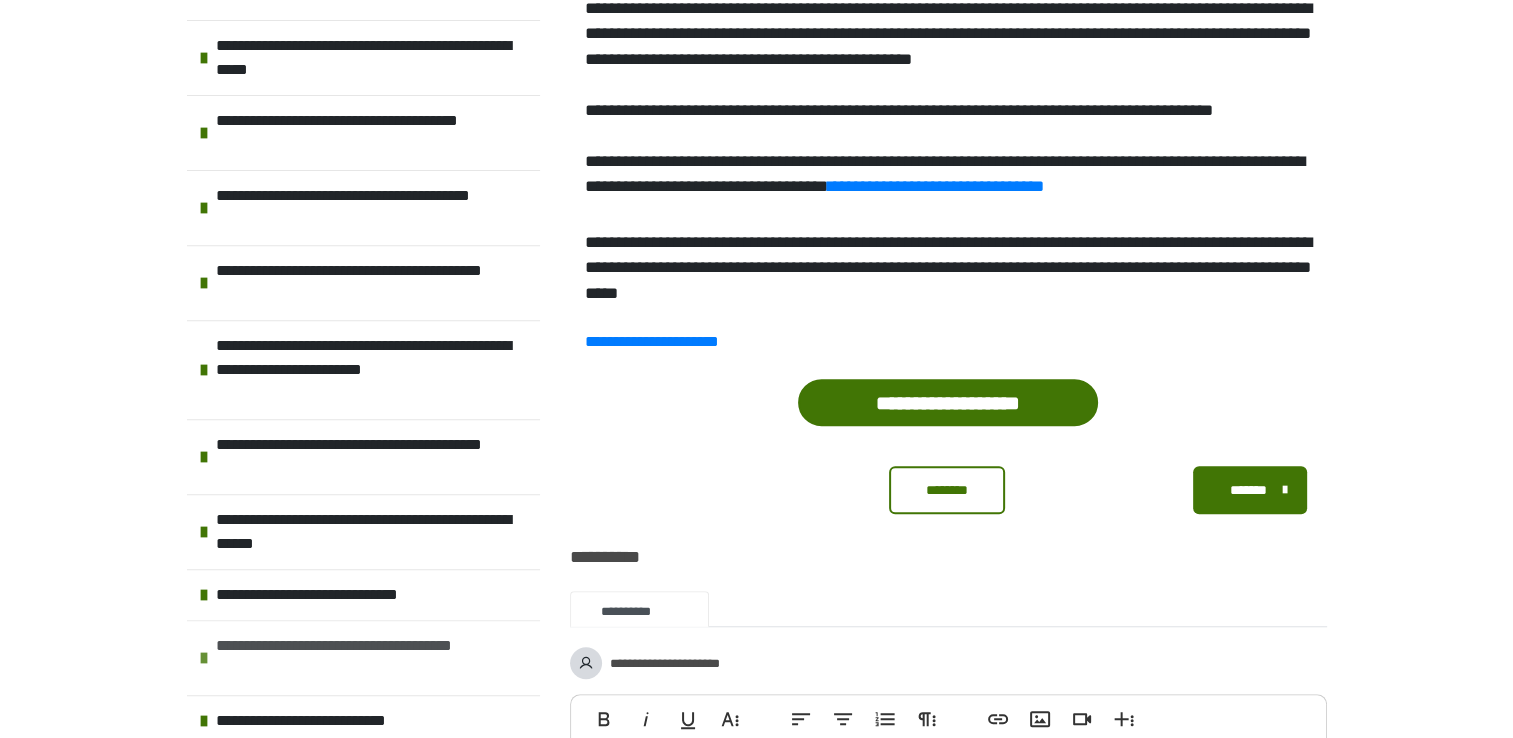 click on "**********" at bounding box center (365, 658) 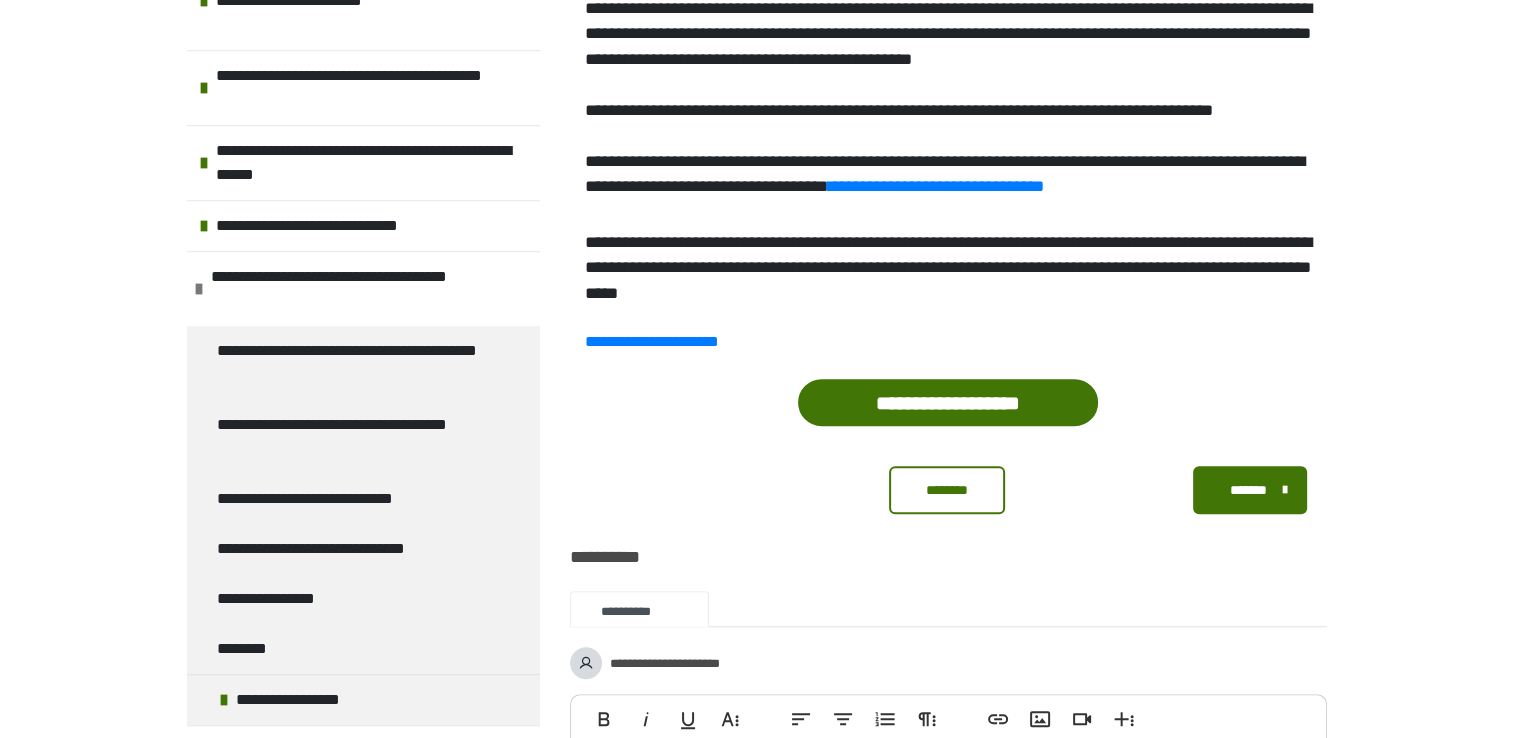 scroll, scrollTop: 1158, scrollLeft: 0, axis: vertical 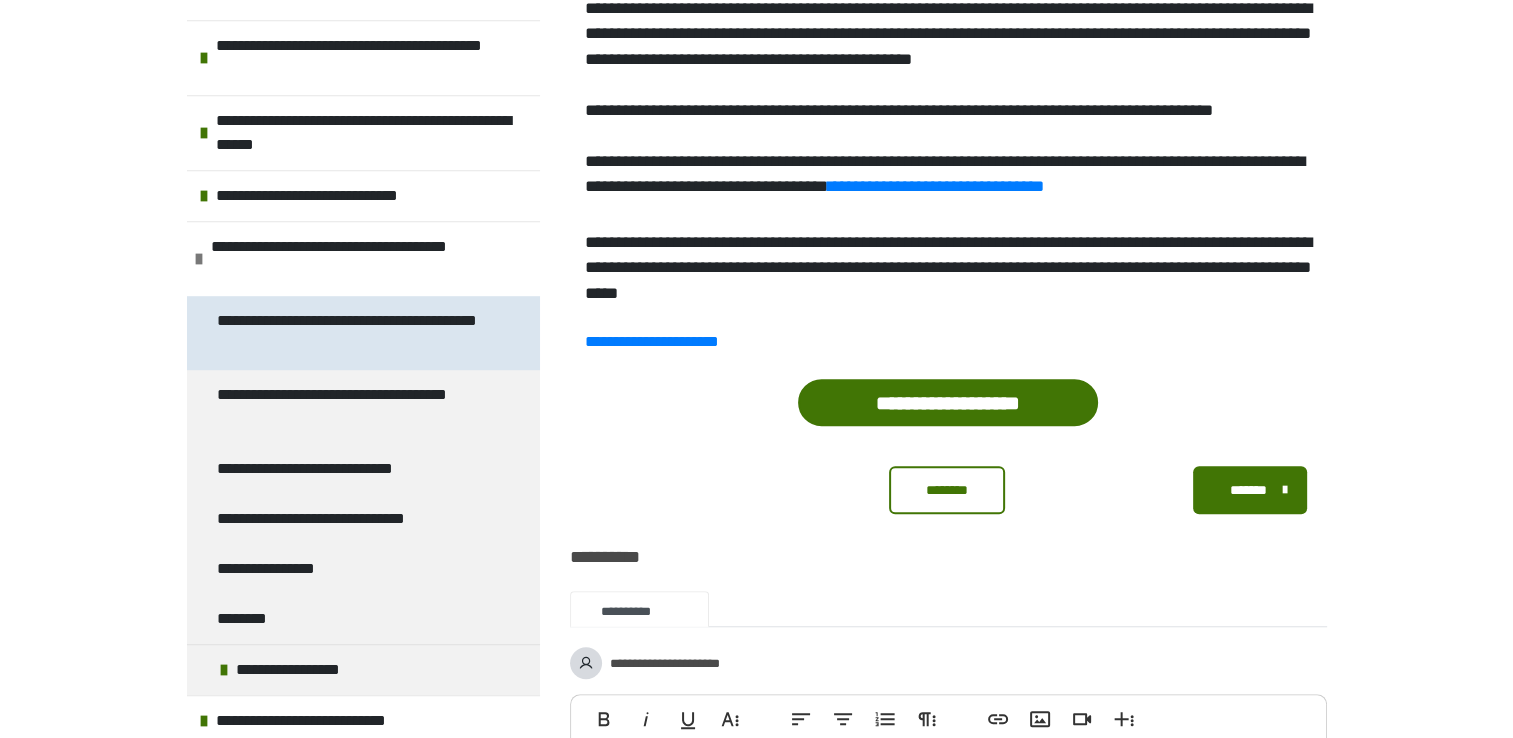 click on "**********" at bounding box center (348, 333) 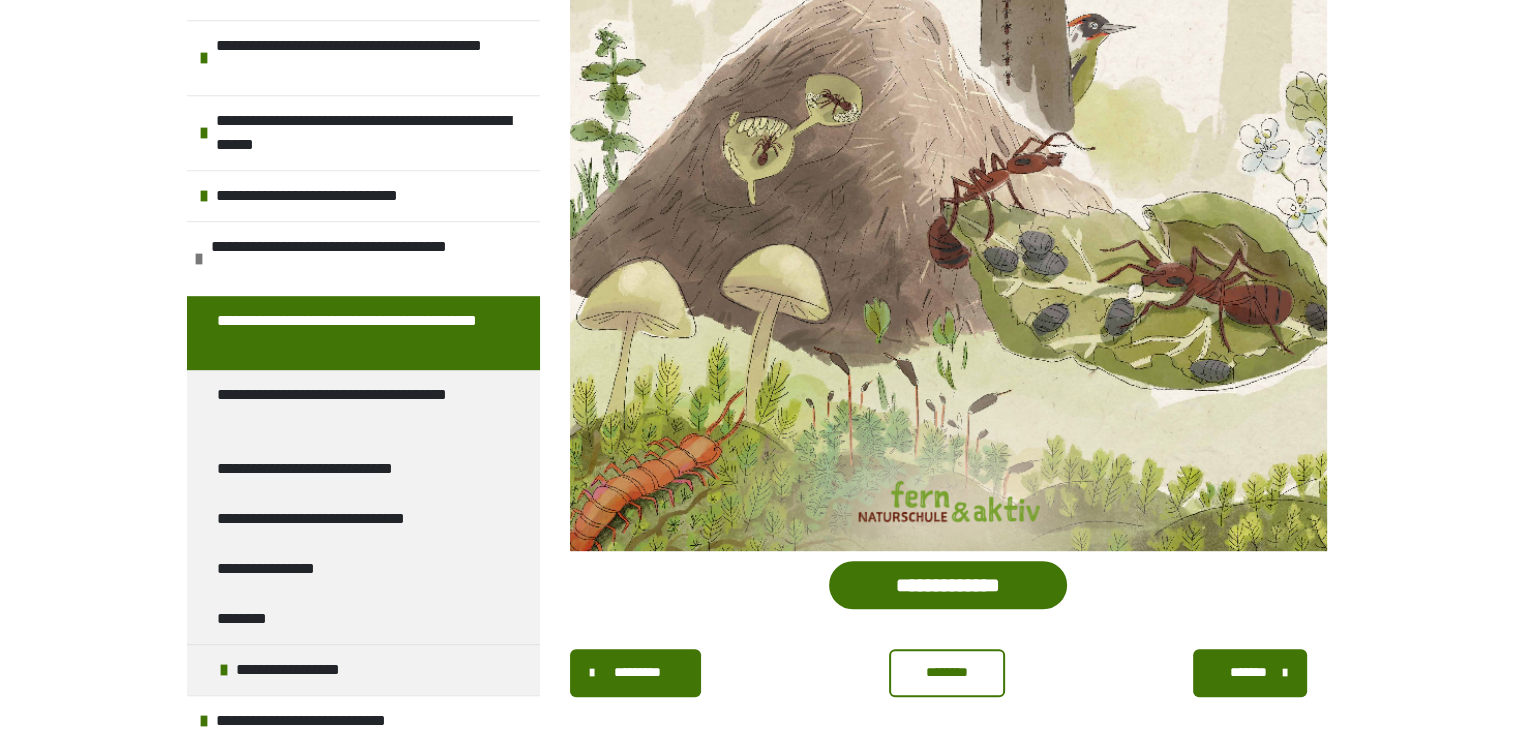 scroll, scrollTop: 850, scrollLeft: 0, axis: vertical 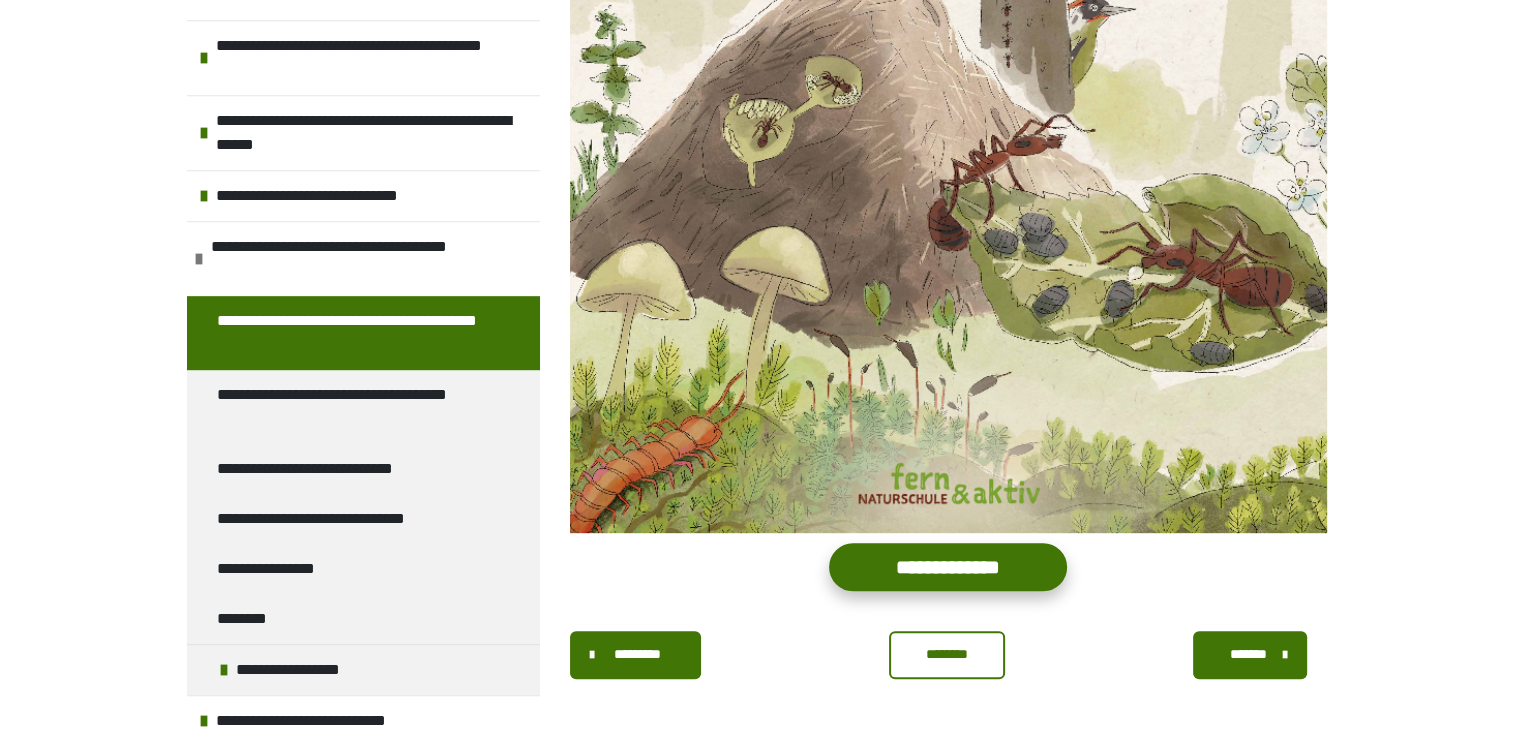 click on "**********" at bounding box center (948, 566) 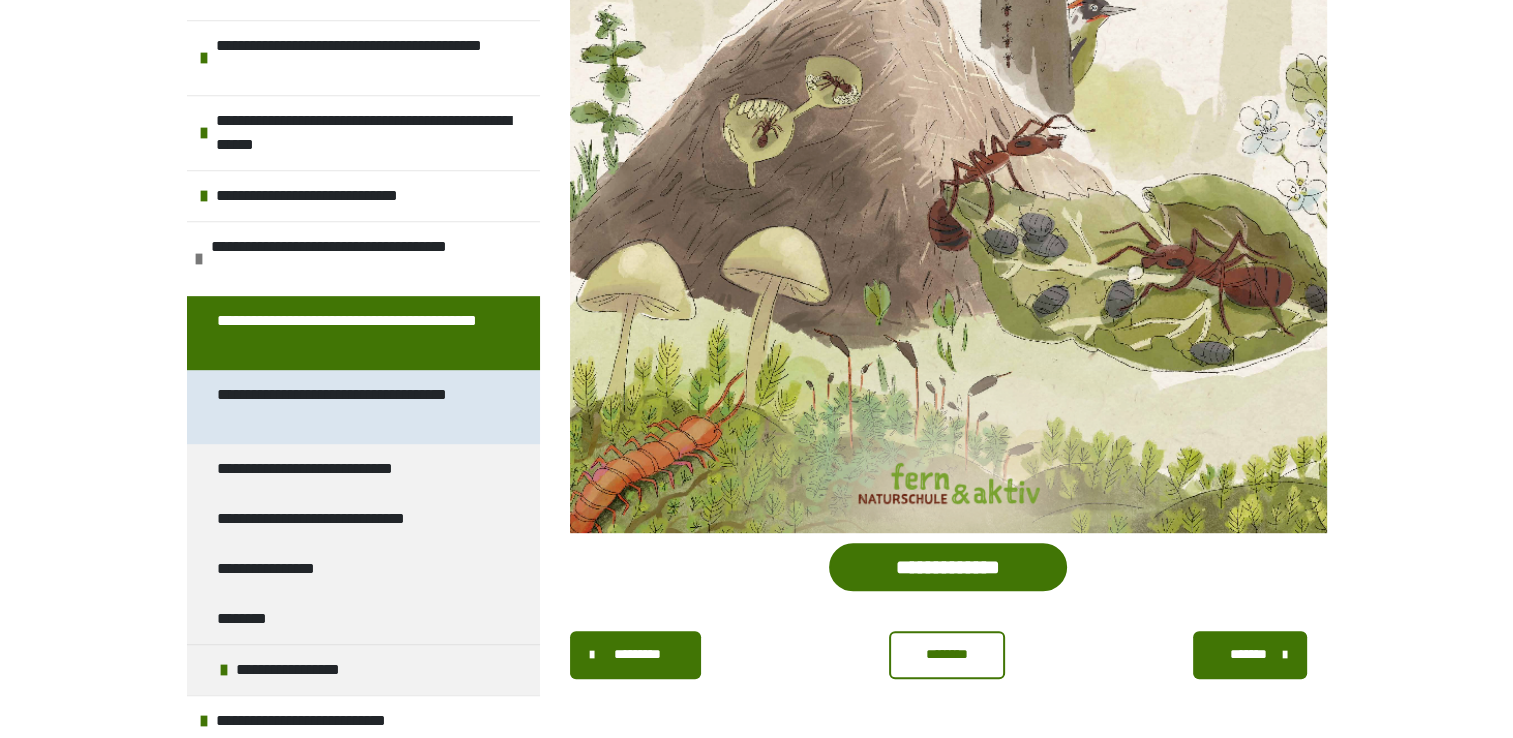 click on "**********" at bounding box center [348, 407] 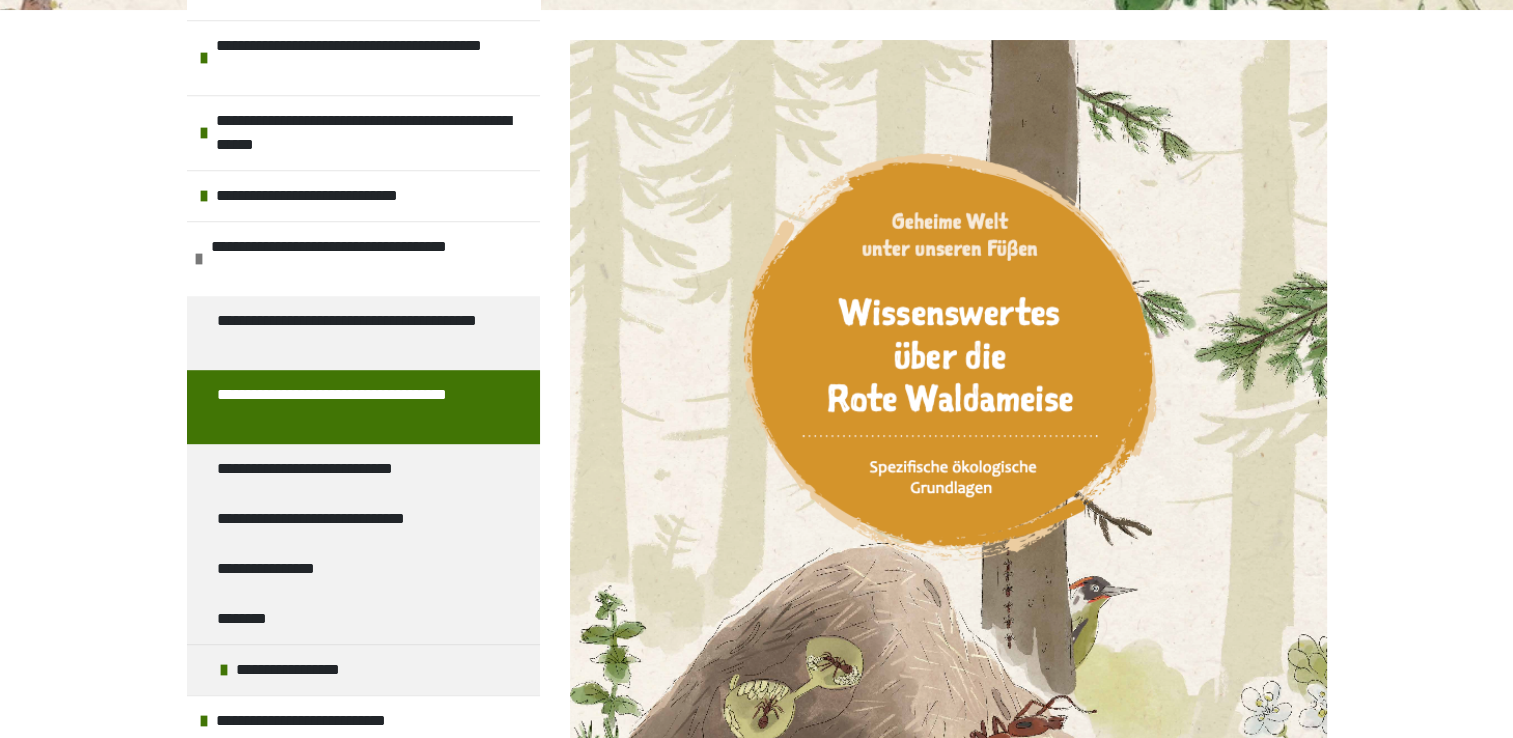 scroll, scrollTop: 36, scrollLeft: 0, axis: vertical 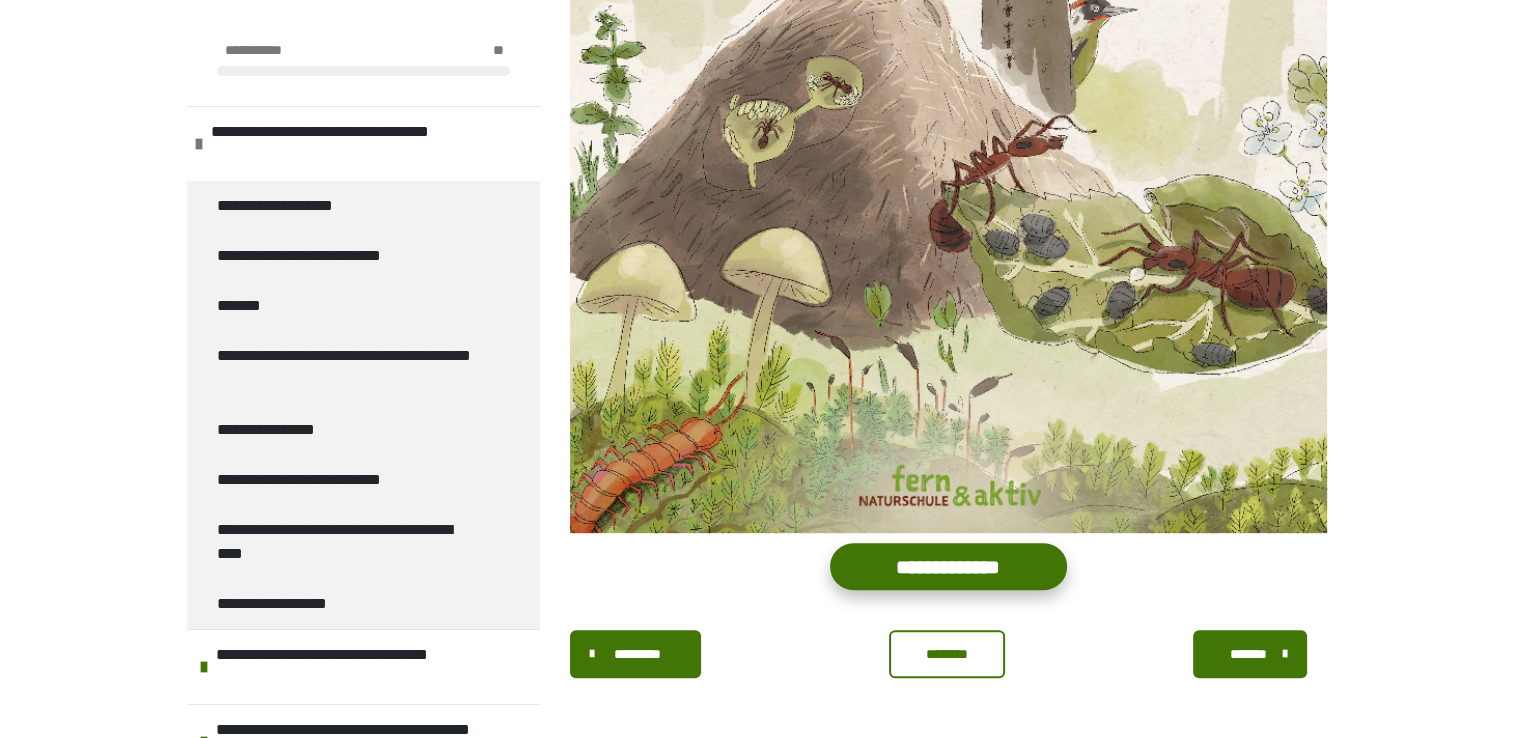 click on "**********" at bounding box center (948, 566) 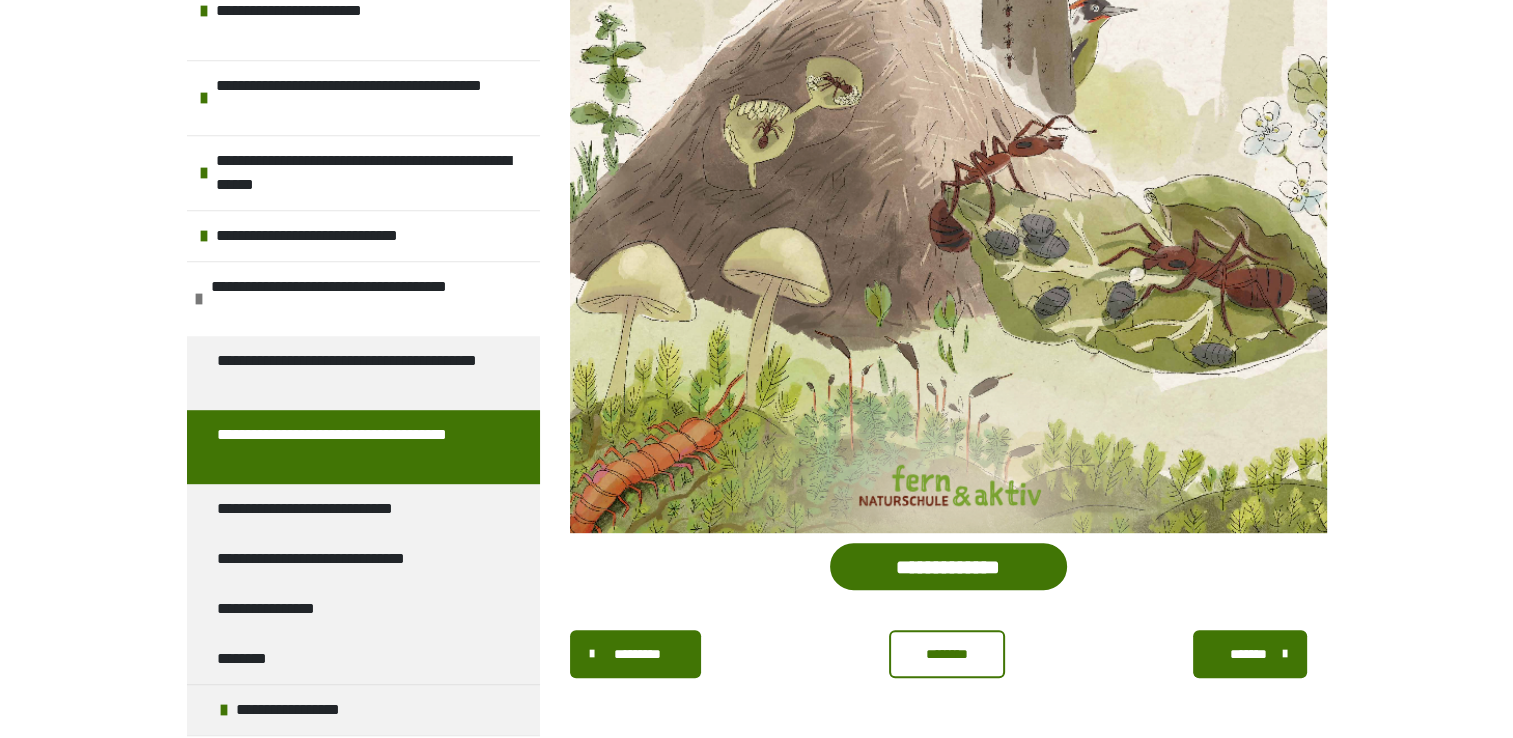 scroll, scrollTop: 1158, scrollLeft: 0, axis: vertical 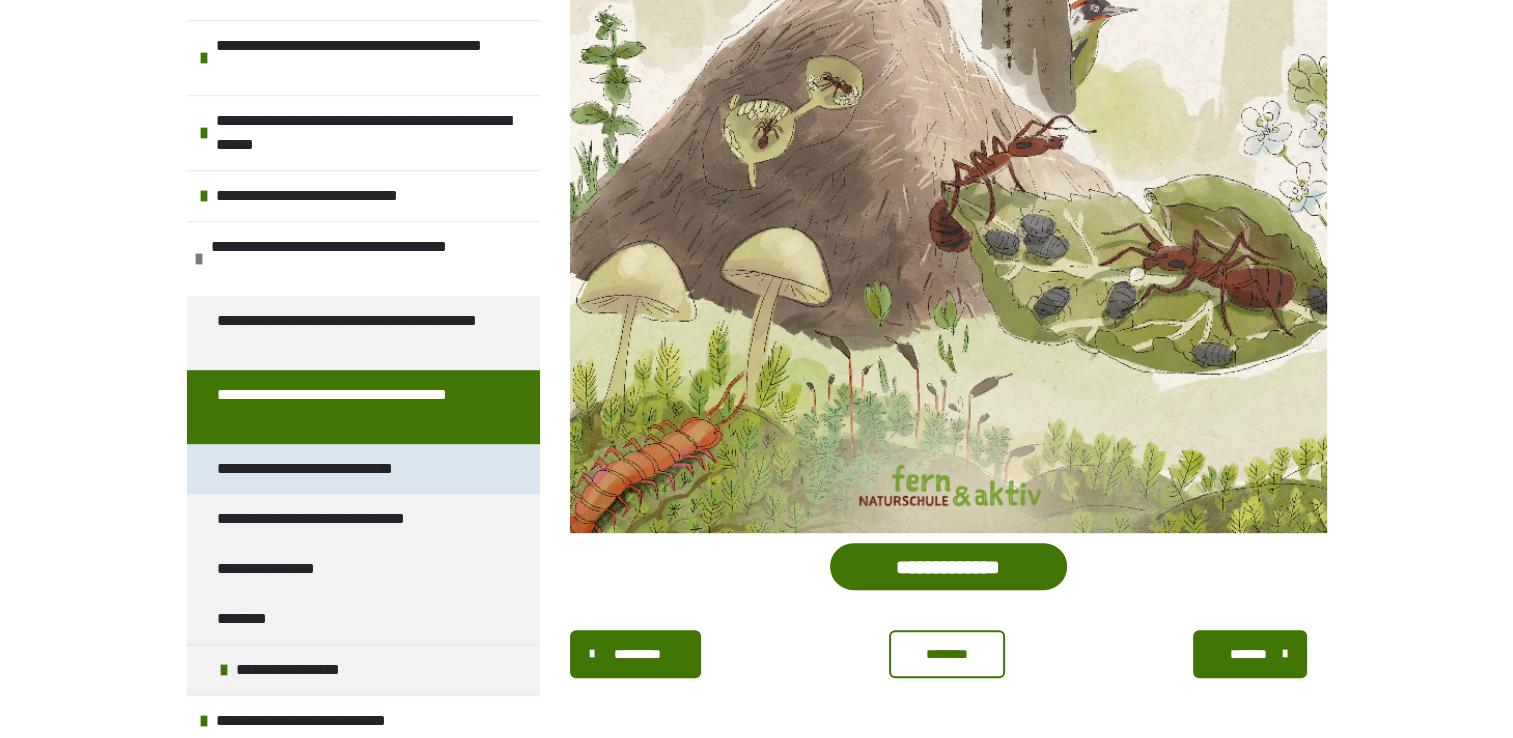 click on "**********" at bounding box center (326, 469) 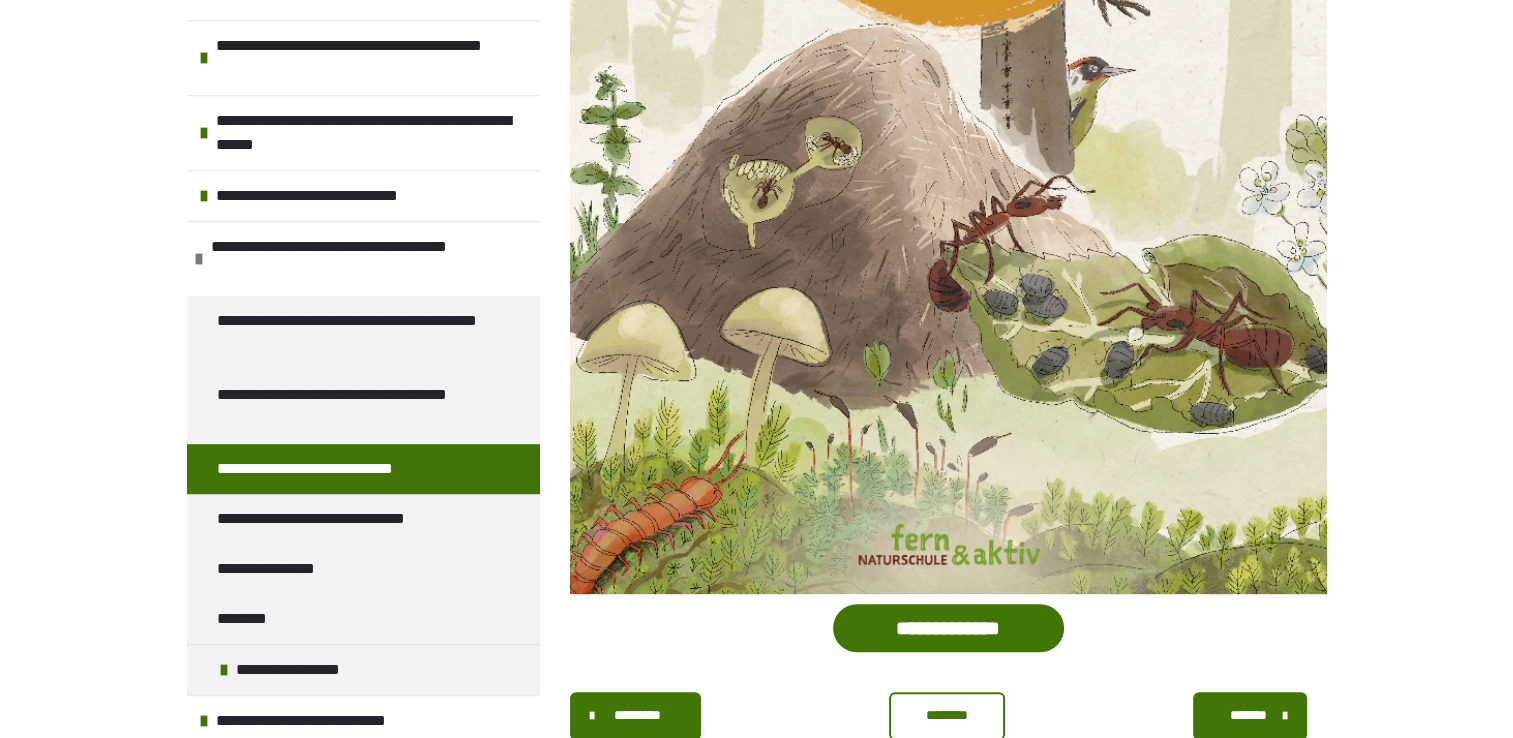 scroll, scrollTop: 850, scrollLeft: 0, axis: vertical 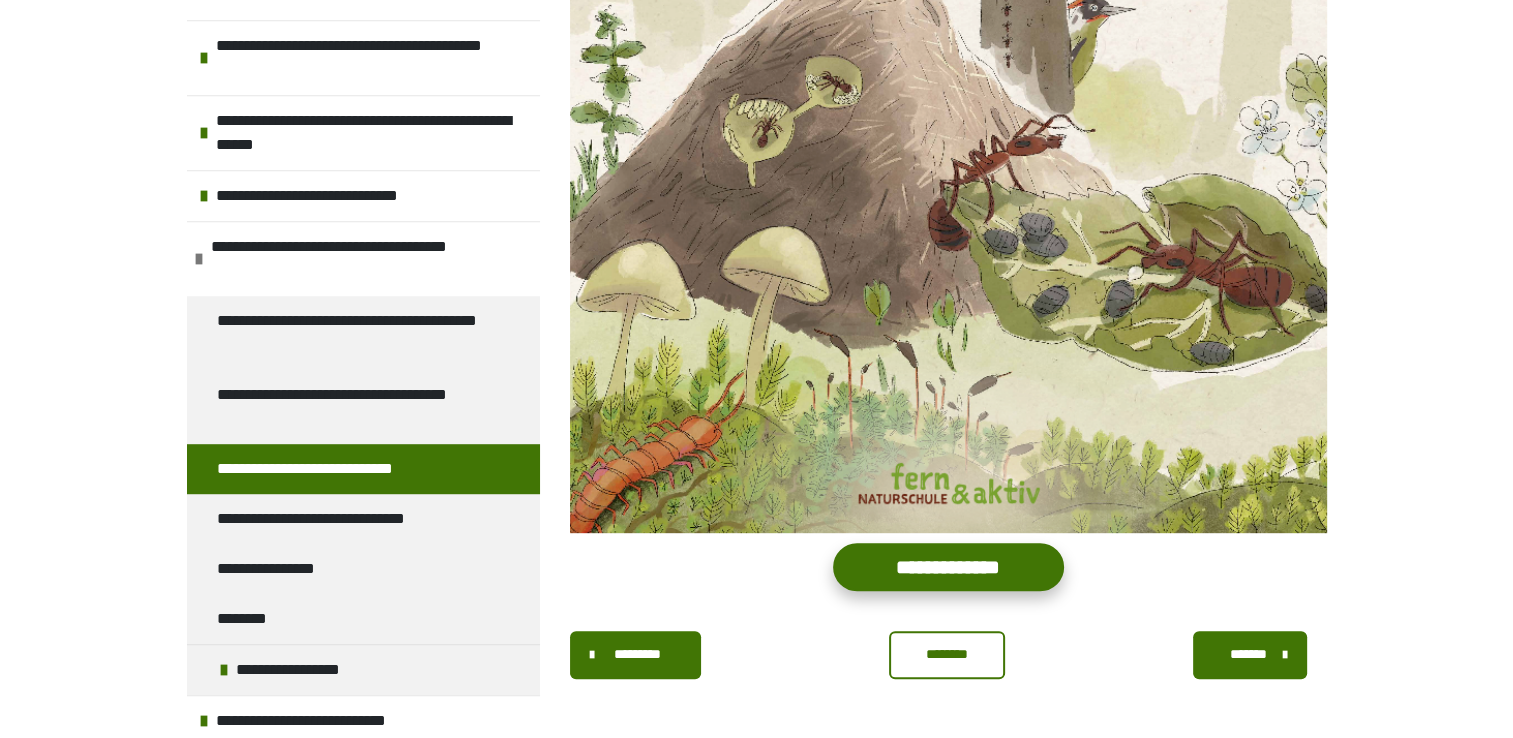 click on "**********" at bounding box center (948, 566) 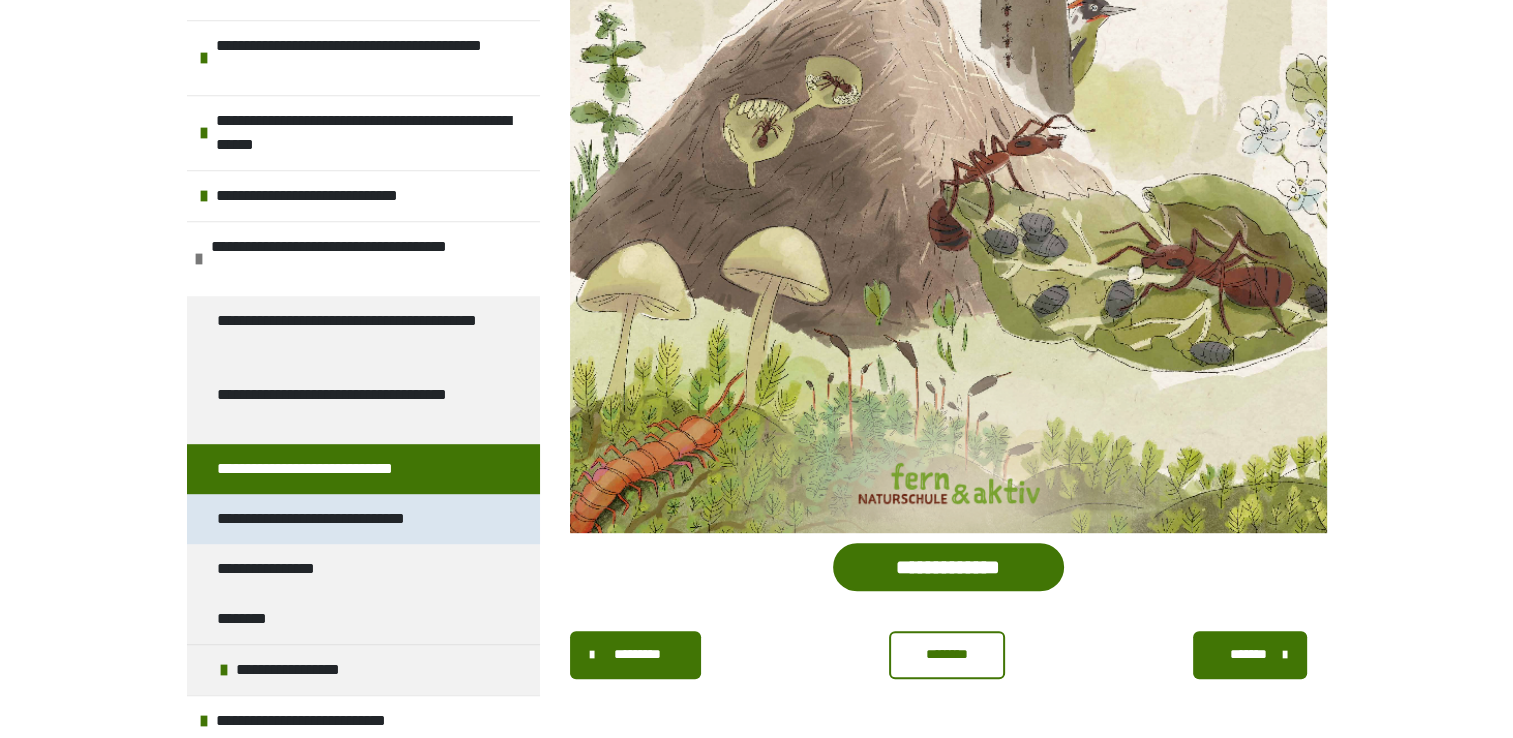 click on "**********" at bounding box center (340, 519) 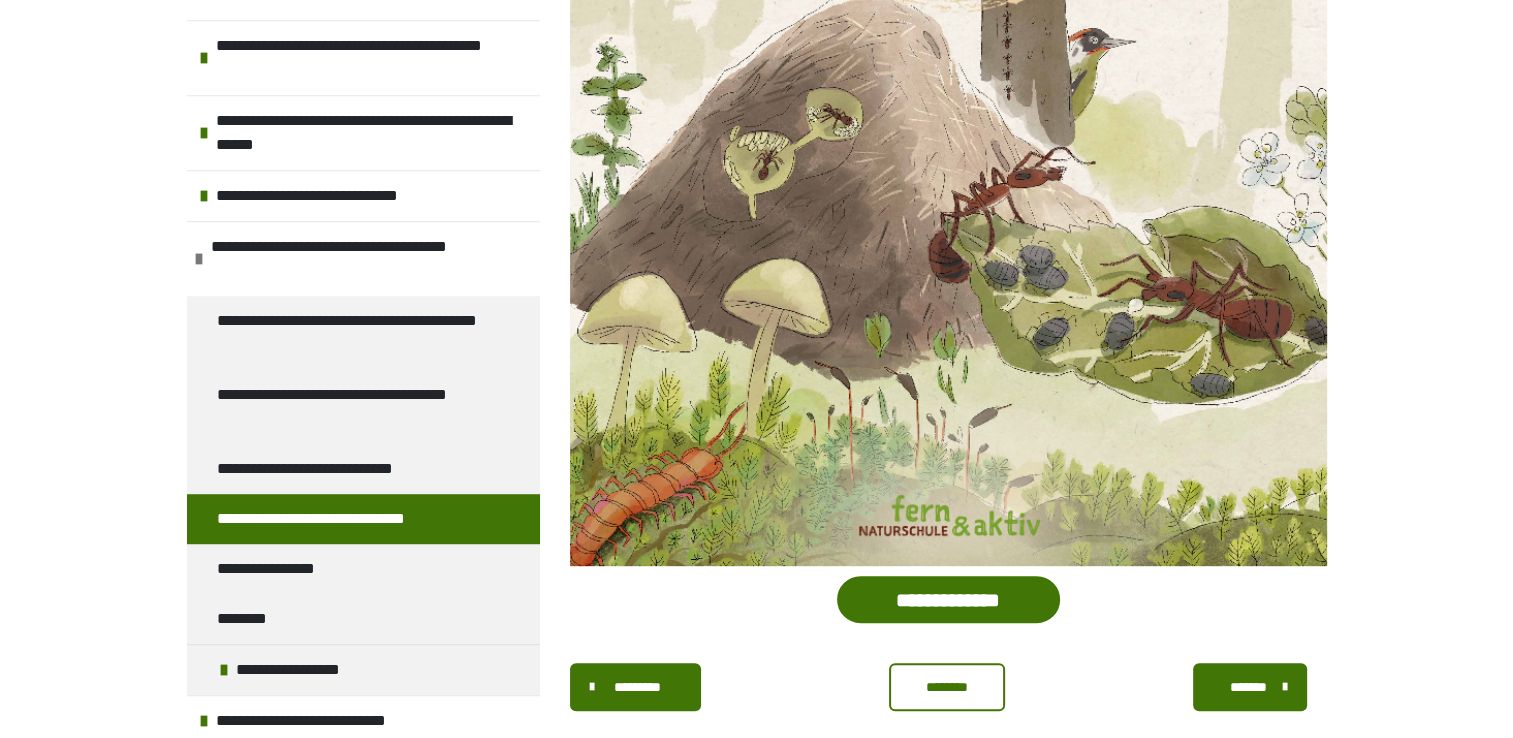 scroll, scrollTop: 848, scrollLeft: 0, axis: vertical 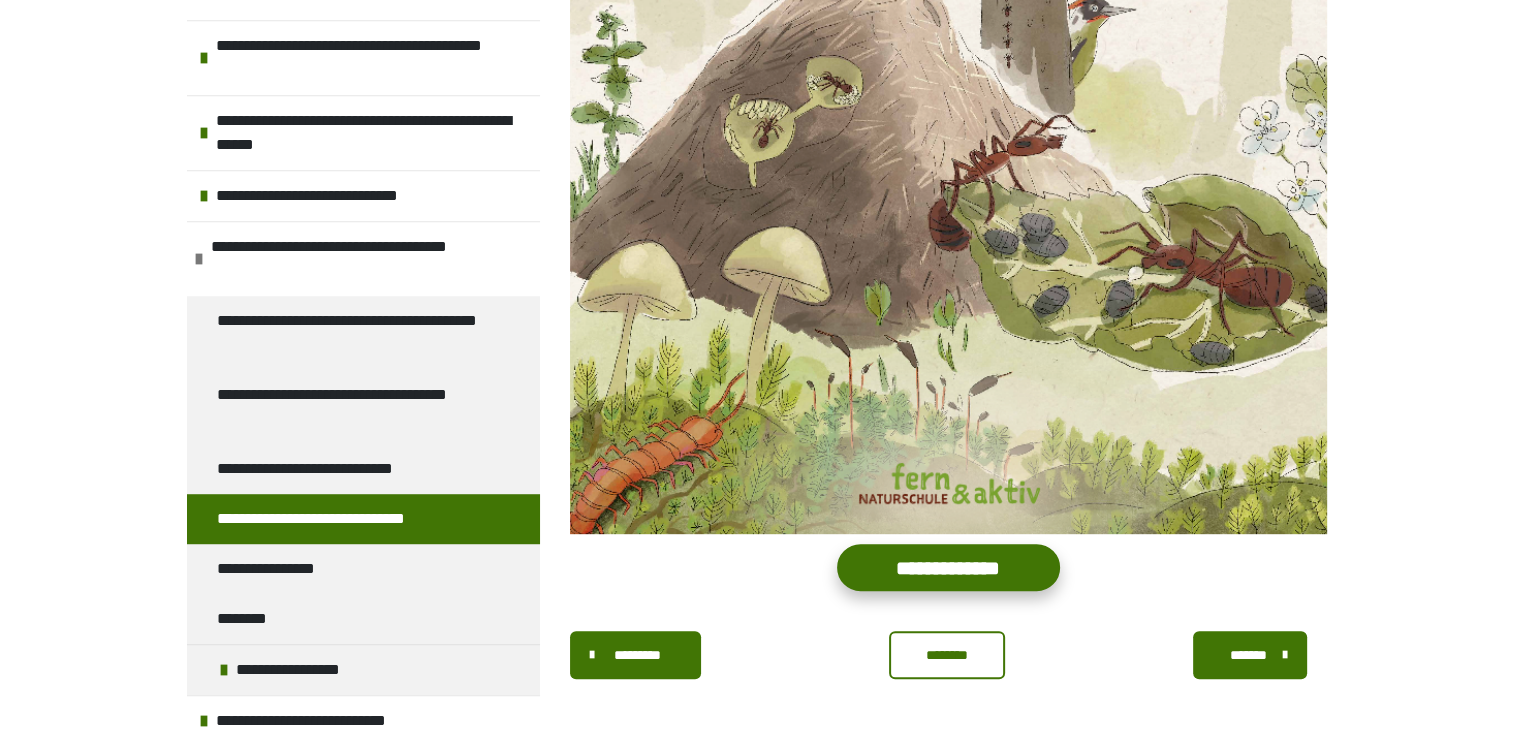click on "**********" at bounding box center [948, 567] 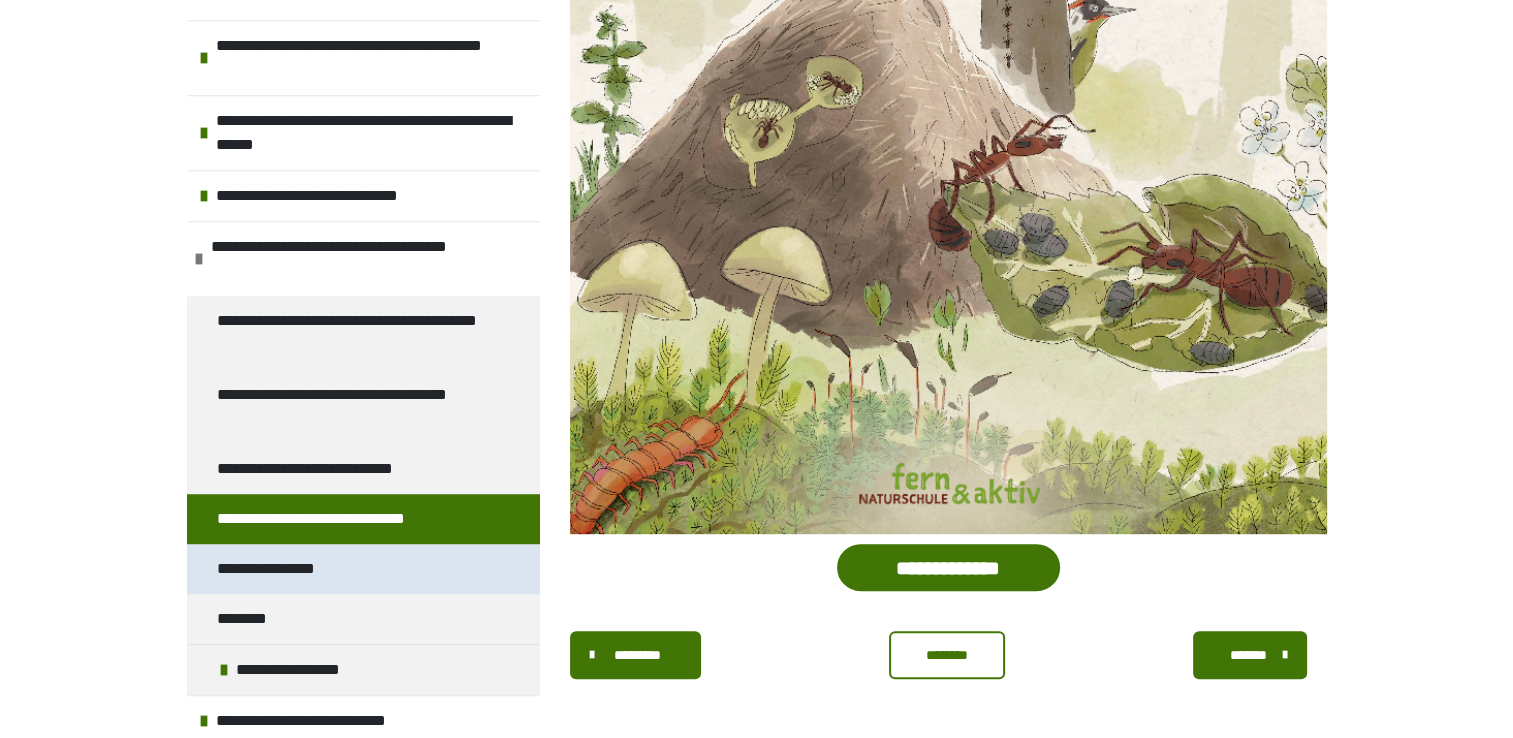 click on "**********" at bounding box center (289, 569) 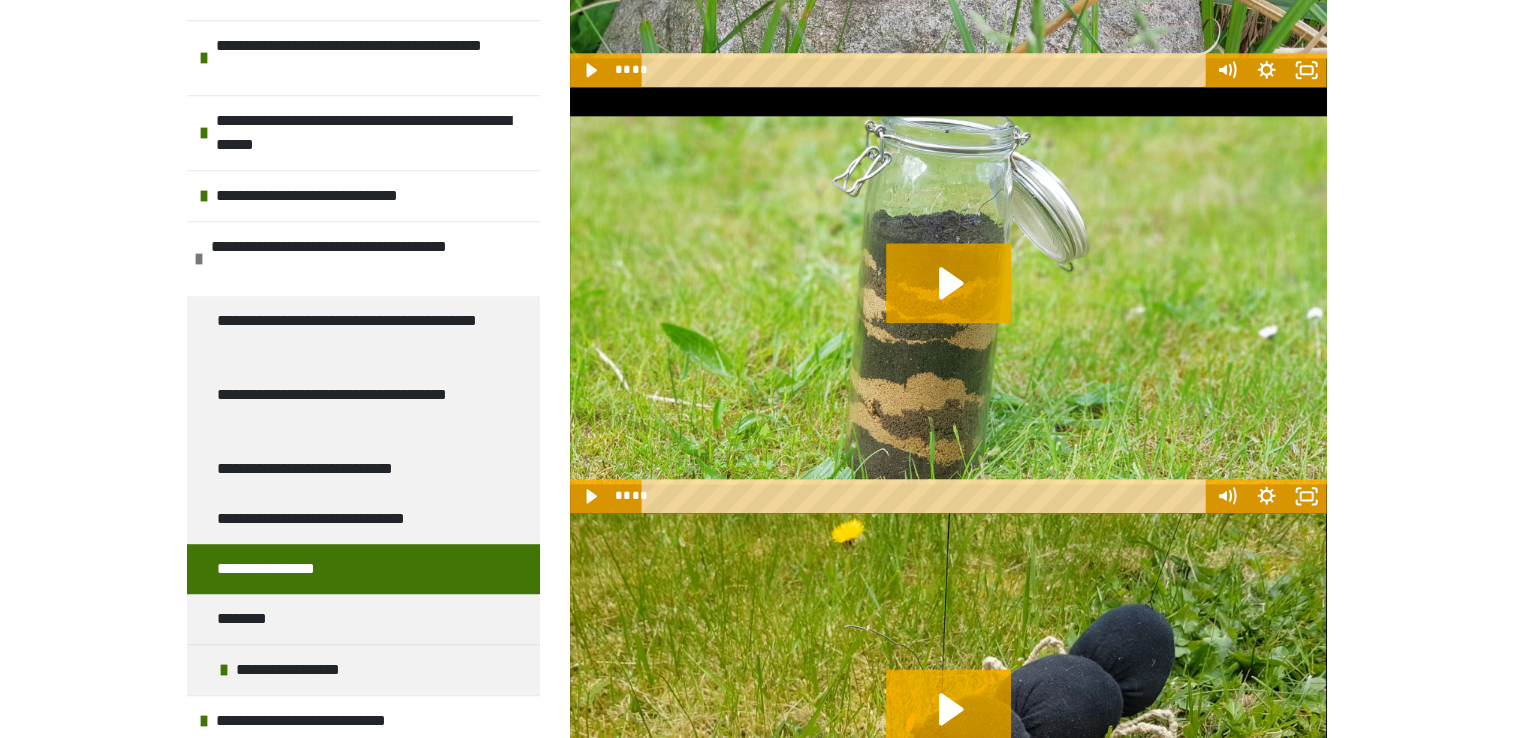 scroll, scrollTop: 2690, scrollLeft: 0, axis: vertical 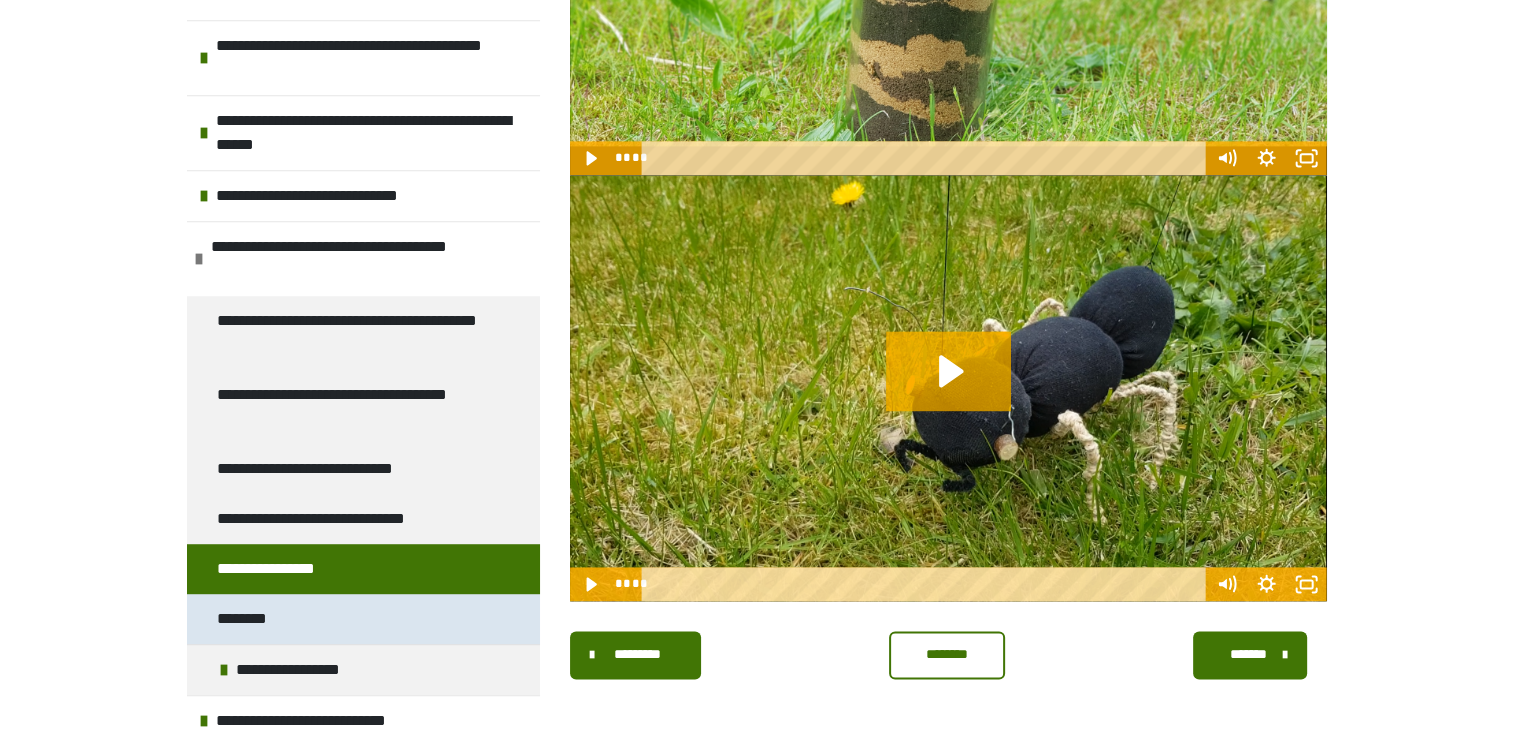 click on "********" at bounding box center (363, 619) 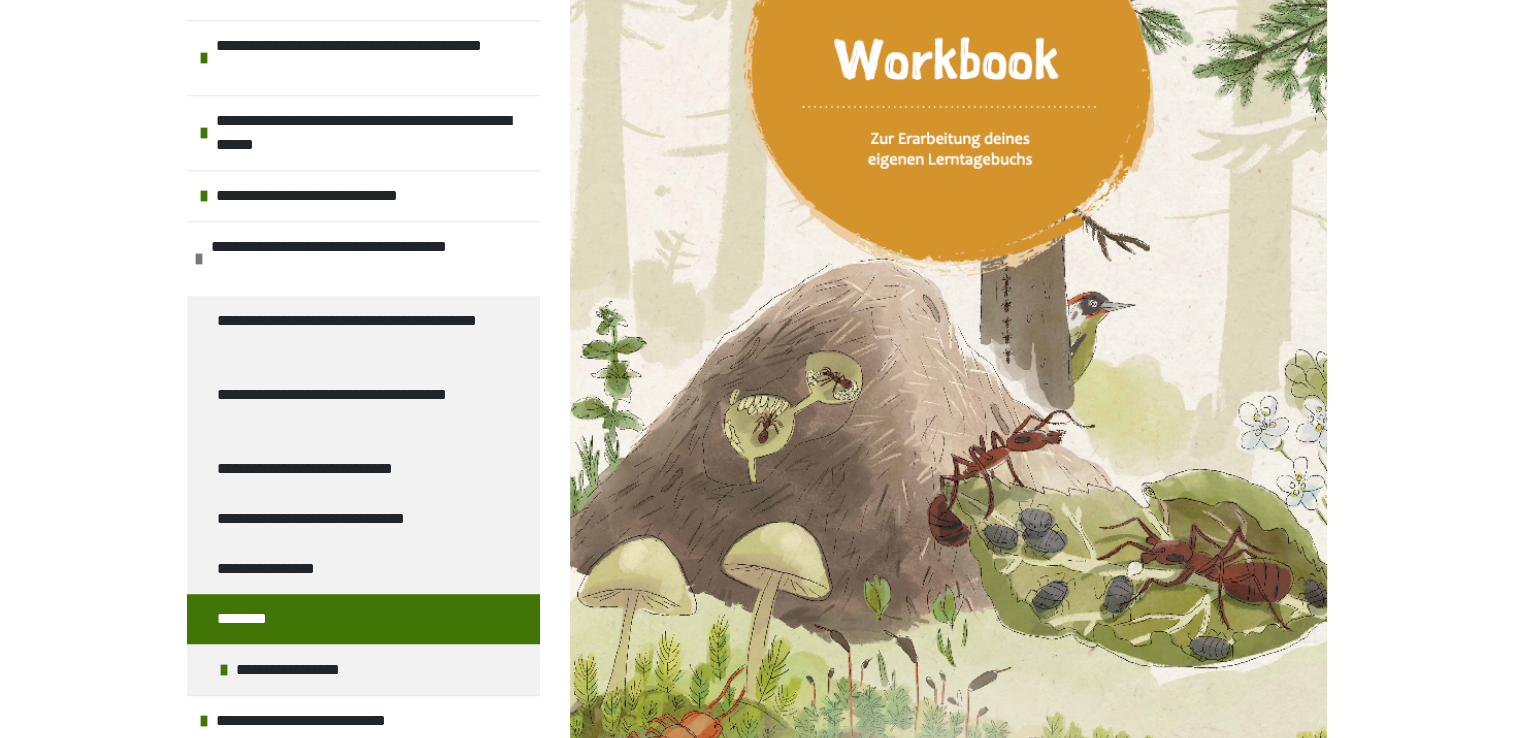 scroll, scrollTop: 847, scrollLeft: 0, axis: vertical 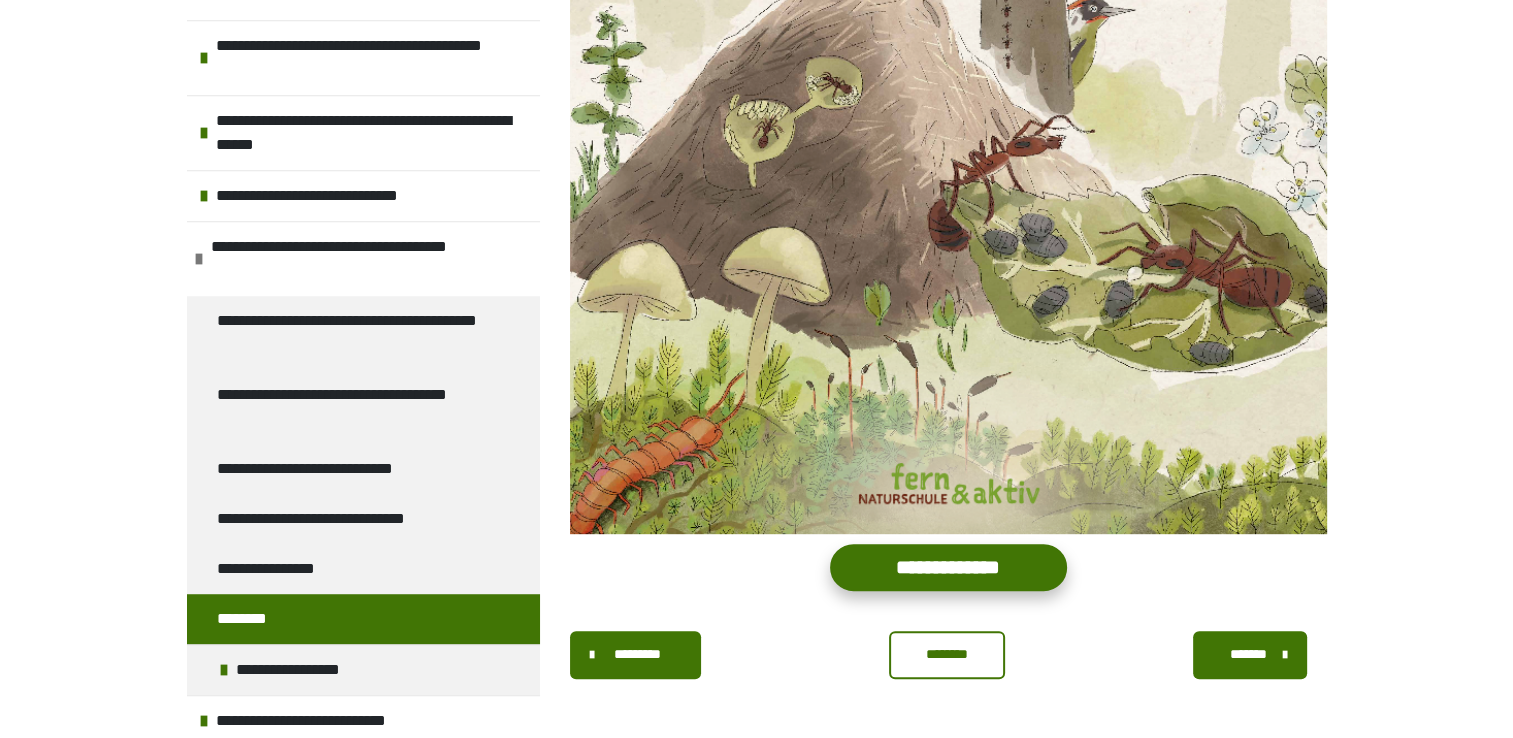 click on "**********" at bounding box center (948, 567) 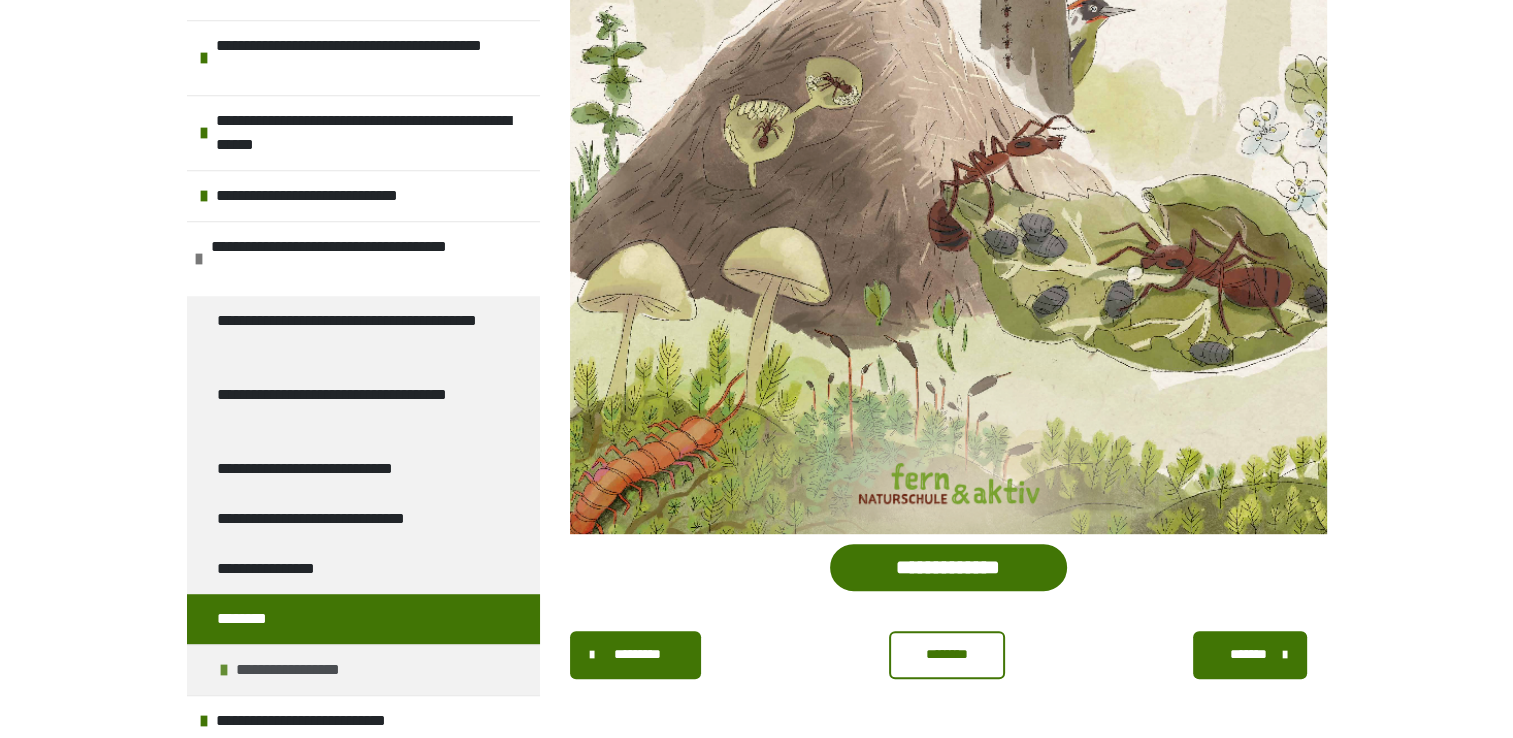 click on "**********" at bounding box center (308, 670) 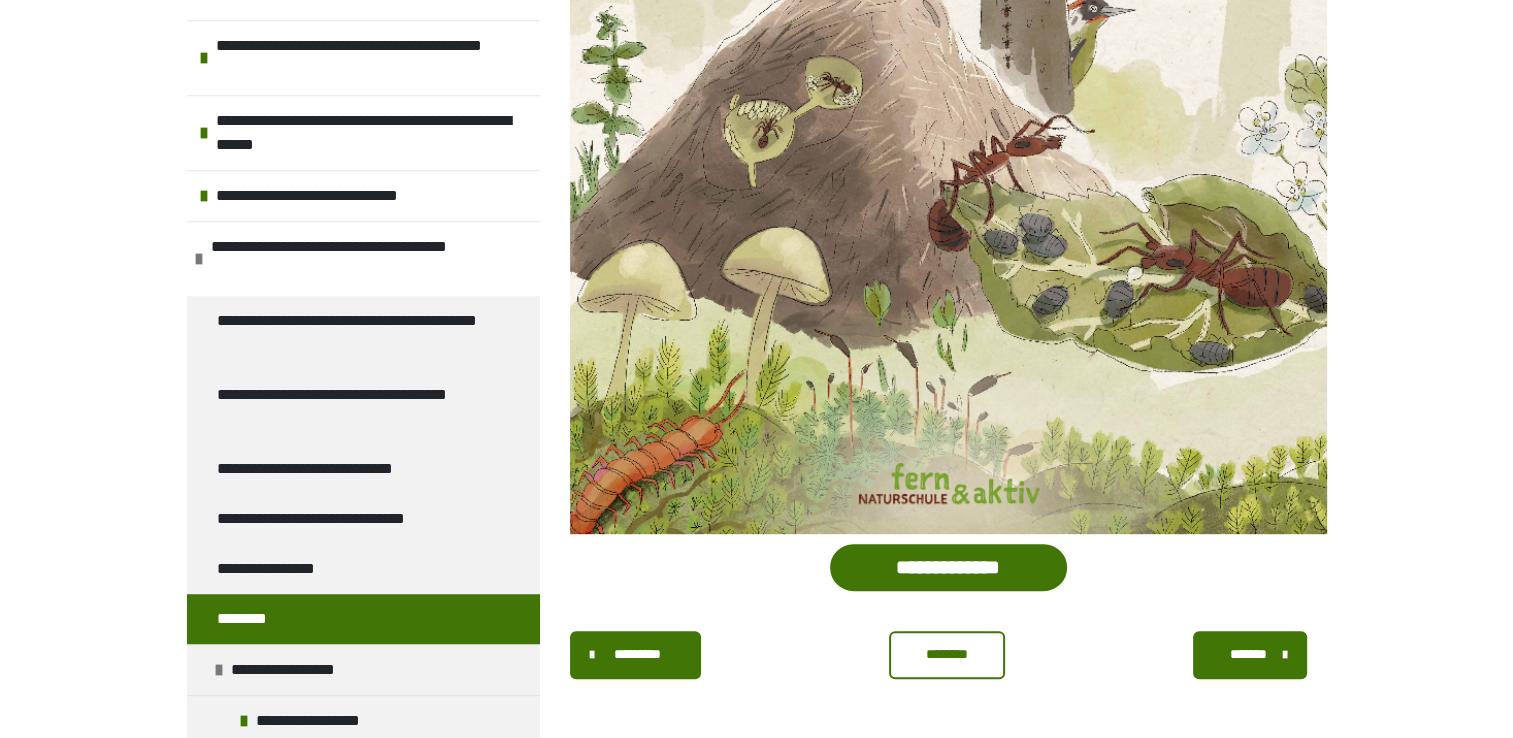 scroll, scrollTop: 1208, scrollLeft: 0, axis: vertical 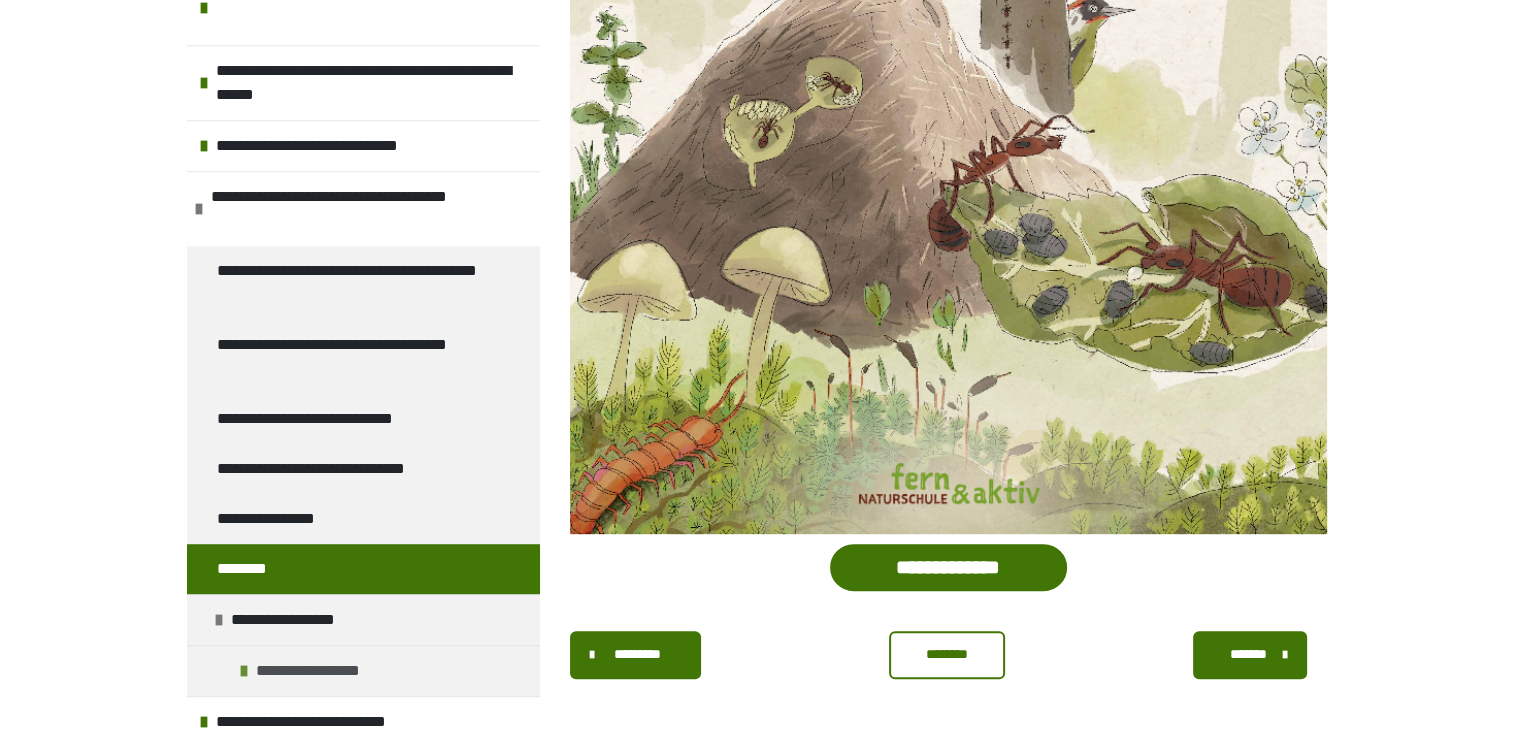 click on "**********" at bounding box center (328, 671) 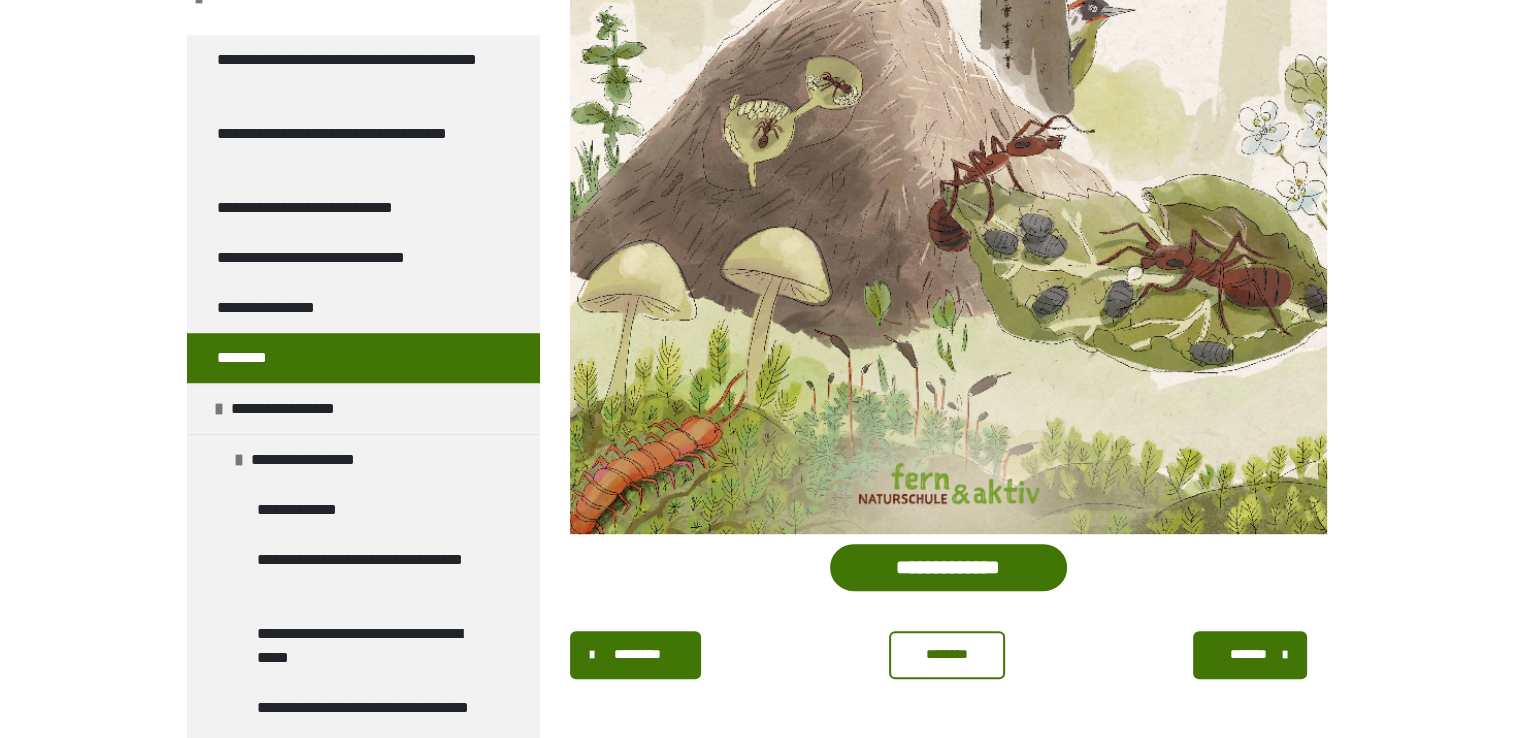 scroll, scrollTop: 1480, scrollLeft: 0, axis: vertical 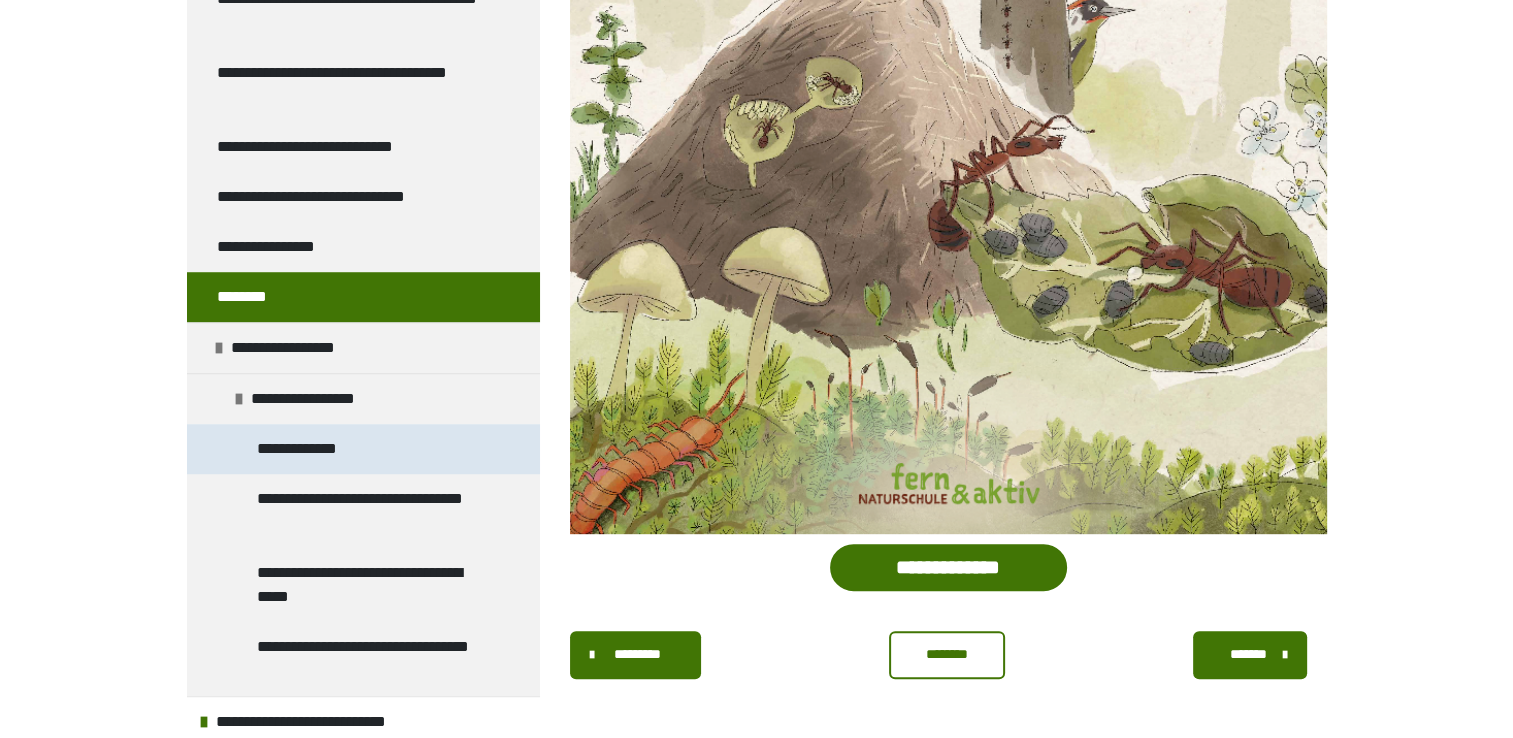 click on "**********" at bounding box center (308, 449) 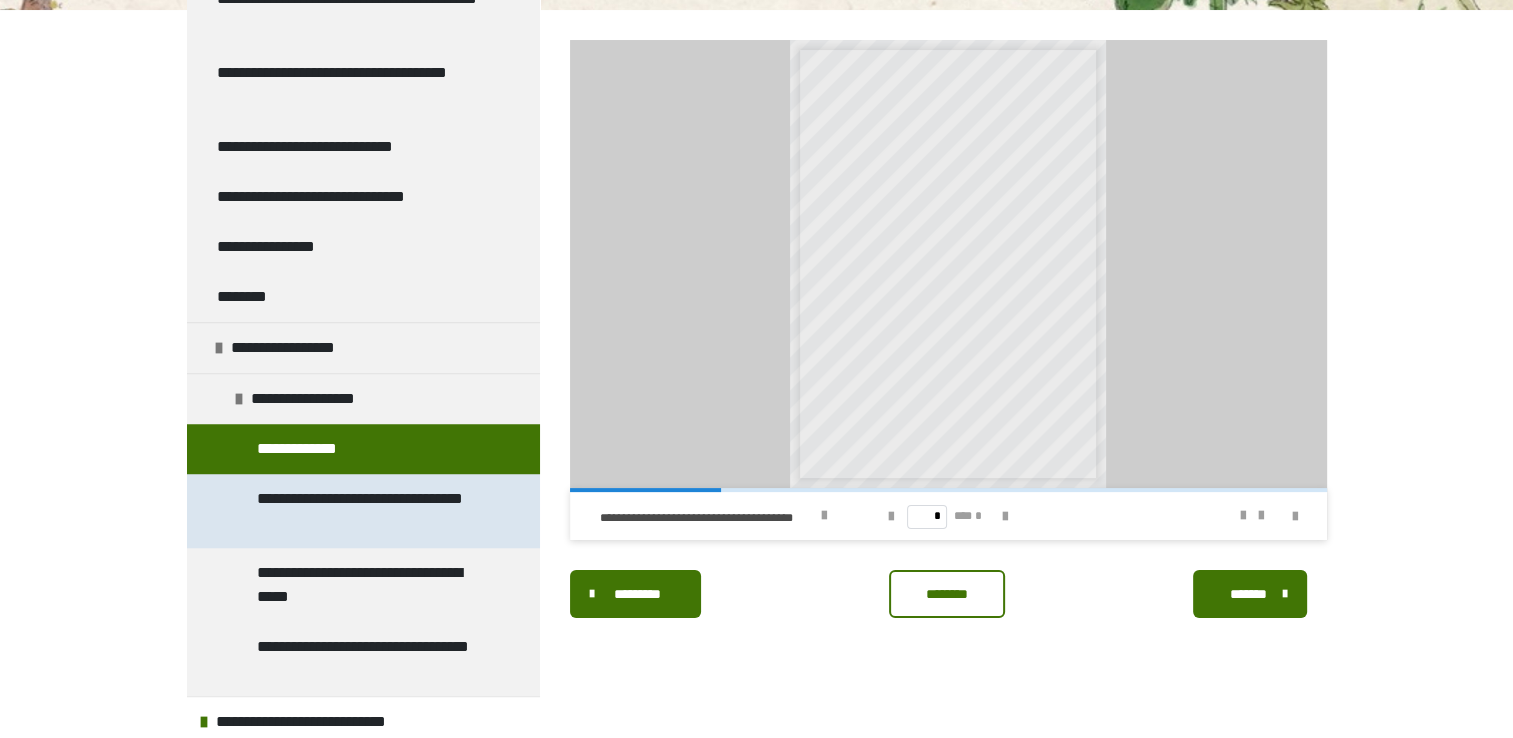 click on "**********" at bounding box center (368, 511) 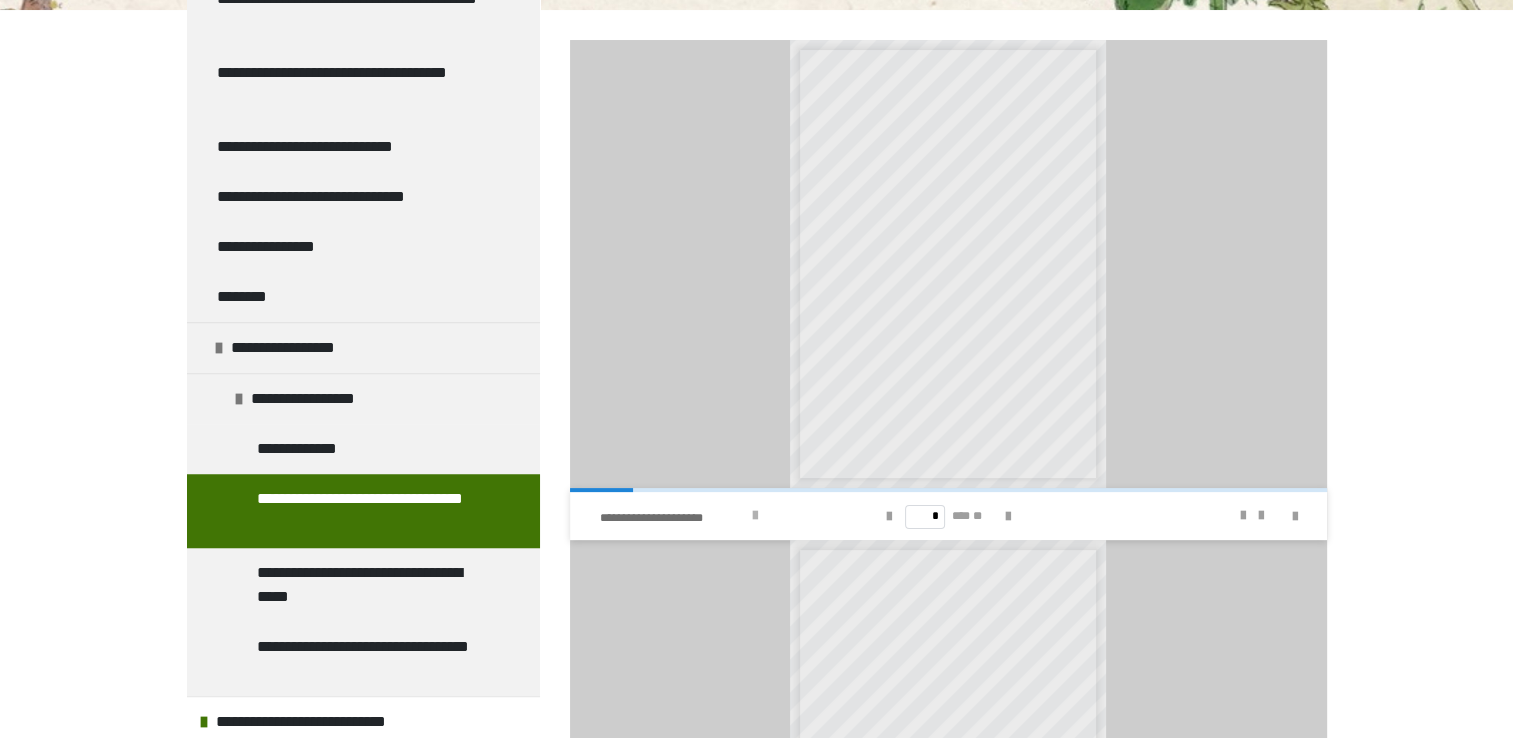 click at bounding box center [755, 516] 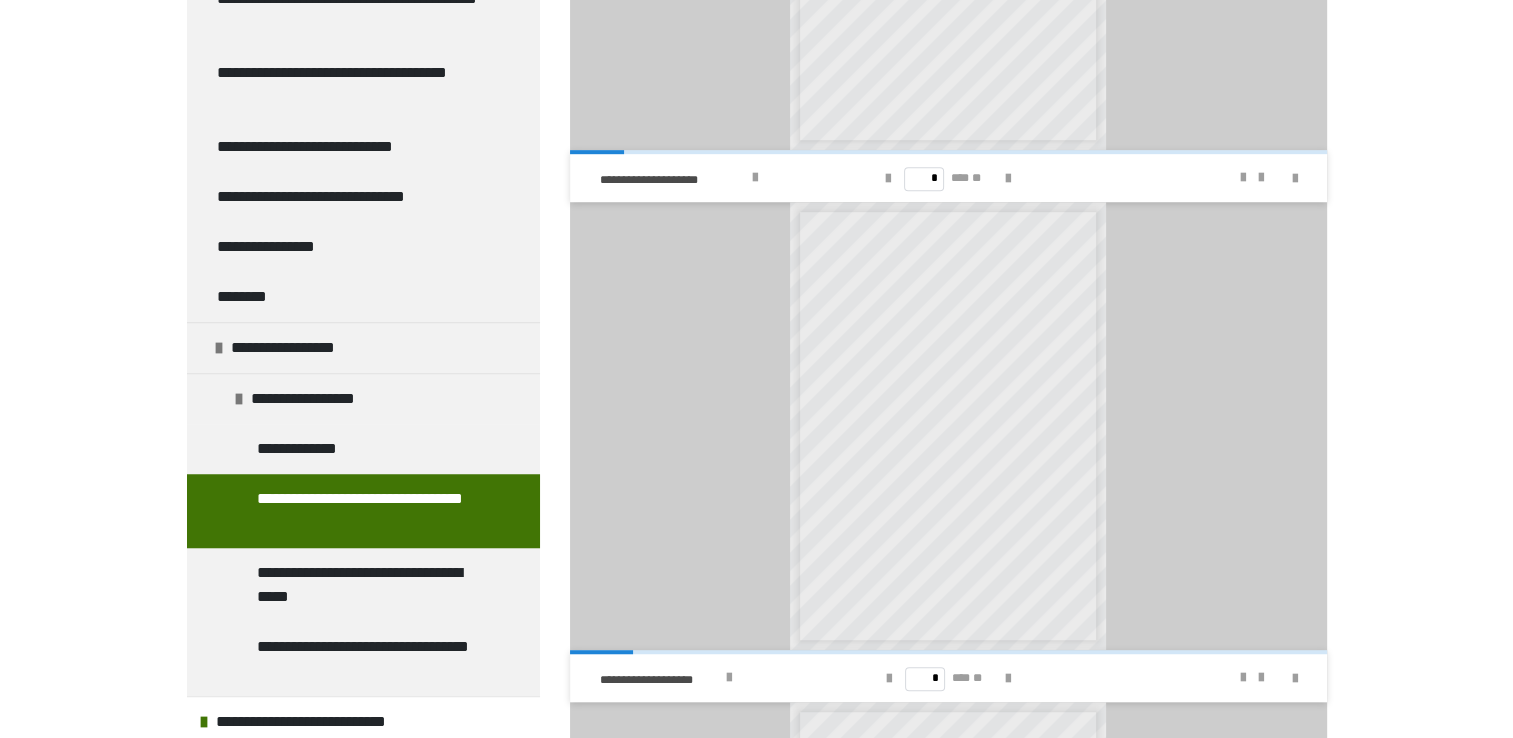 scroll, scrollTop: 1127, scrollLeft: 0, axis: vertical 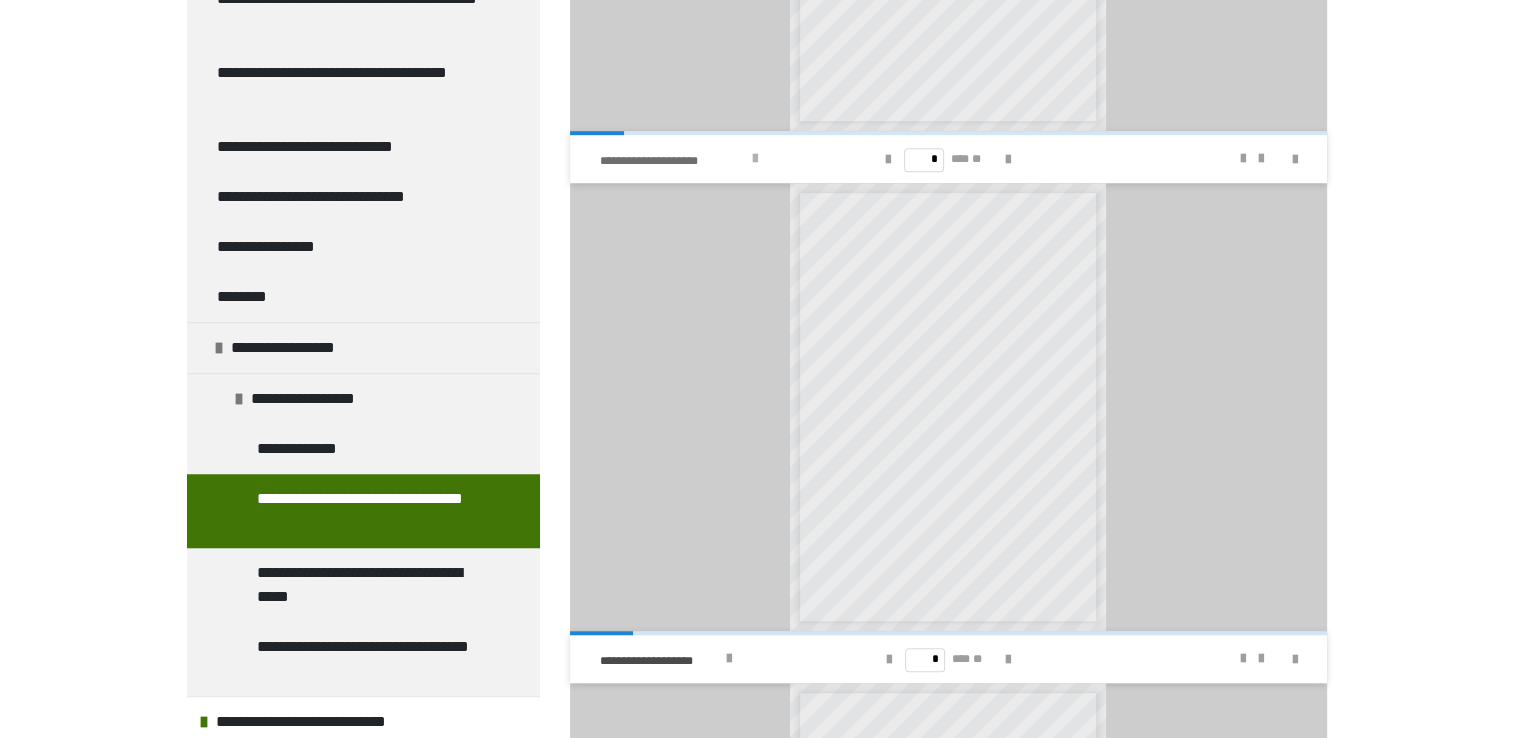 click on "**********" at bounding box center [719, 159] 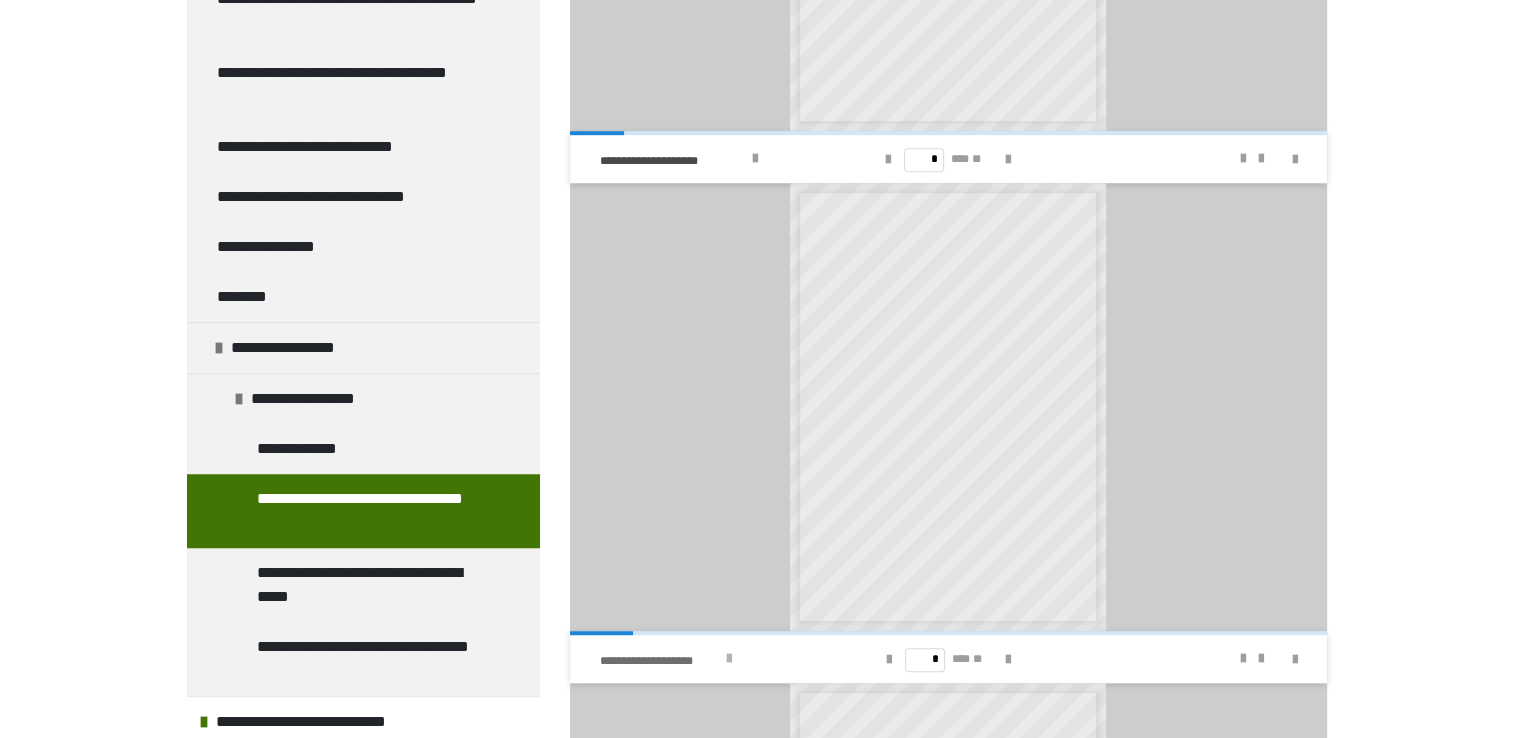 click at bounding box center (729, 659) 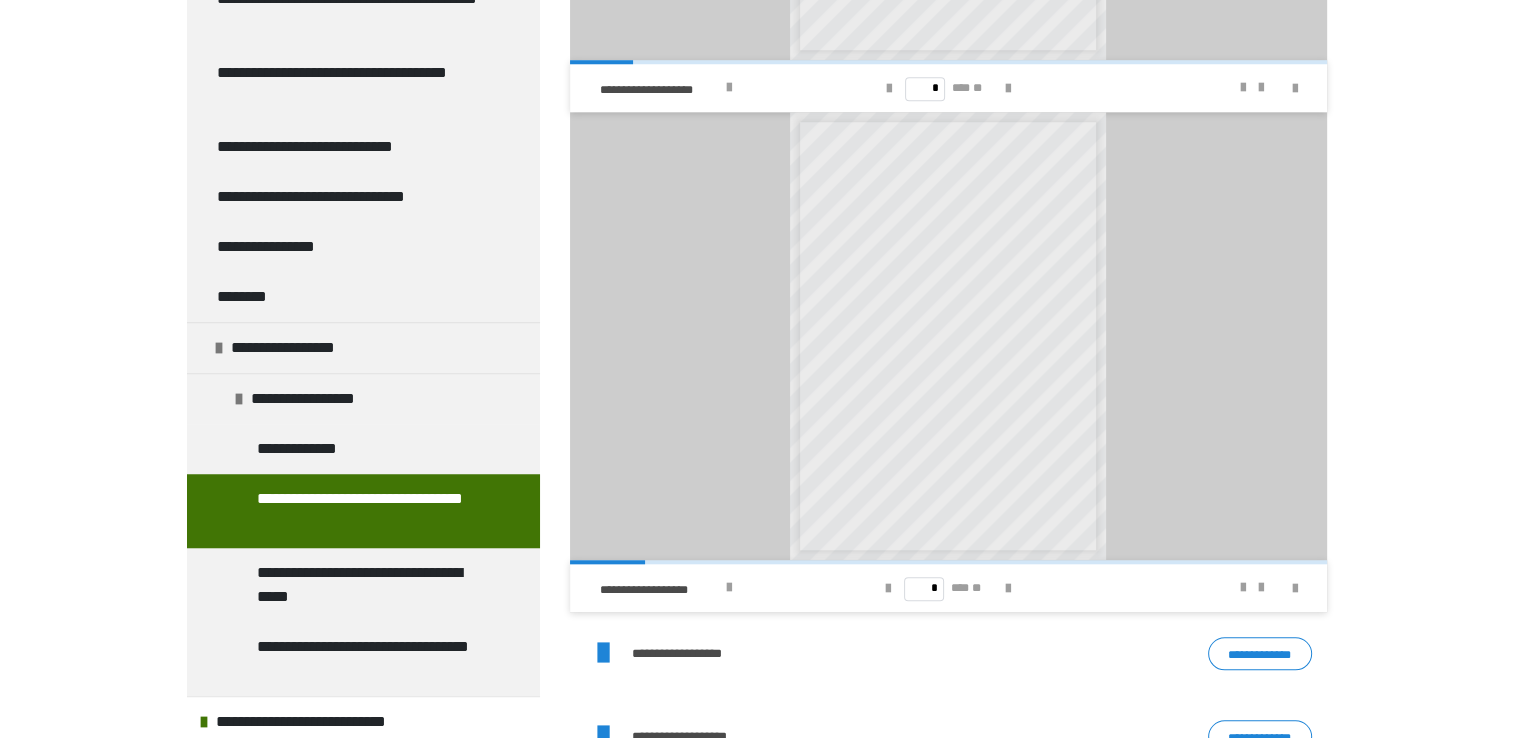 scroll, scrollTop: 1704, scrollLeft: 0, axis: vertical 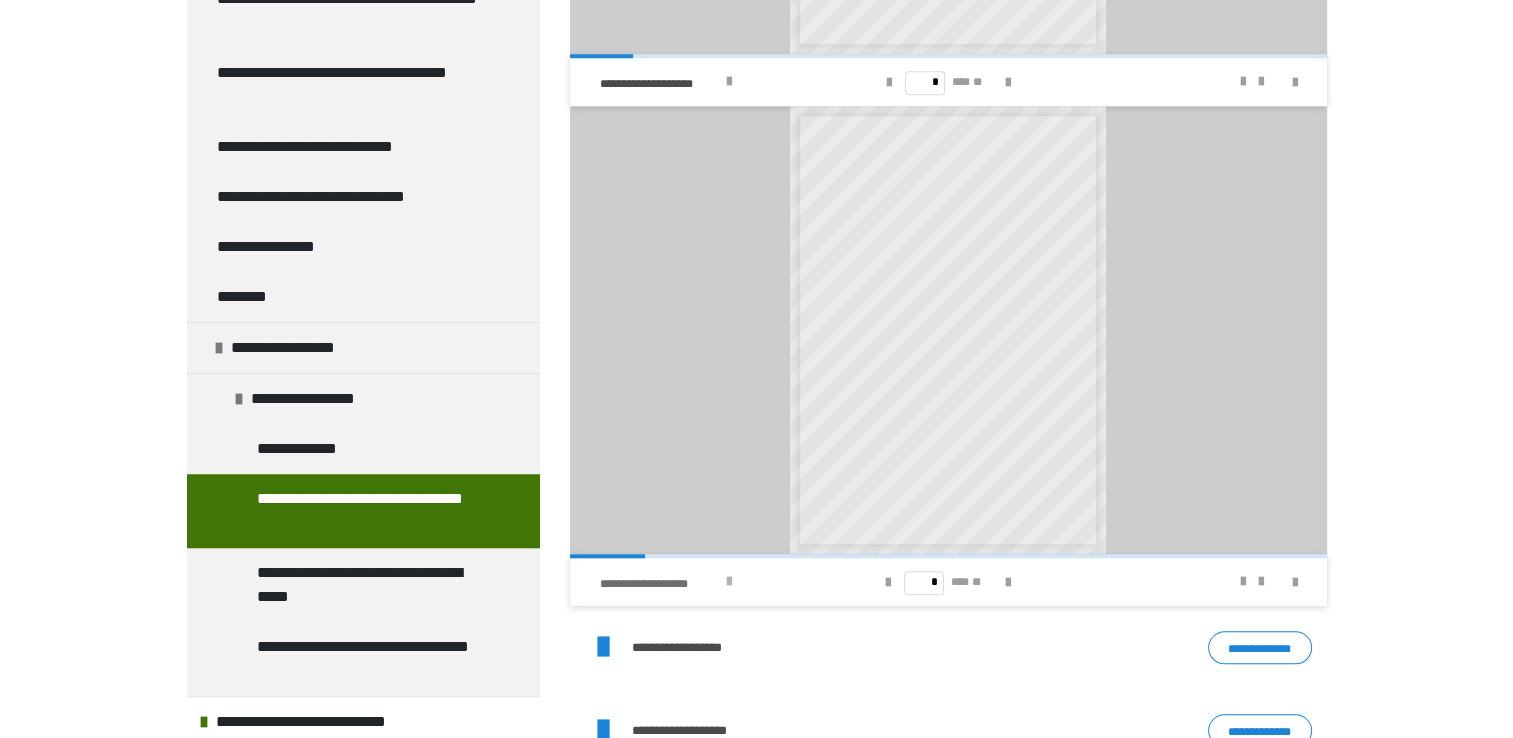 click at bounding box center [729, 582] 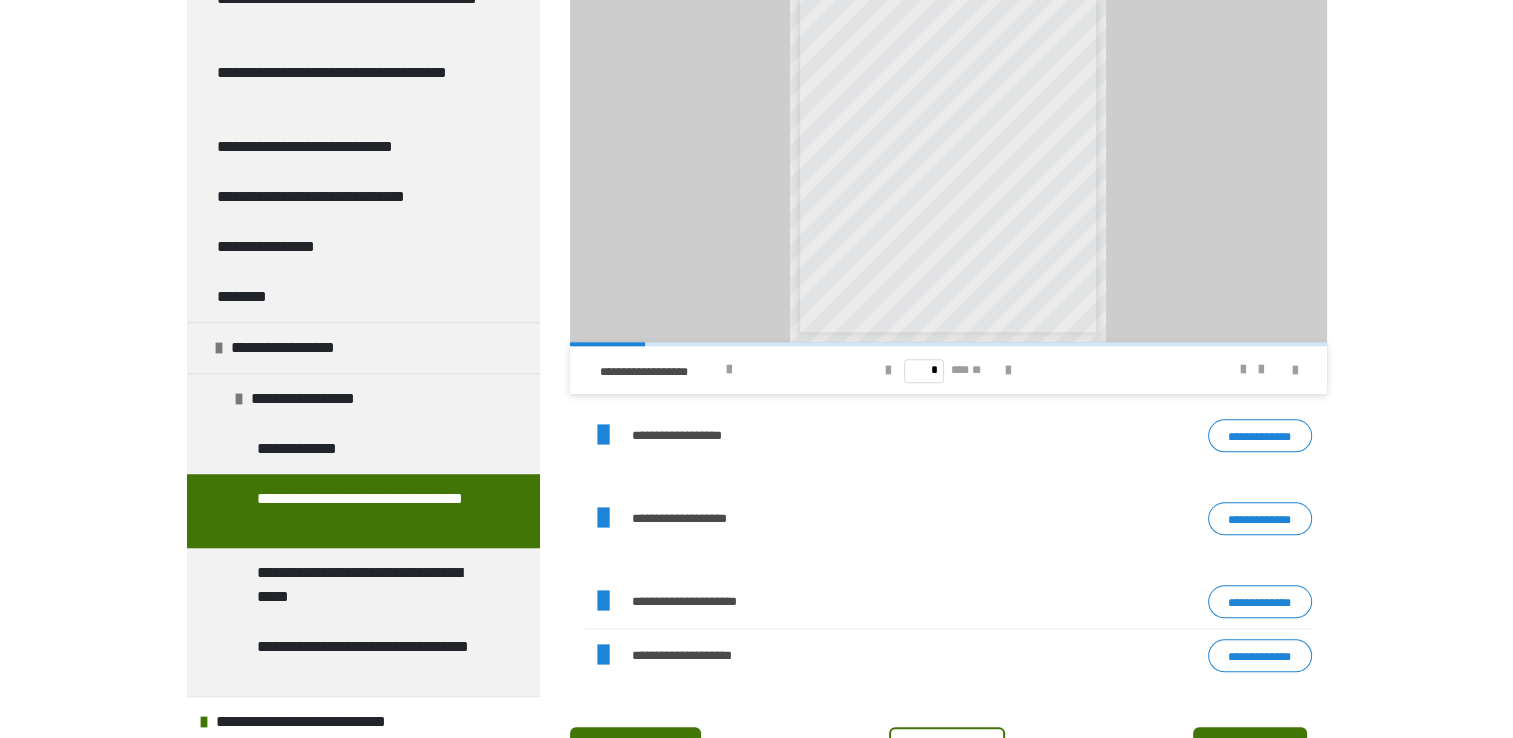scroll, scrollTop: 2012, scrollLeft: 0, axis: vertical 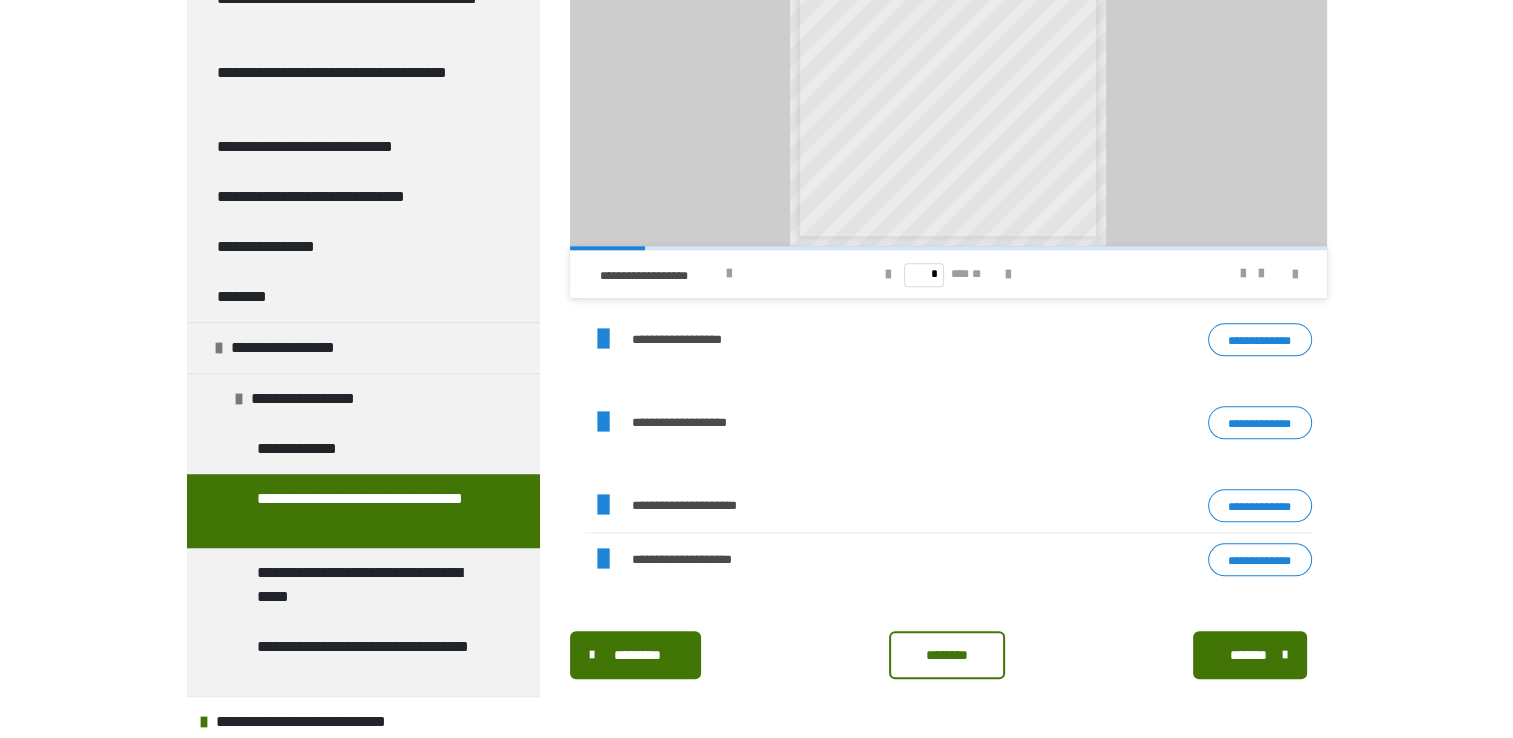 click on "**********" at bounding box center (1260, 340) 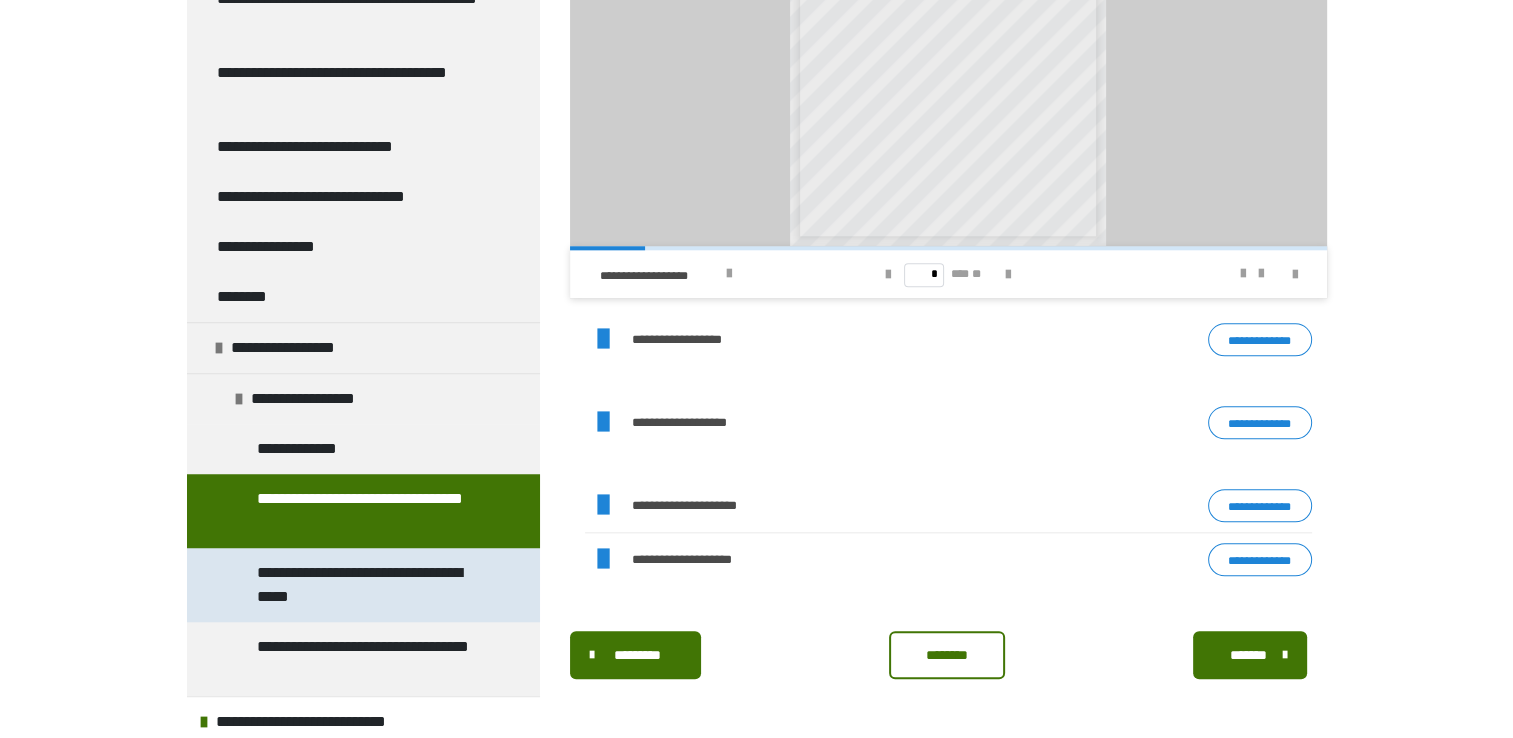 click on "**********" at bounding box center [368, 585] 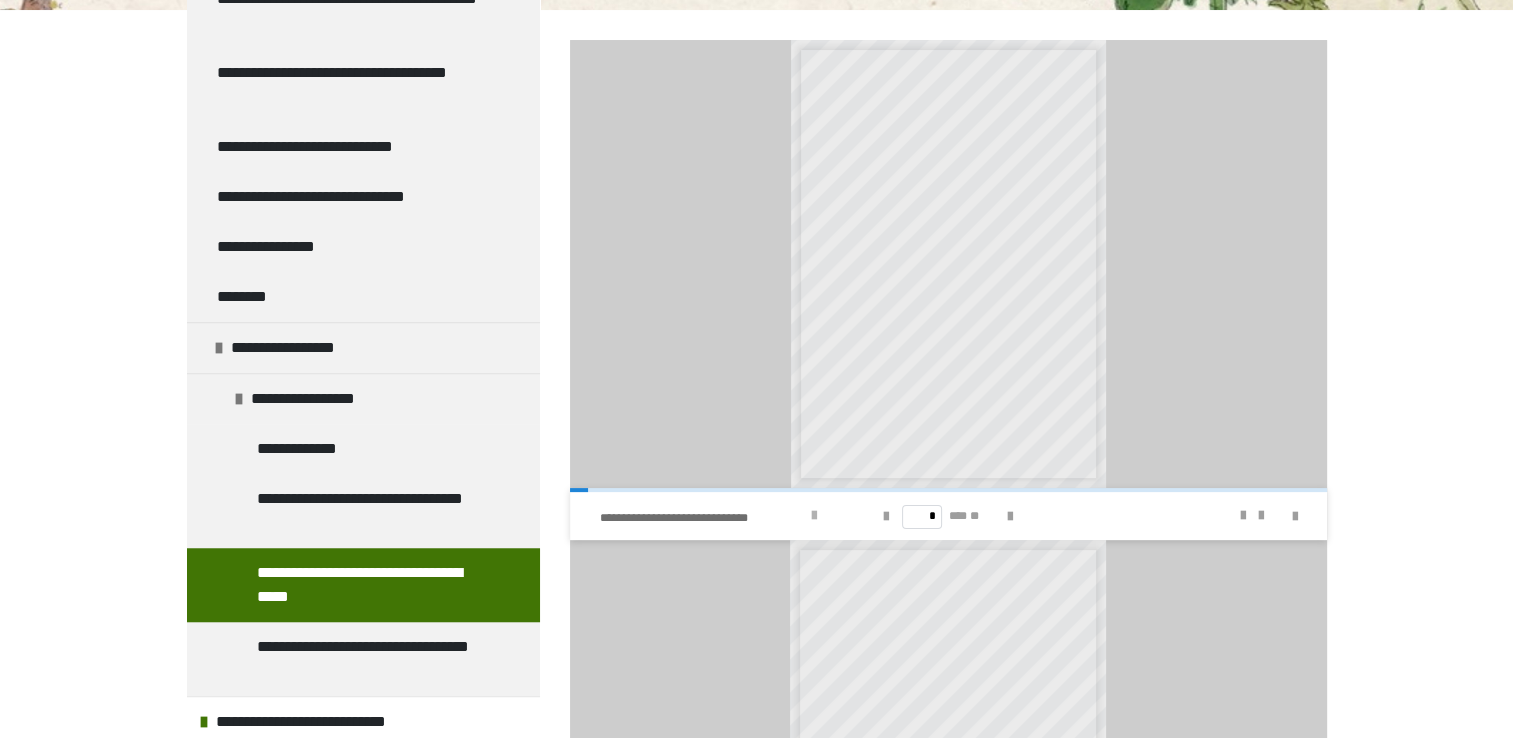 click at bounding box center (814, 516) 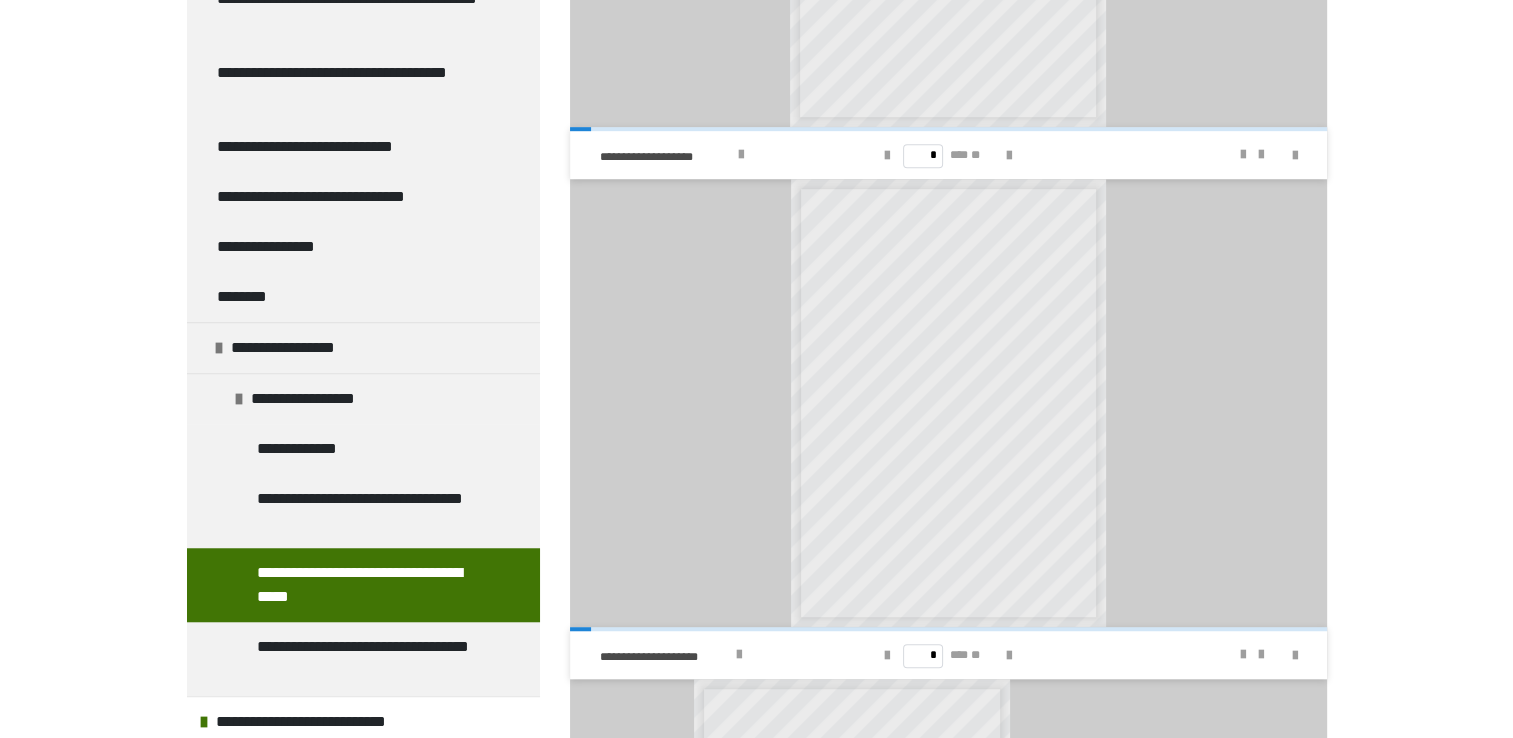 scroll, scrollTop: 1171, scrollLeft: 0, axis: vertical 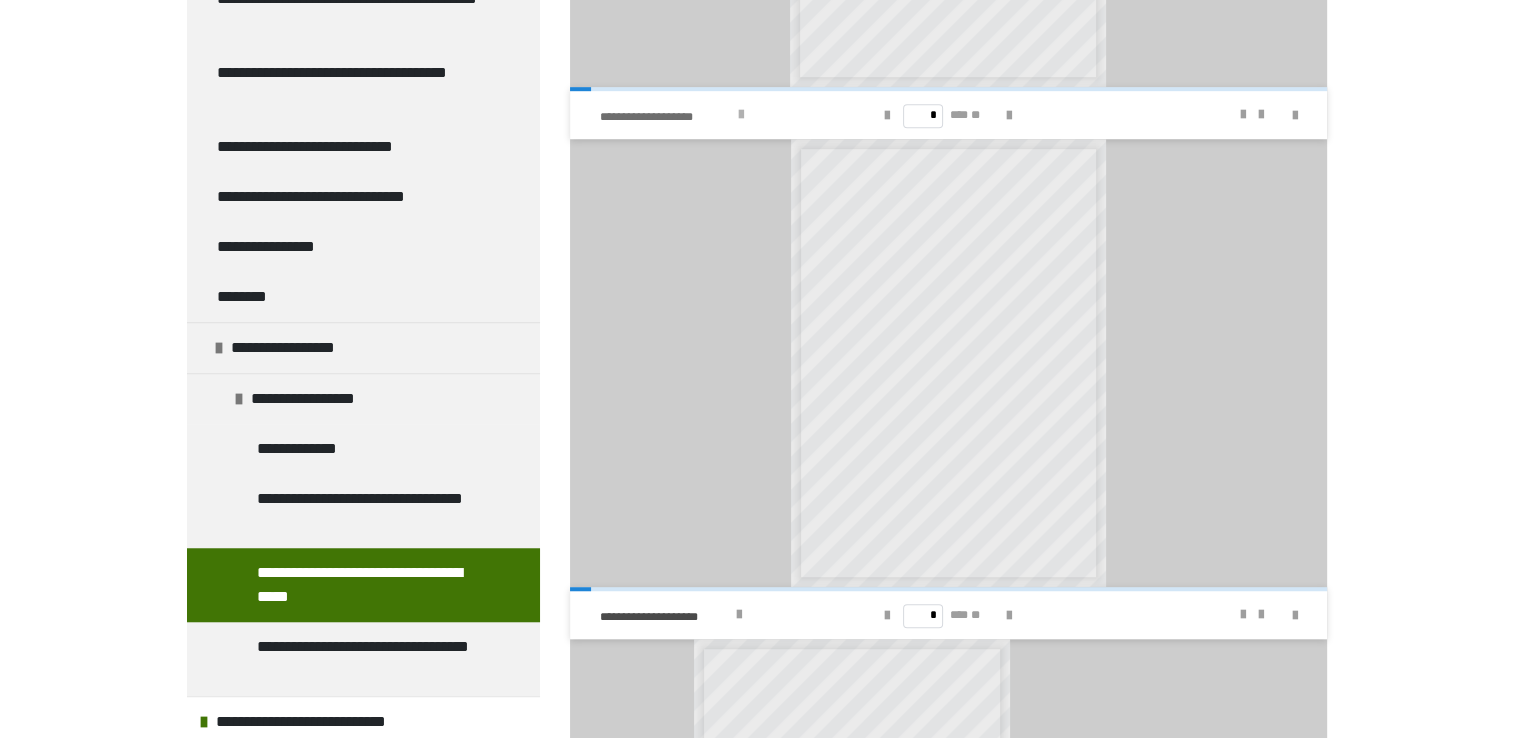 click on "**********" at bounding box center (719, 115) 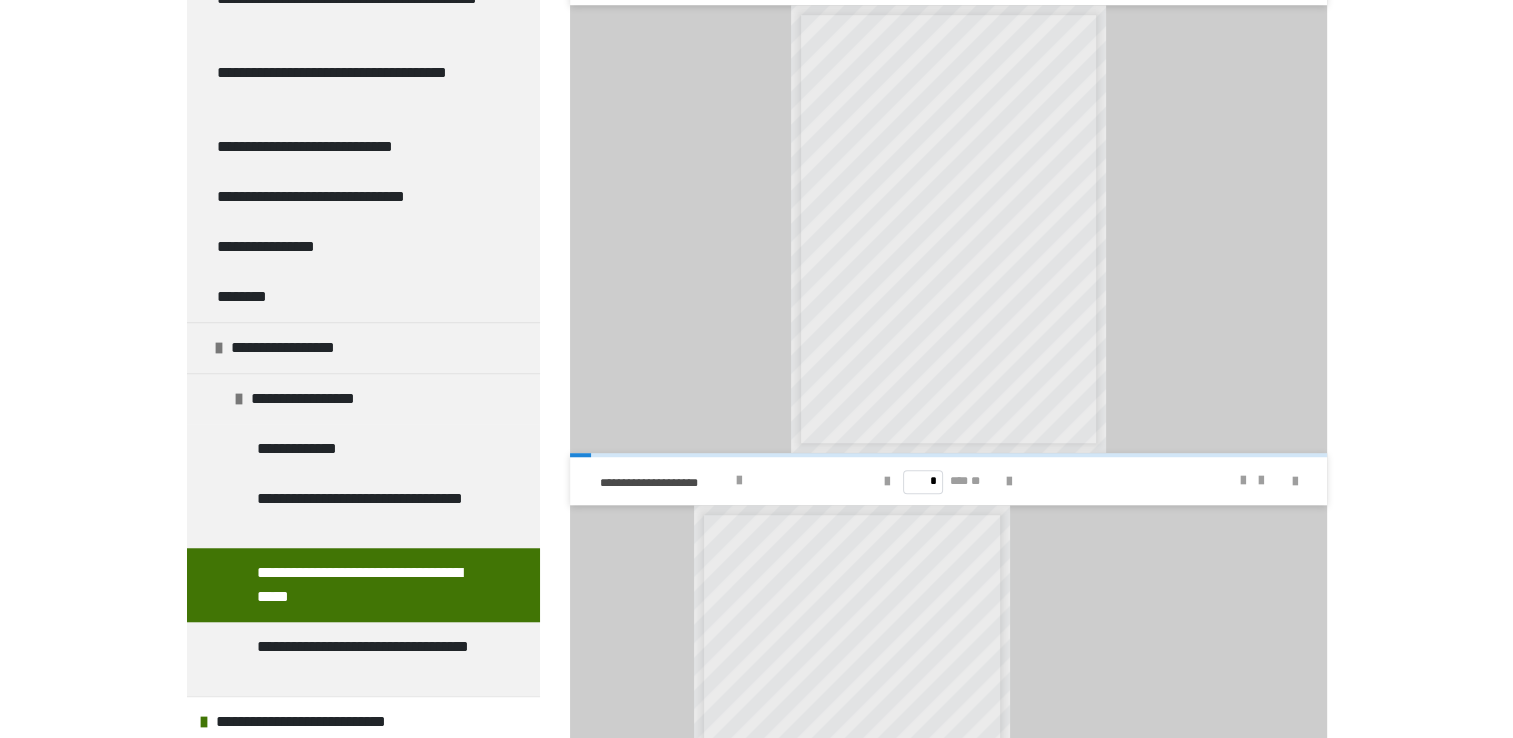 scroll, scrollTop: 1340, scrollLeft: 0, axis: vertical 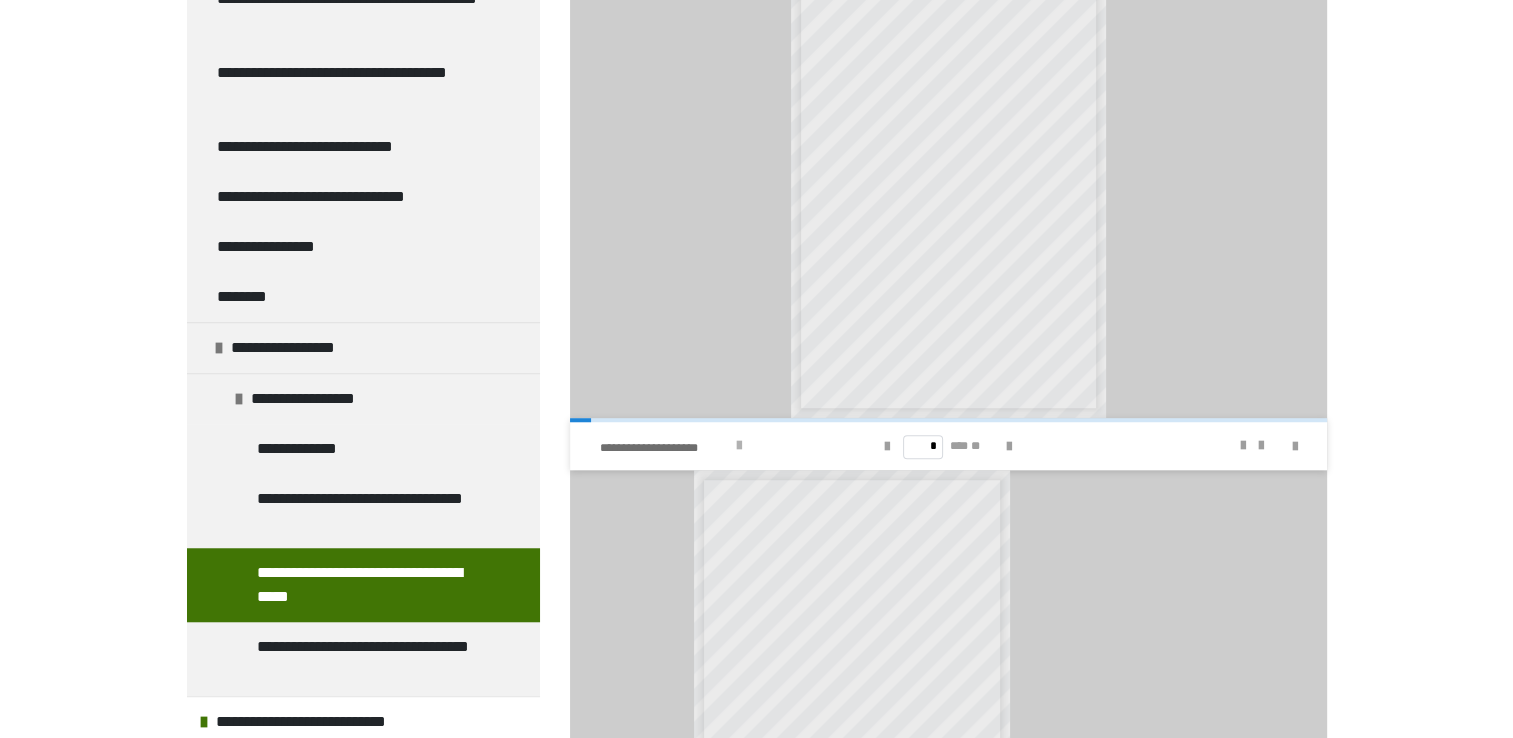 click at bounding box center (739, 446) 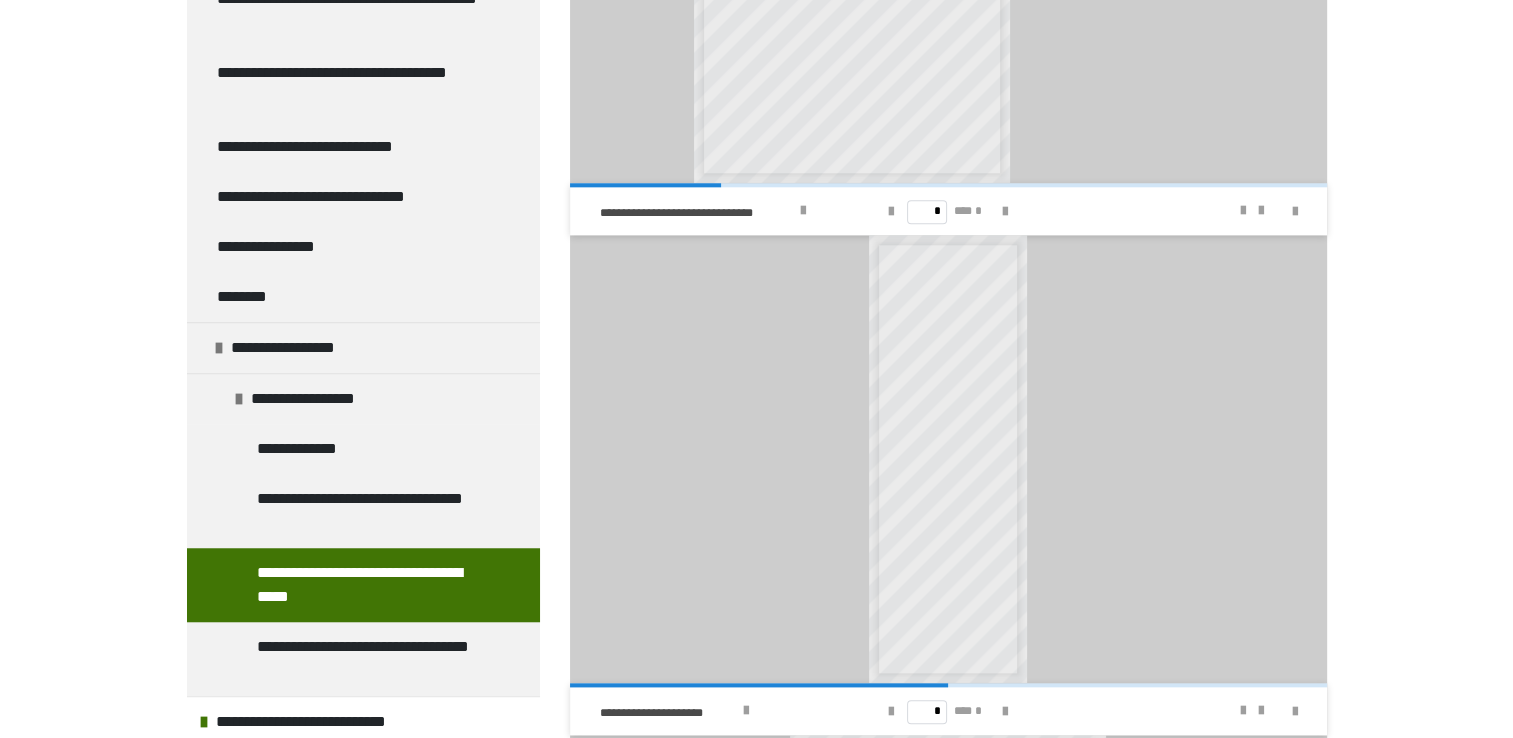 scroll, scrollTop: 2120, scrollLeft: 0, axis: vertical 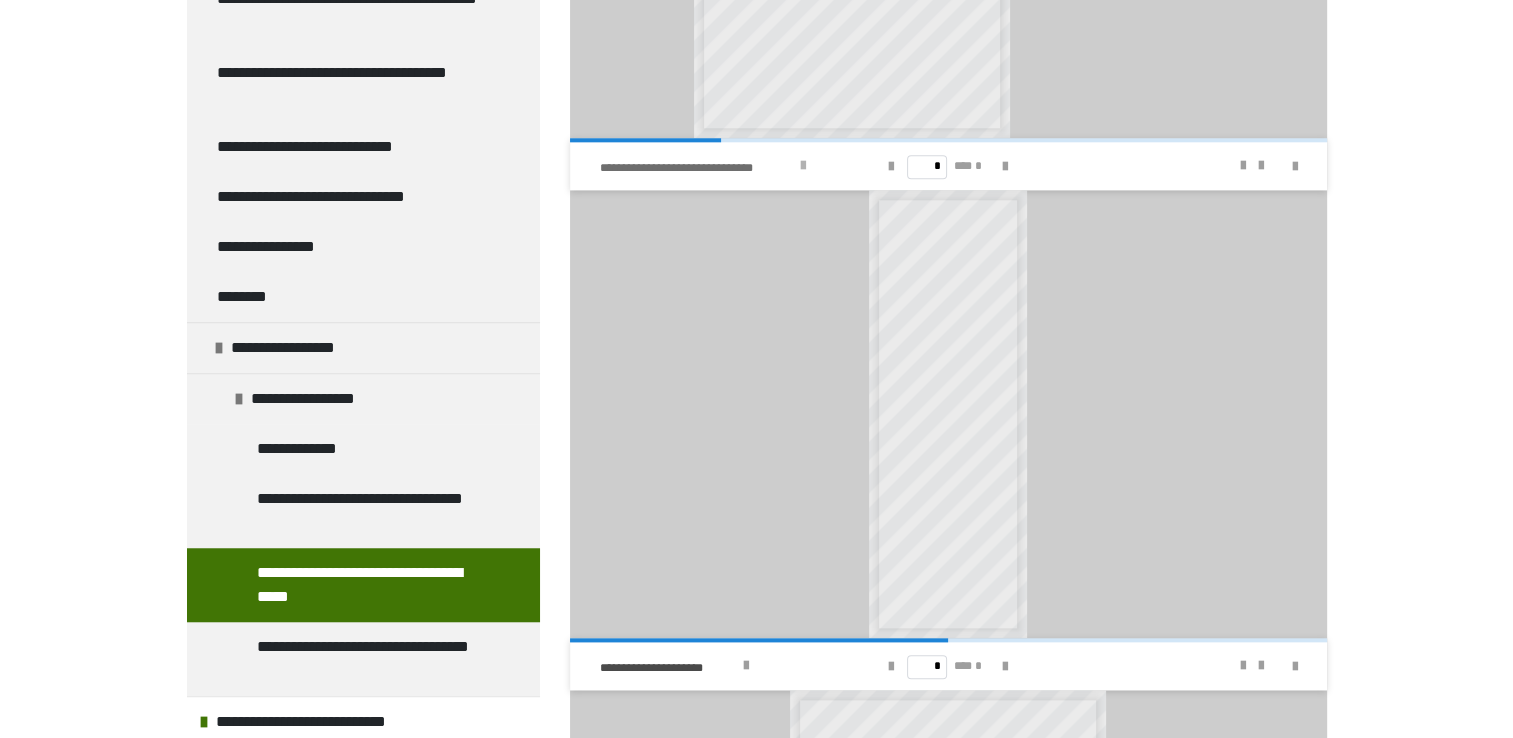 click at bounding box center (803, 166) 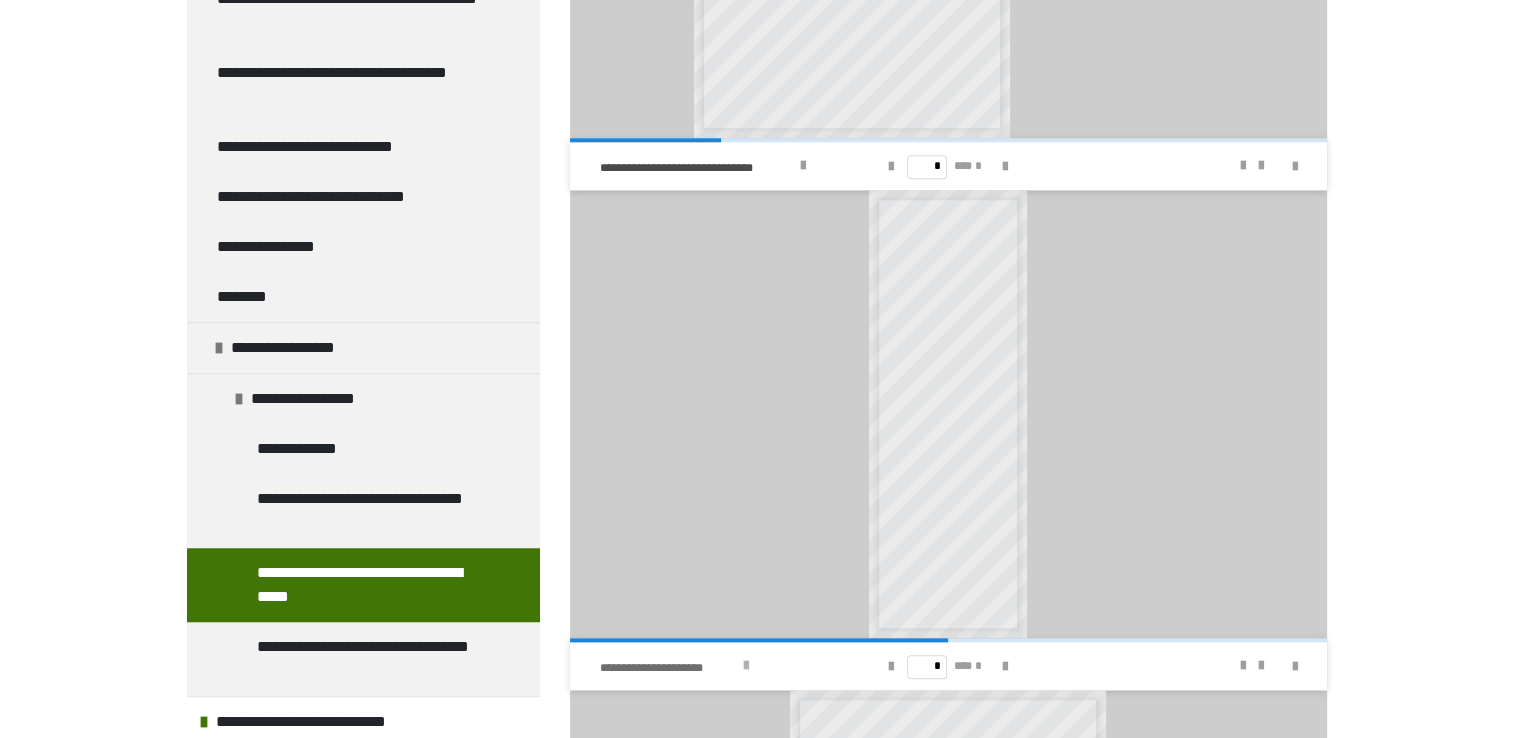 click at bounding box center (746, 666) 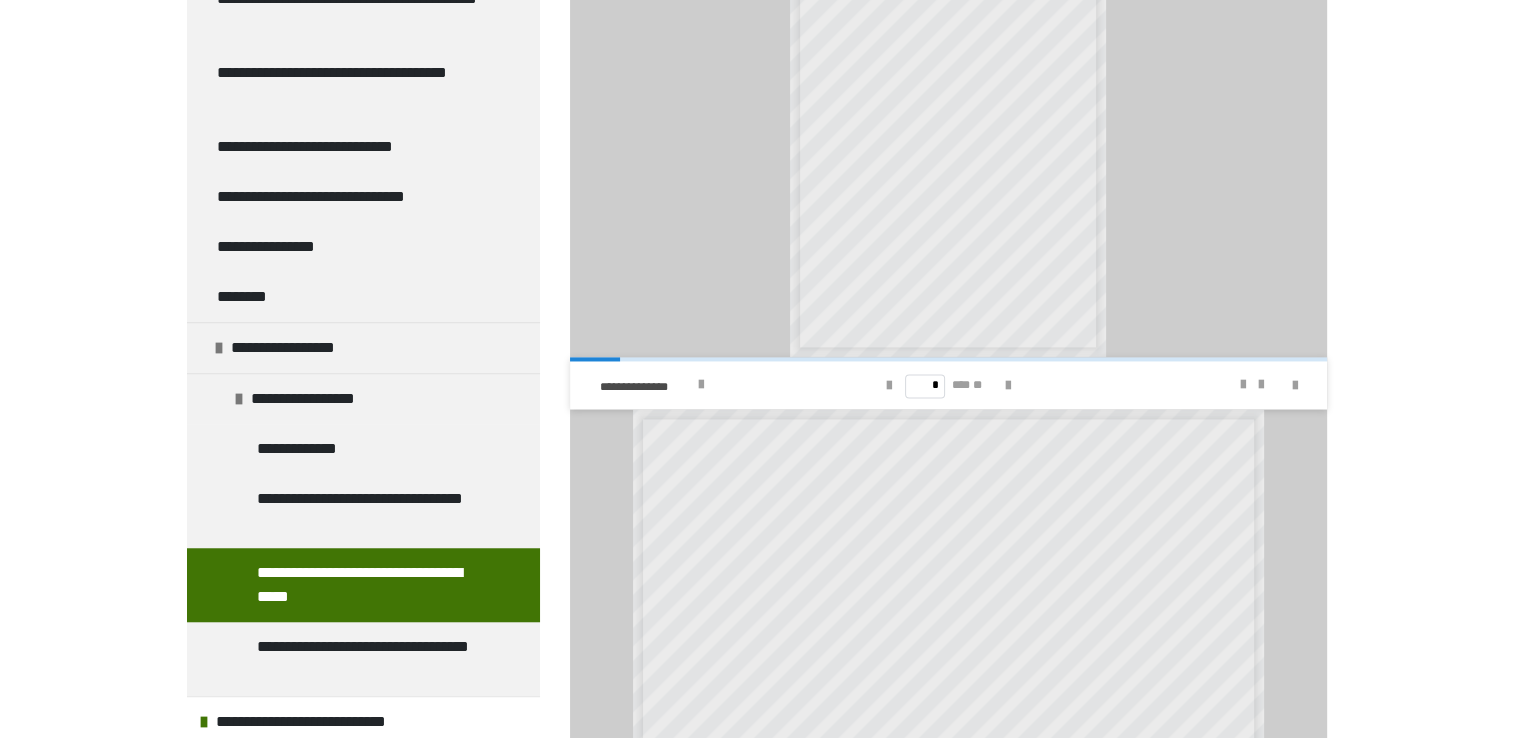 scroll, scrollTop: 2912, scrollLeft: 0, axis: vertical 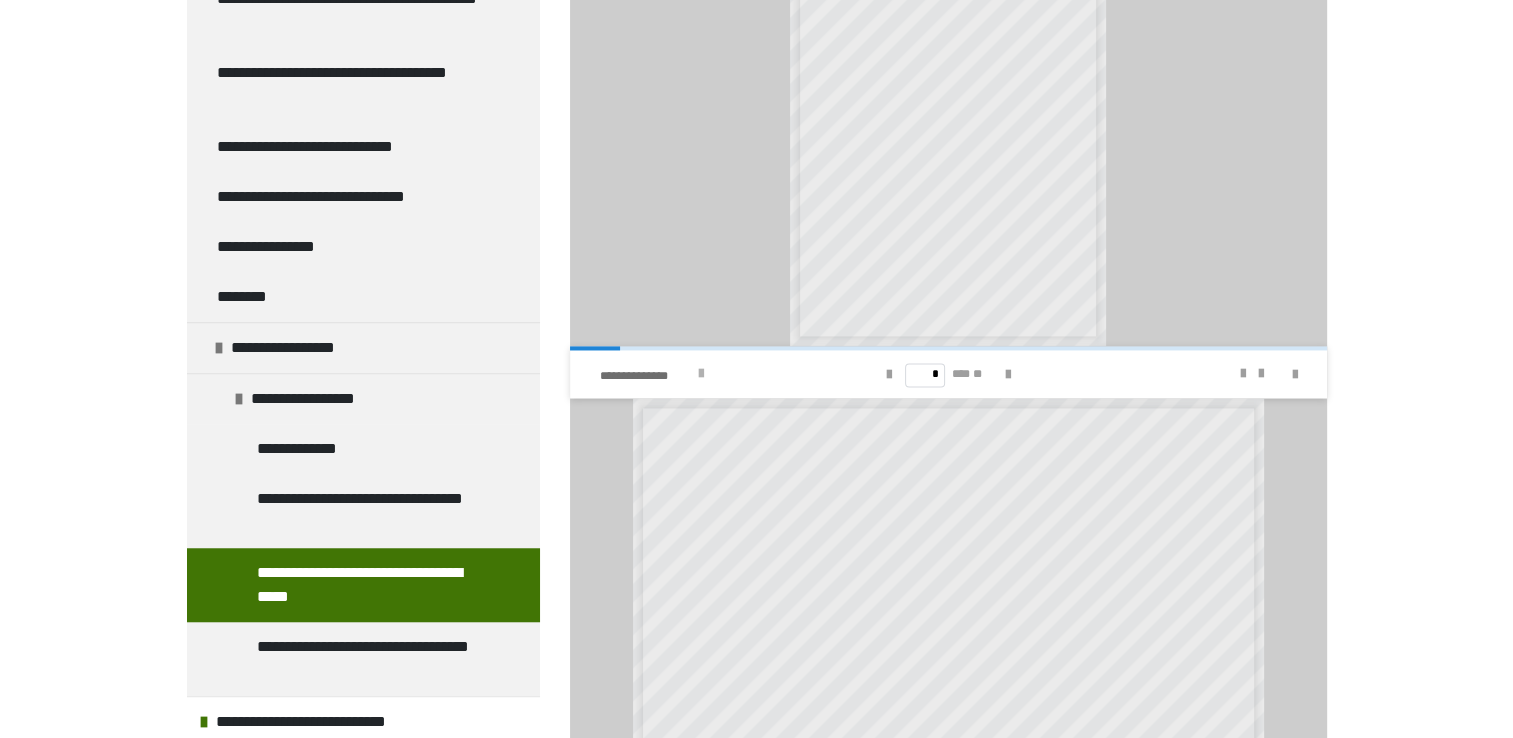click at bounding box center (701, 374) 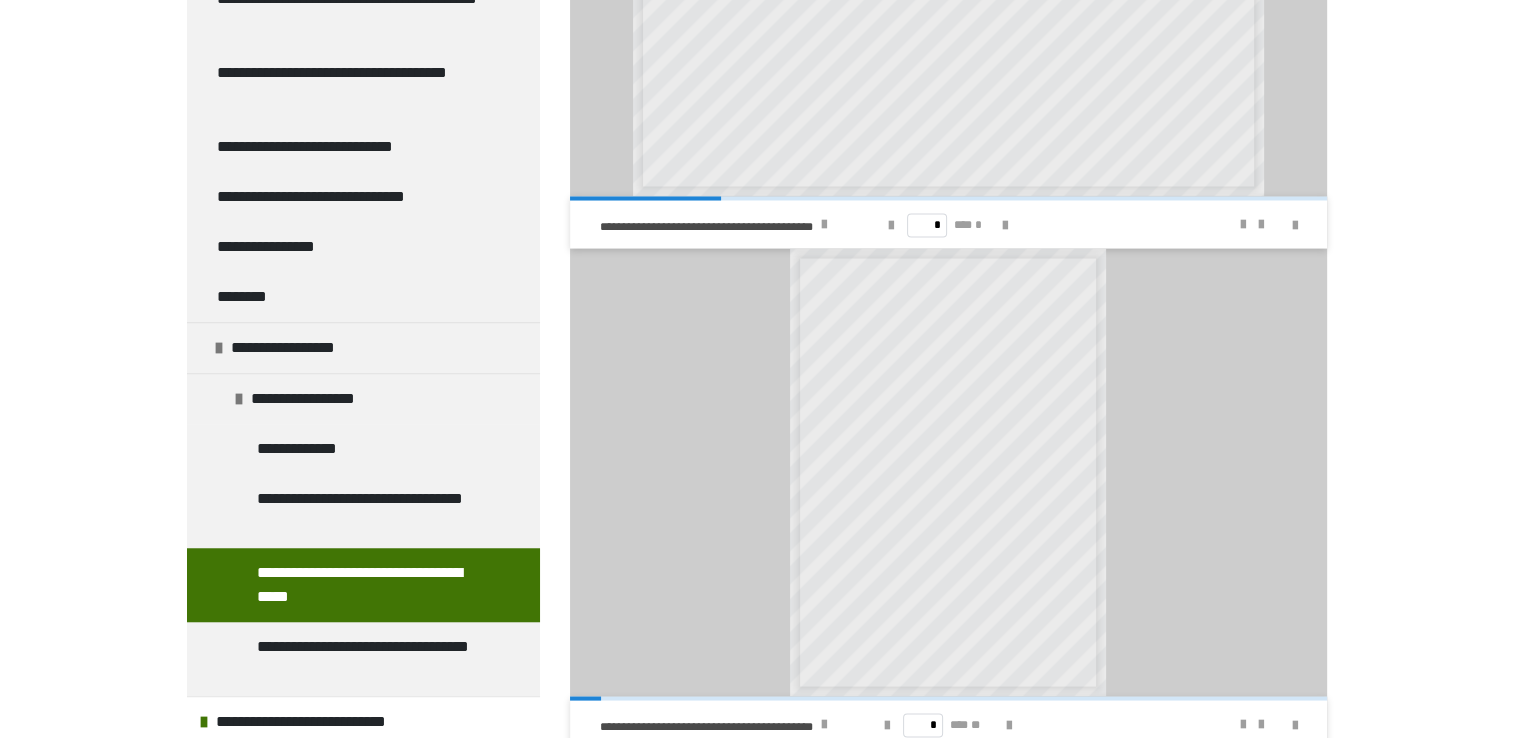 scroll, scrollTop: 3602, scrollLeft: 0, axis: vertical 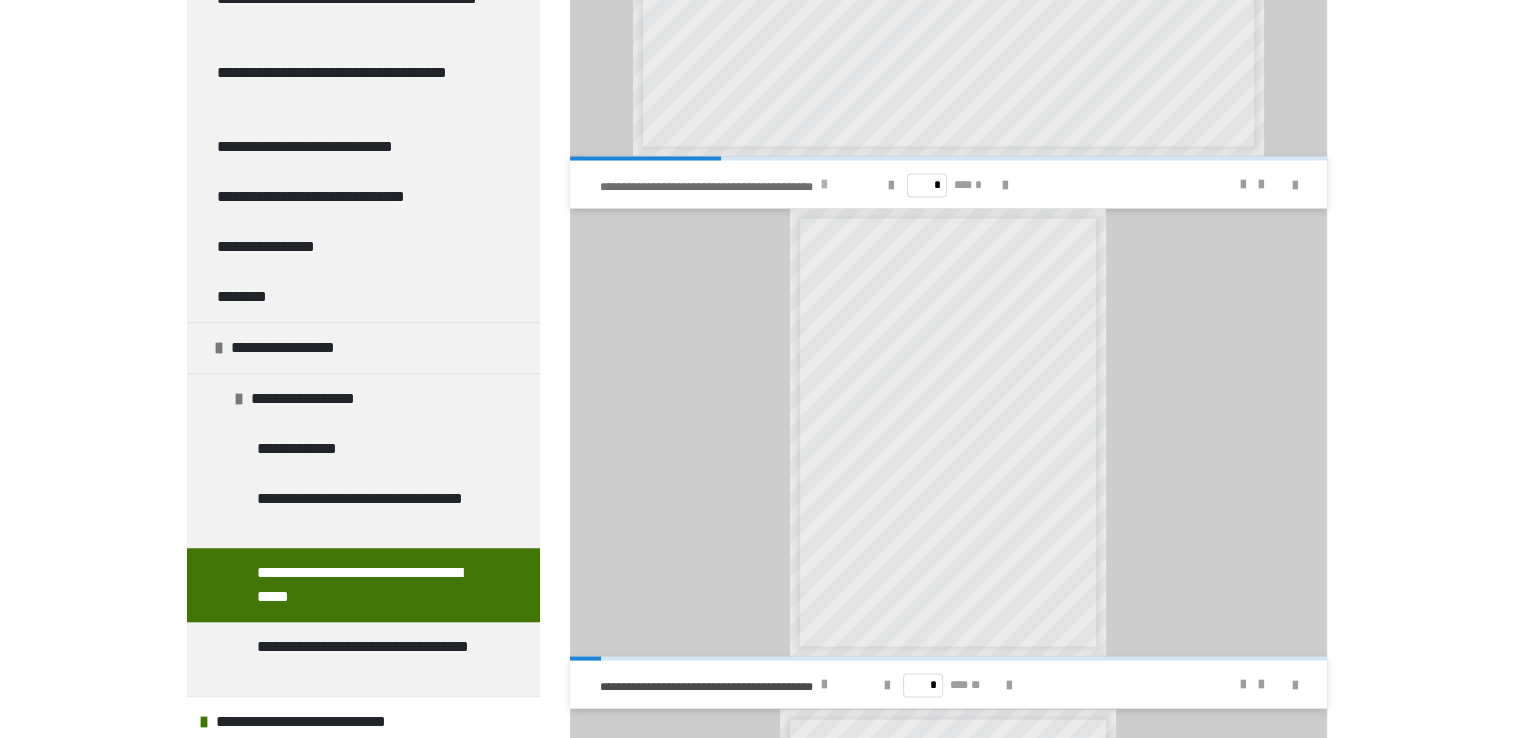 click at bounding box center (824, 184) 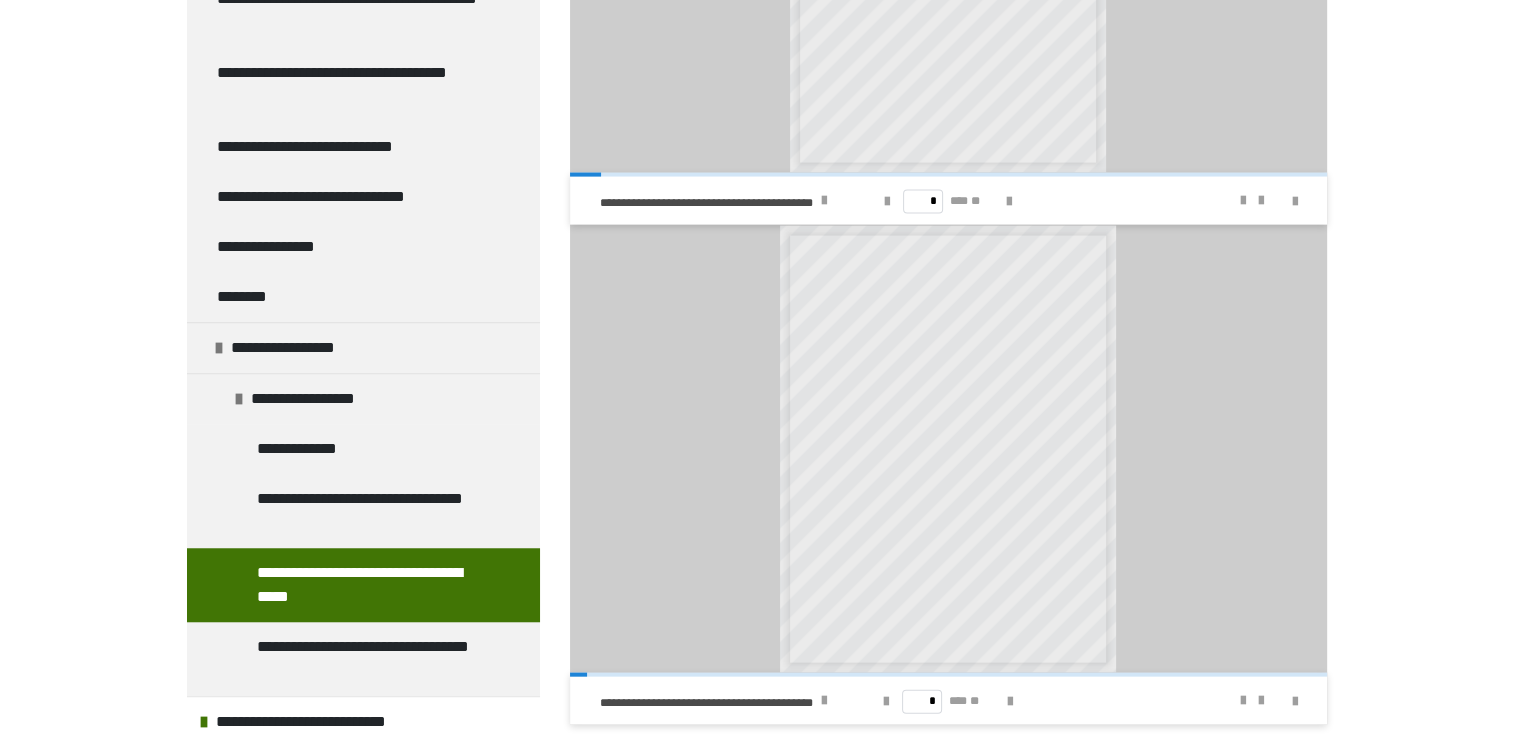 scroll, scrollTop: 4131, scrollLeft: 0, axis: vertical 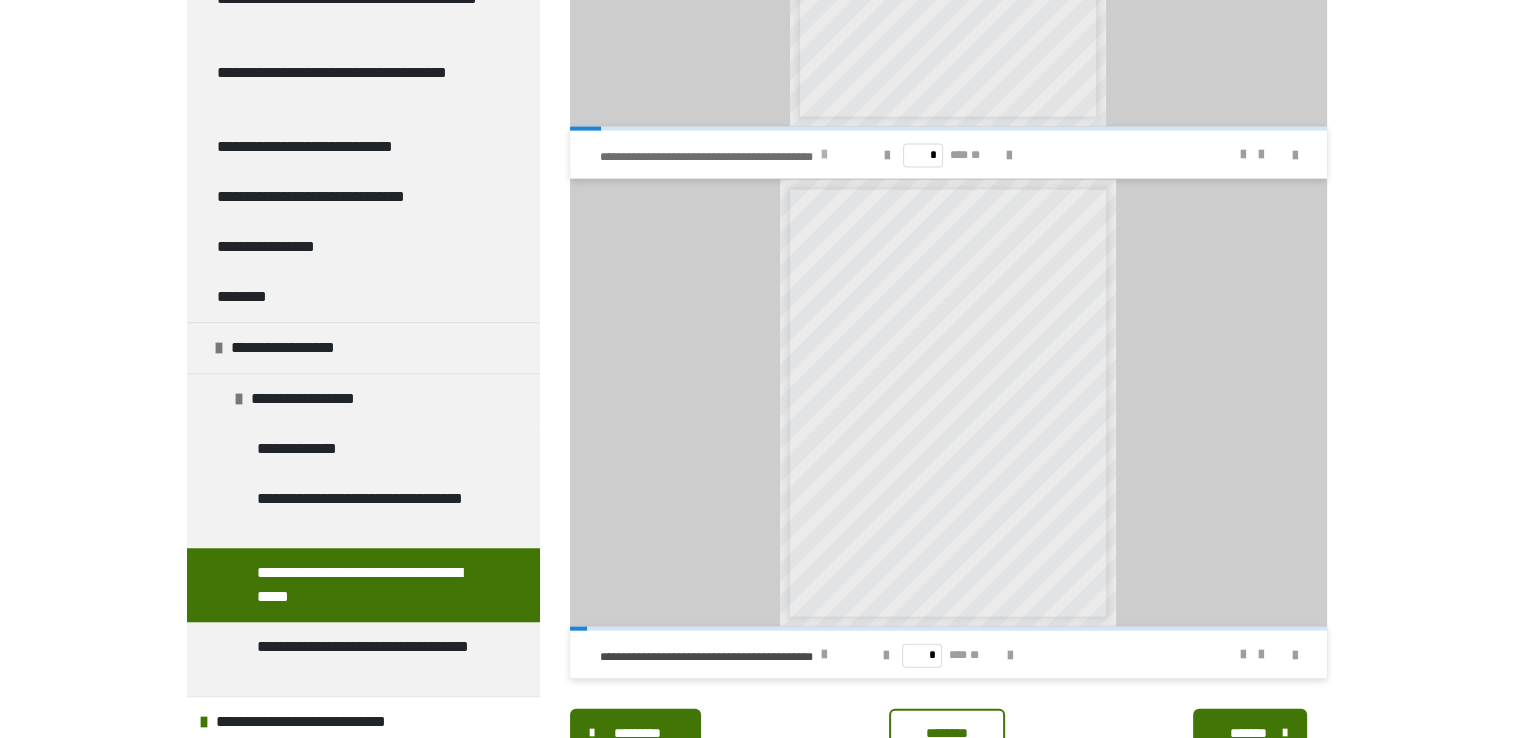 click at bounding box center [824, 155] 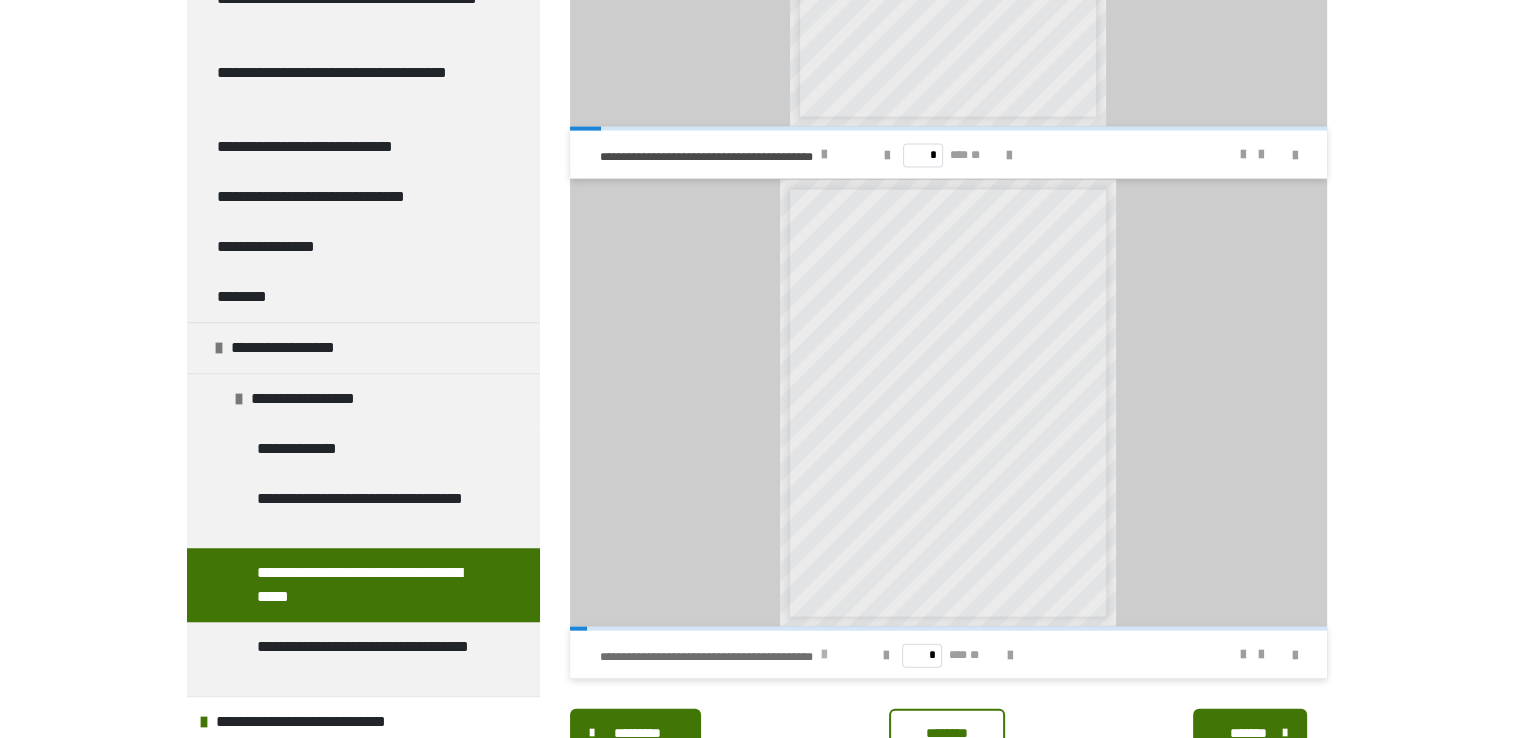 click at bounding box center [824, 655] 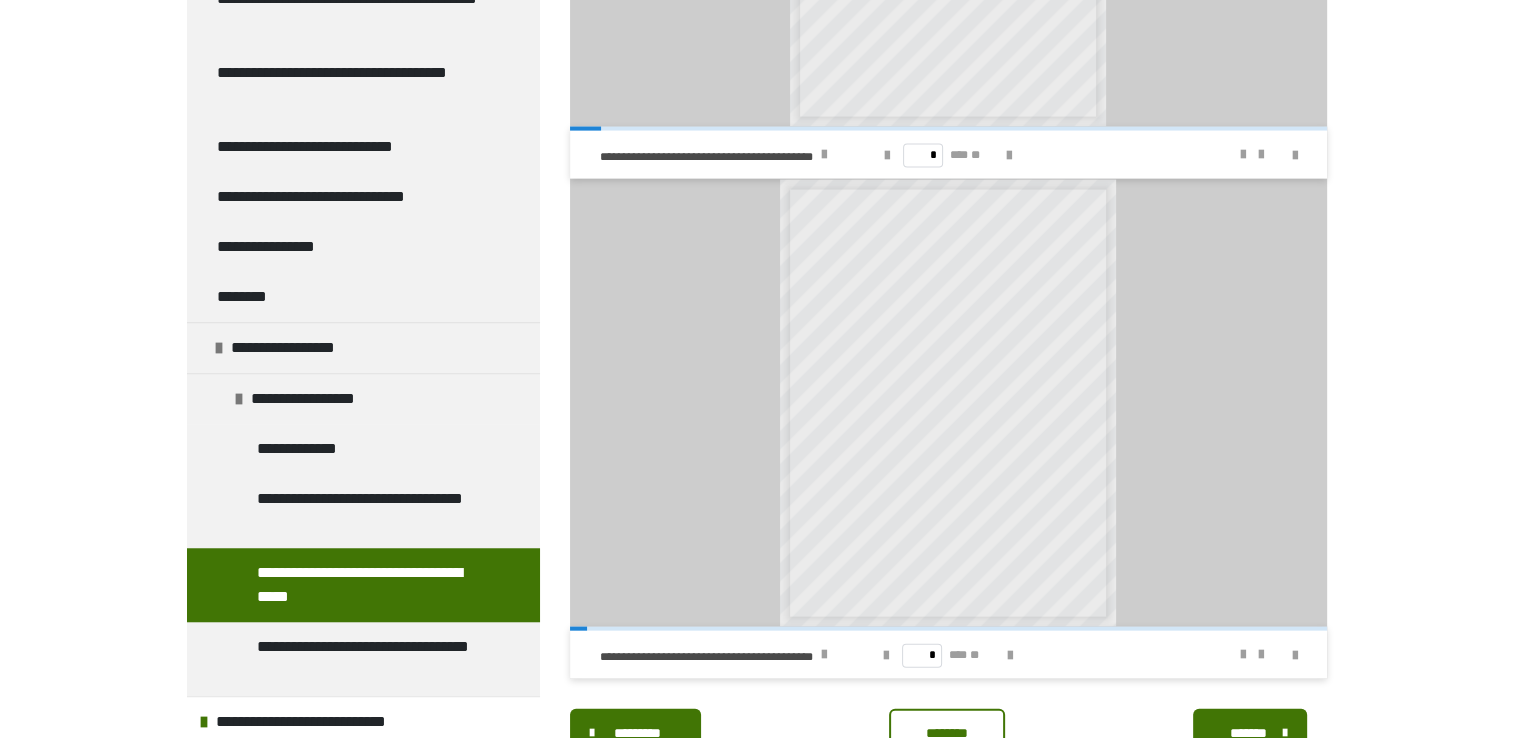 scroll, scrollTop: 4209, scrollLeft: 0, axis: vertical 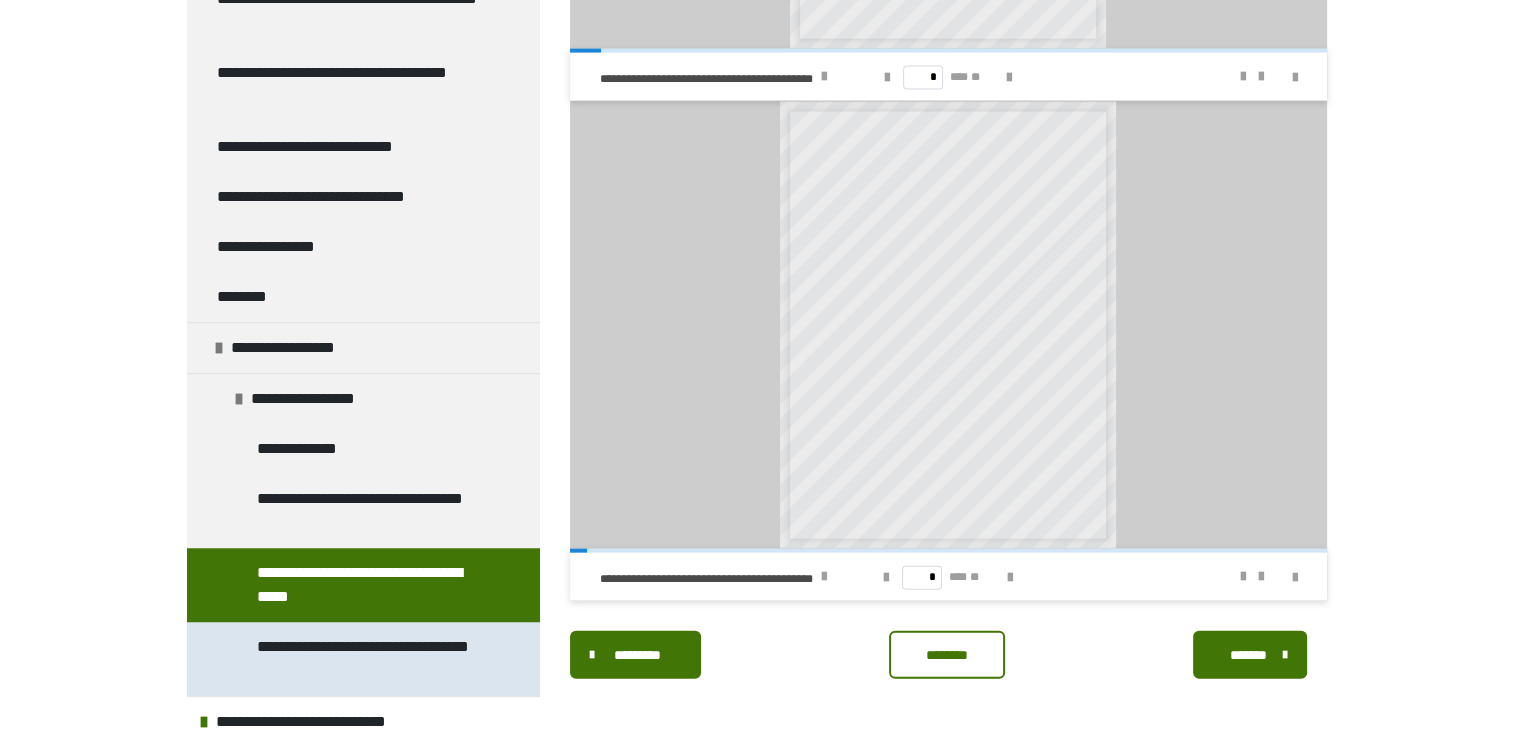 click on "**********" at bounding box center [368, 659] 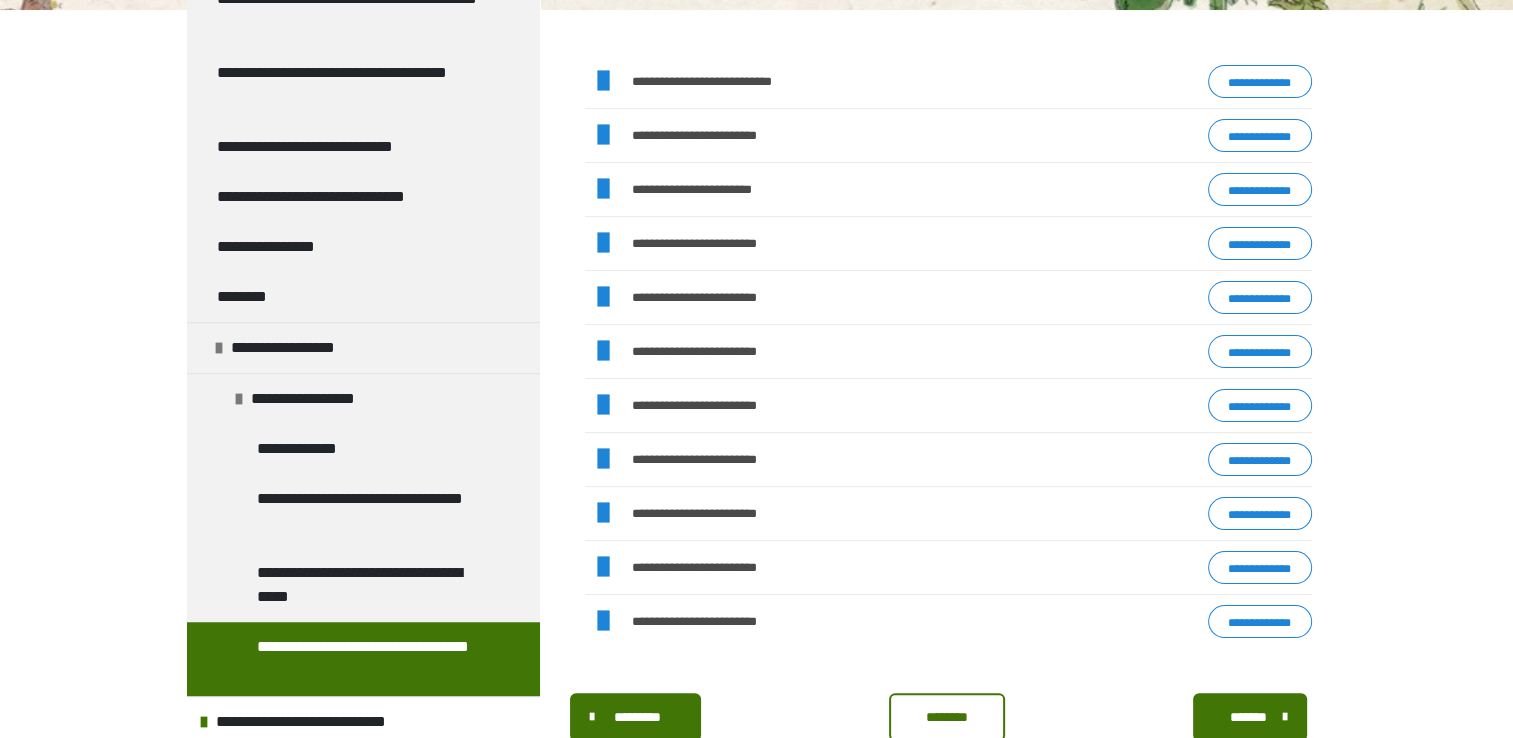 click on "**********" at bounding box center [1260, 82] 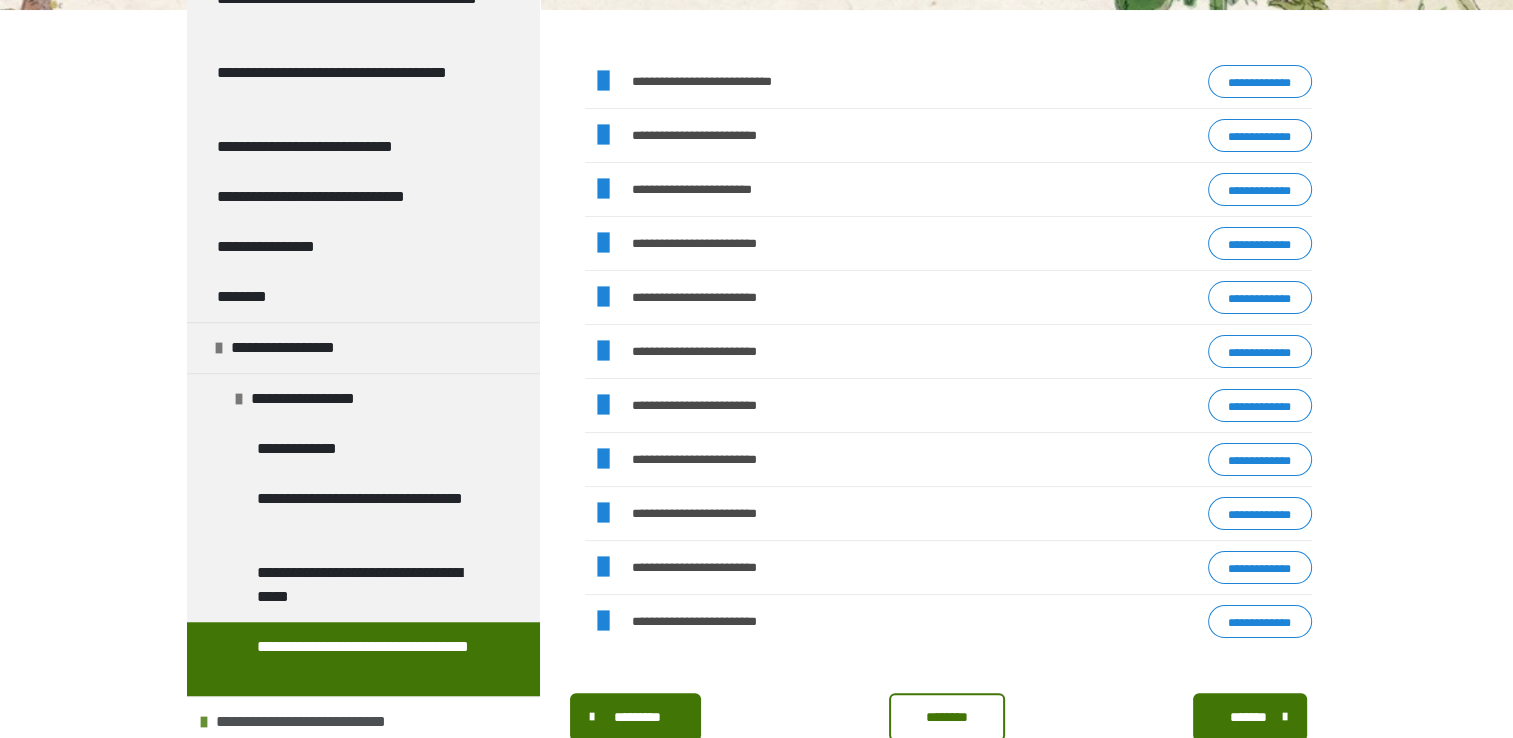 click on "**********" at bounding box center (321, 722) 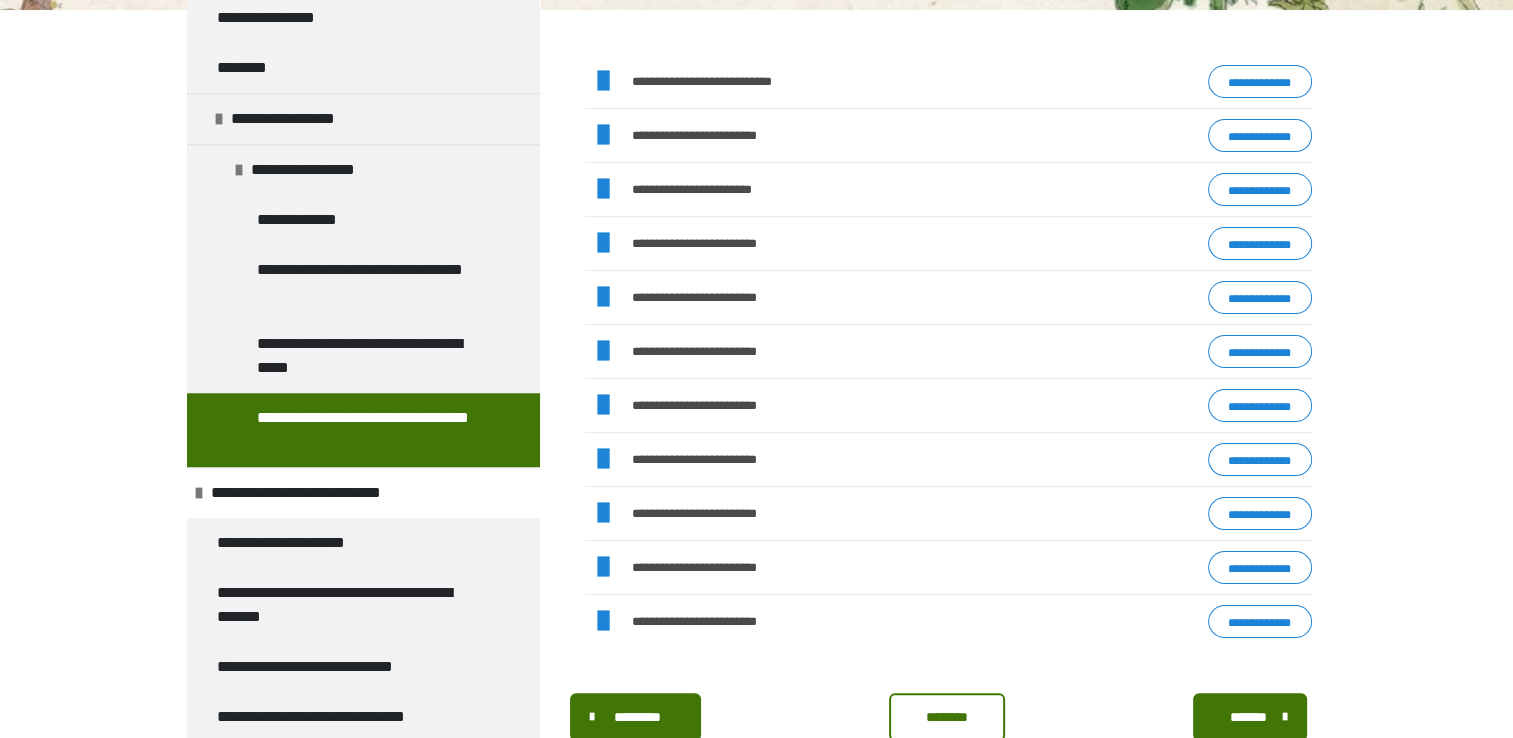 scroll, scrollTop: 1829, scrollLeft: 0, axis: vertical 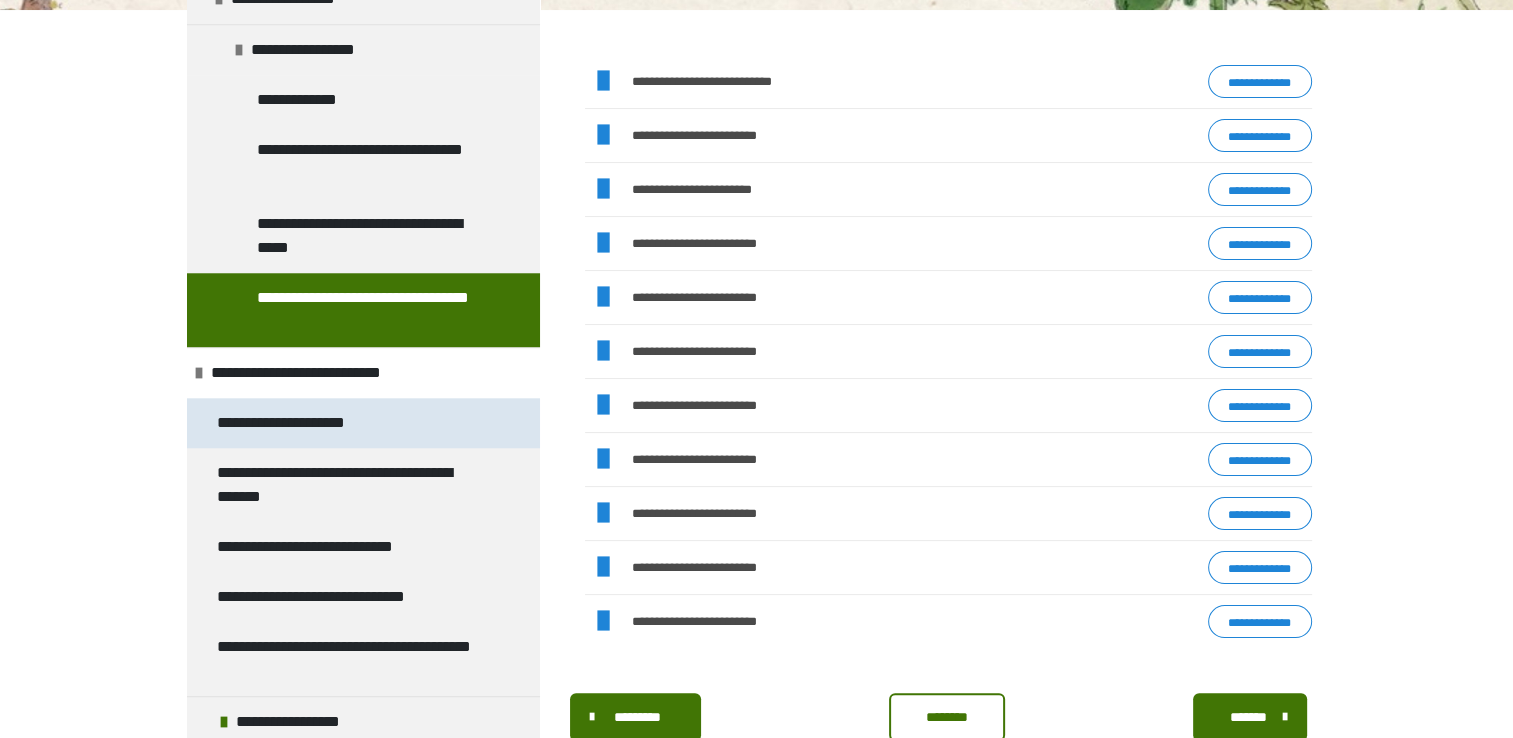 click on "**********" at bounding box center (303, 423) 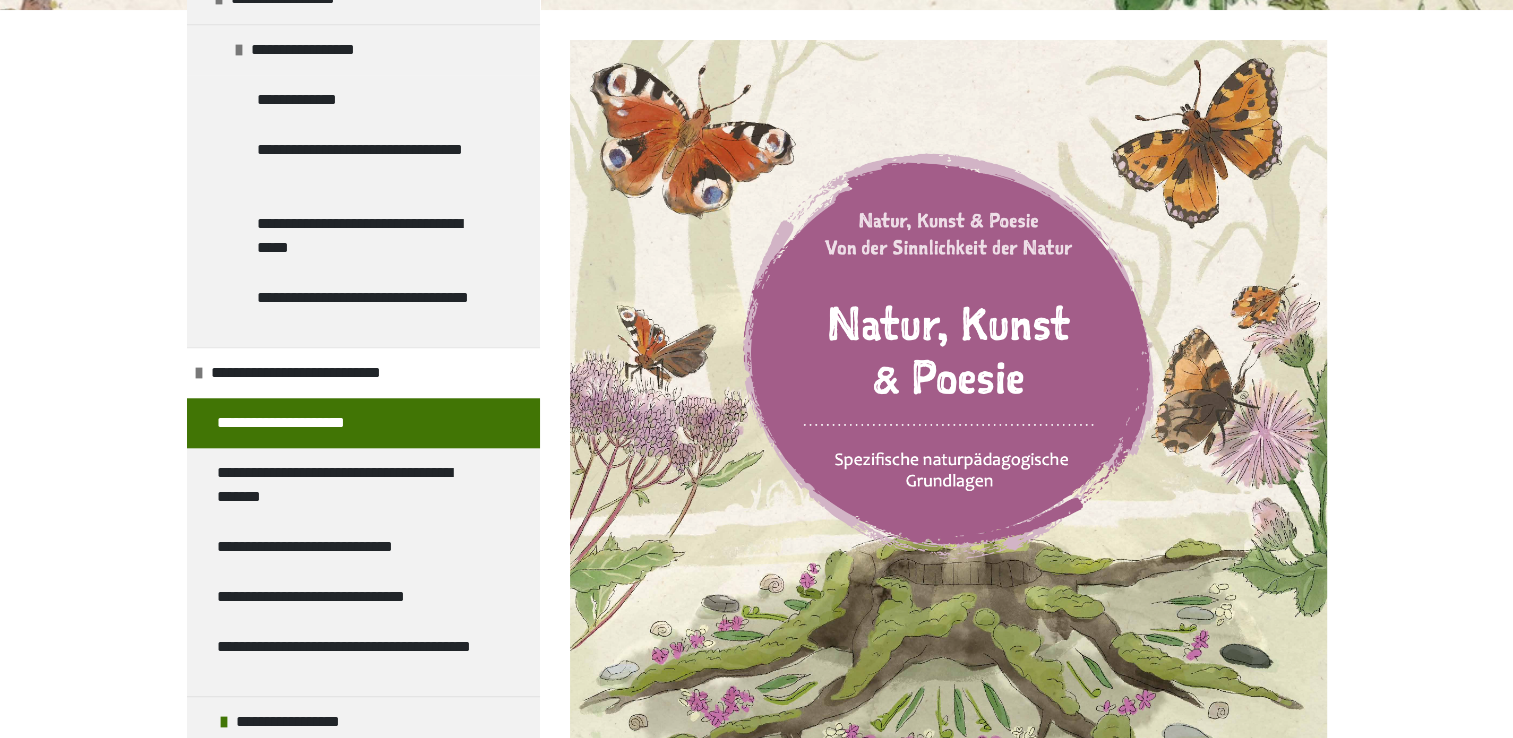 scroll, scrollTop: 109, scrollLeft: 0, axis: vertical 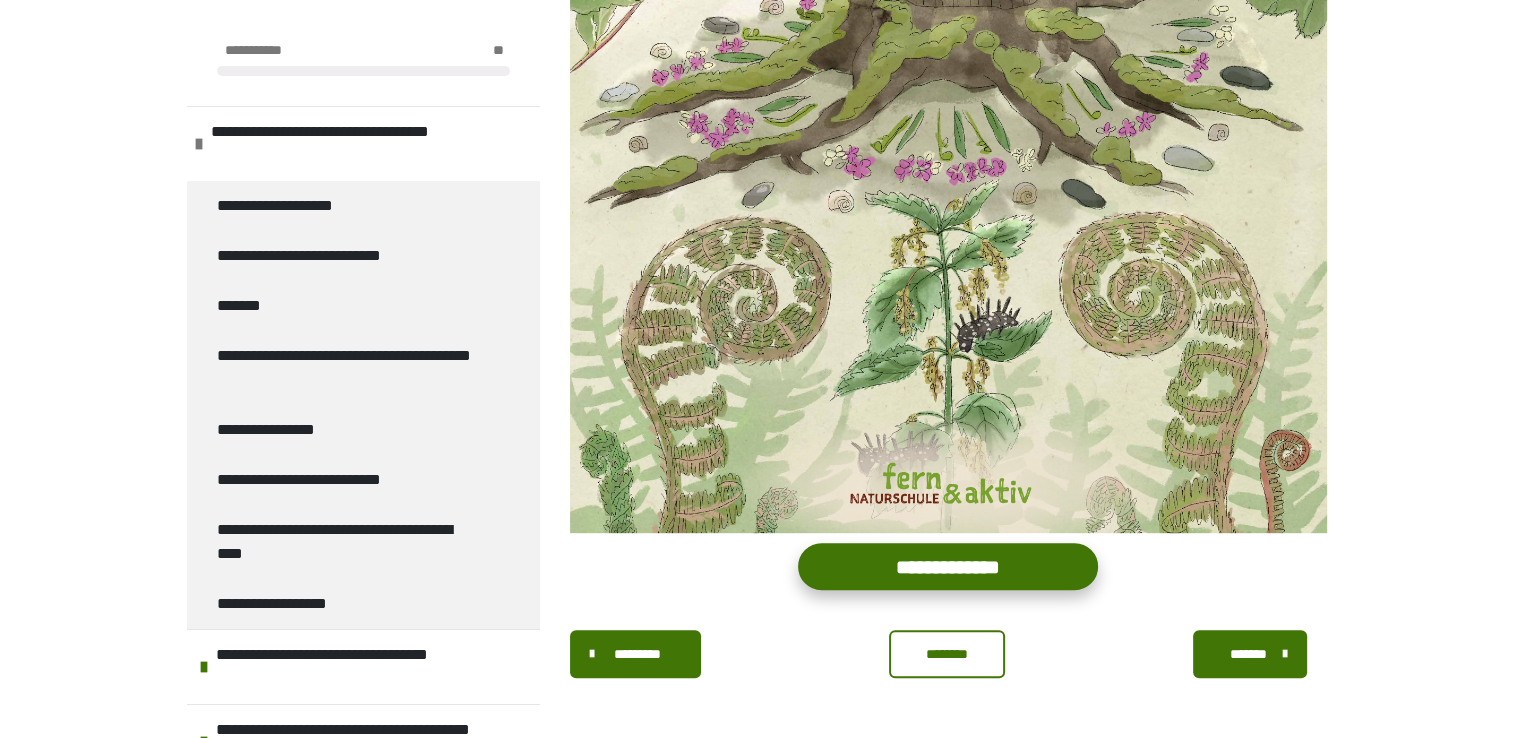 click on "**********" at bounding box center (948, 566) 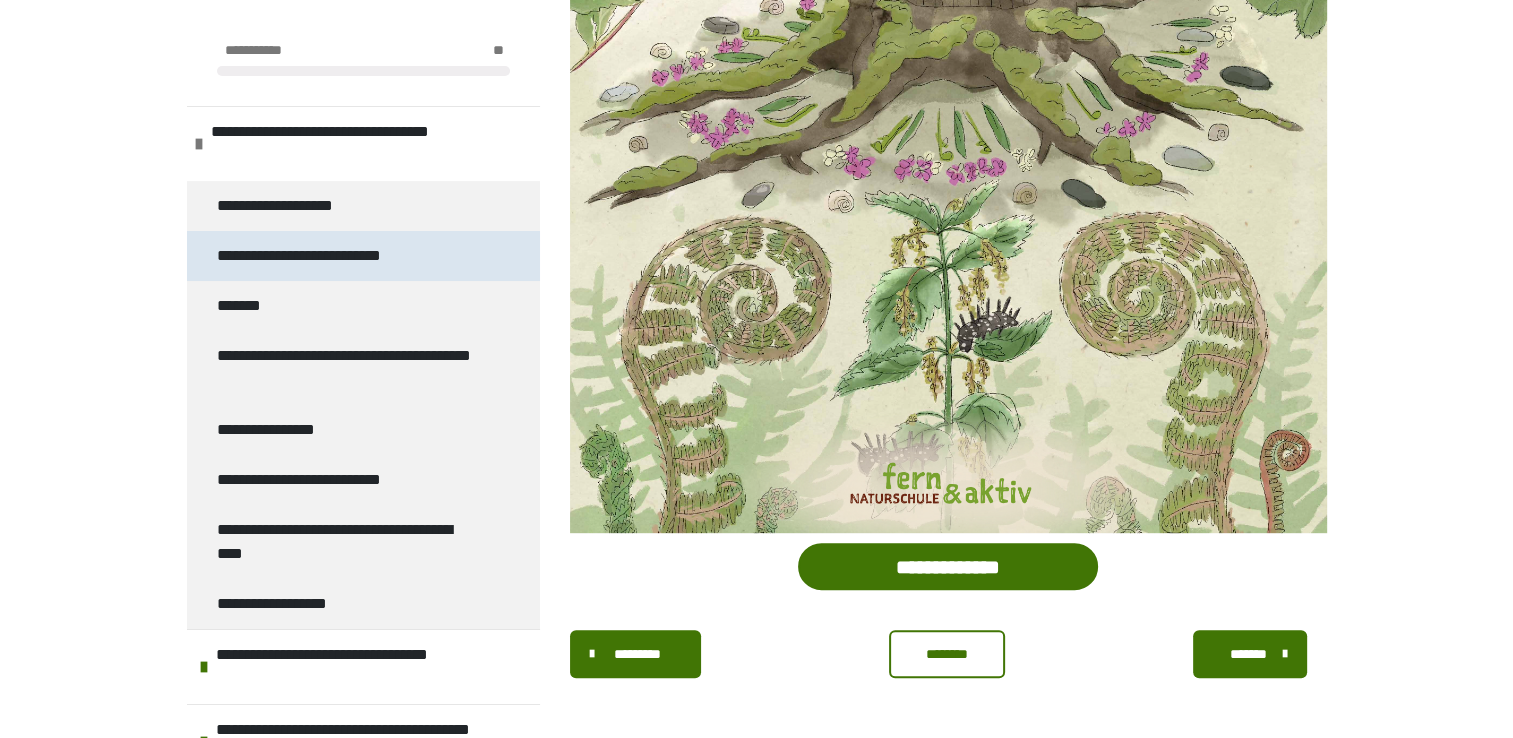 click on "**********" at bounding box center [336, 256] 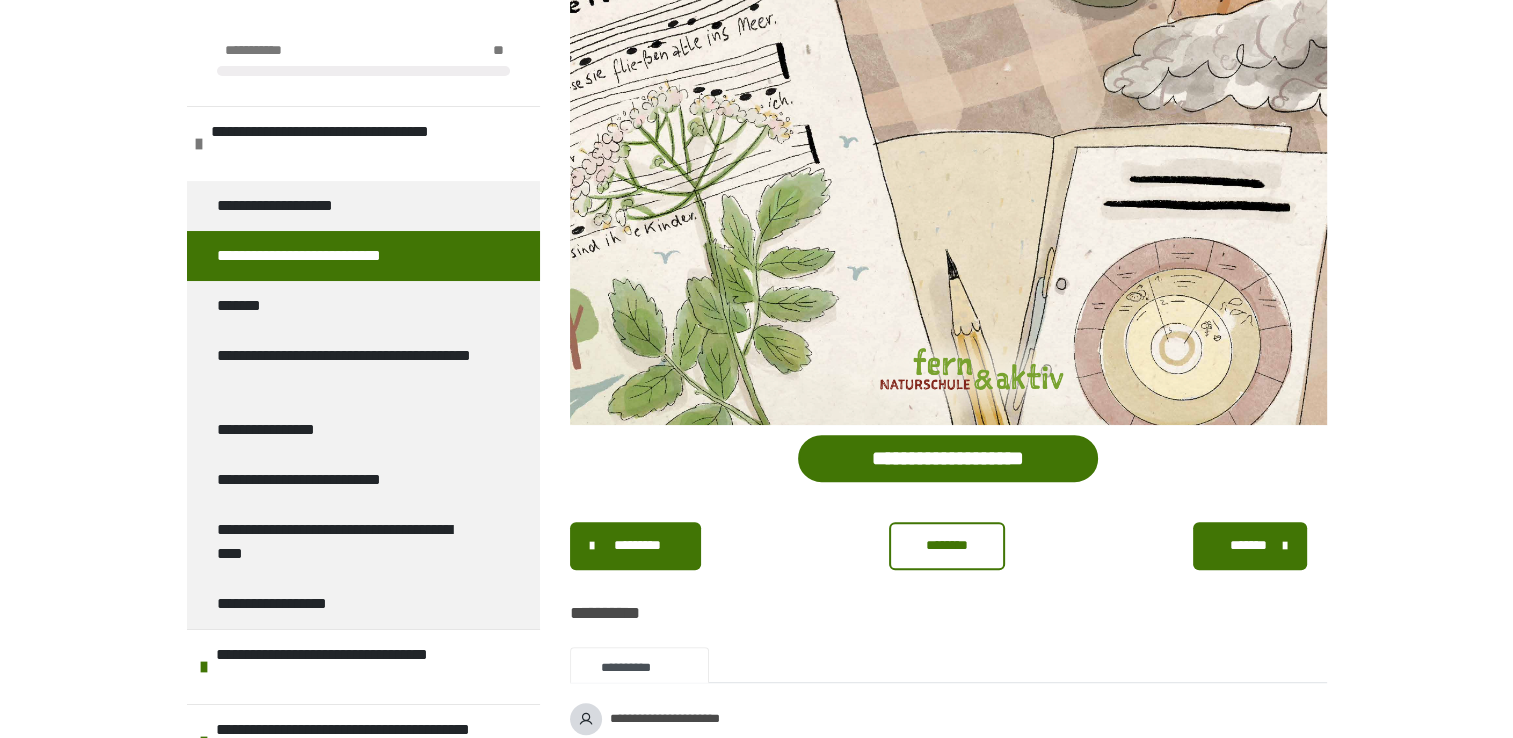 scroll, scrollTop: 996, scrollLeft: 0, axis: vertical 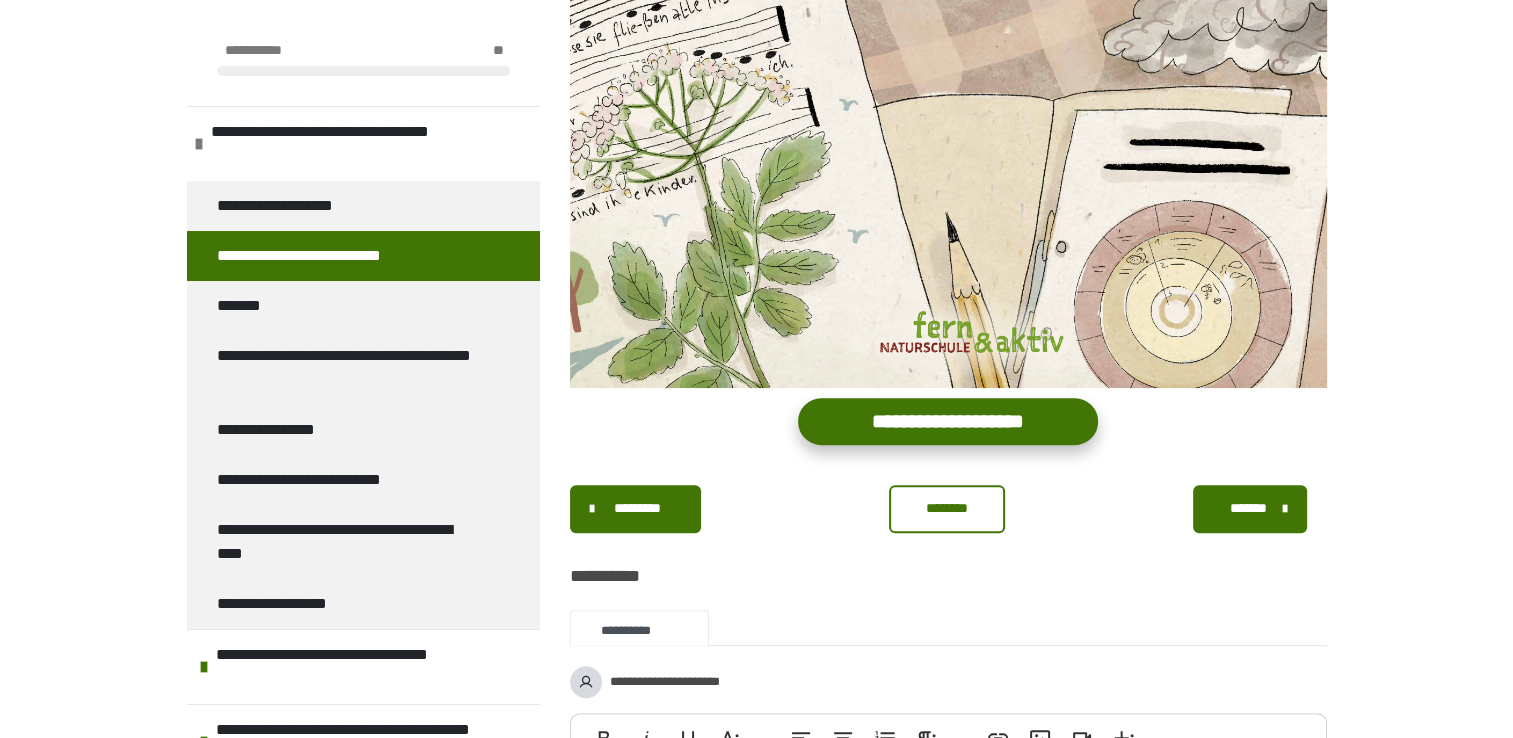 click on "**********" at bounding box center [948, 421] 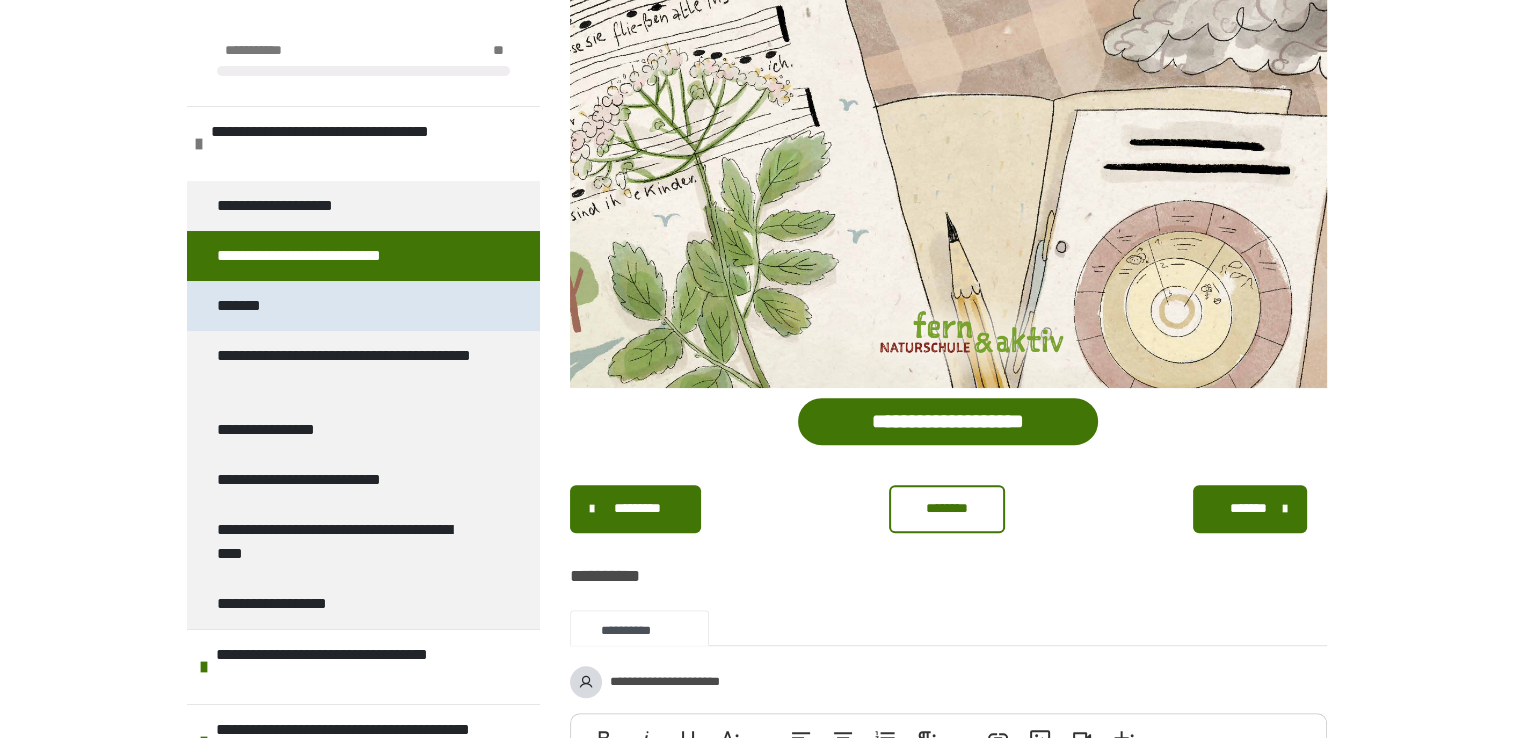 click on "*******" at bounding box center (250, 306) 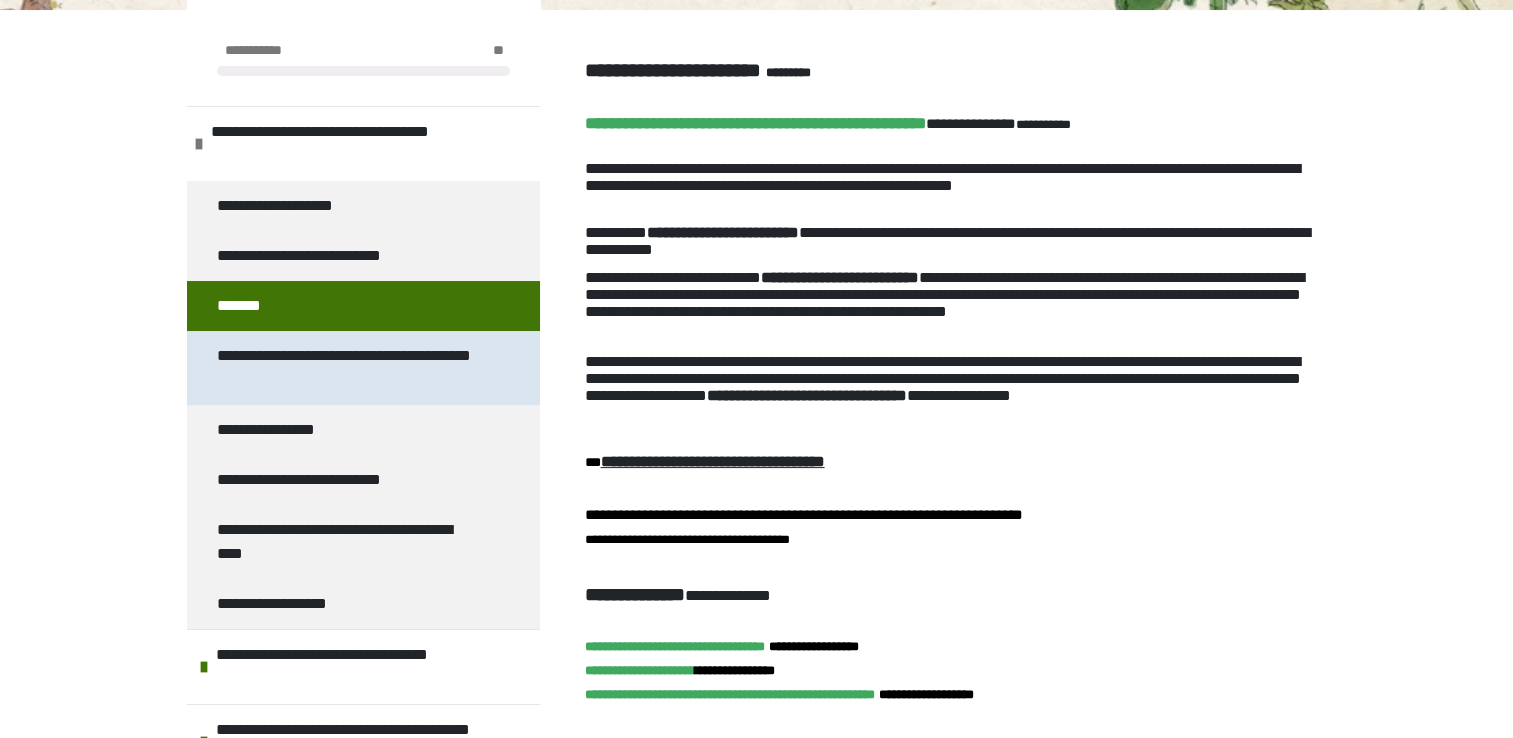 click on "**********" at bounding box center (348, 368) 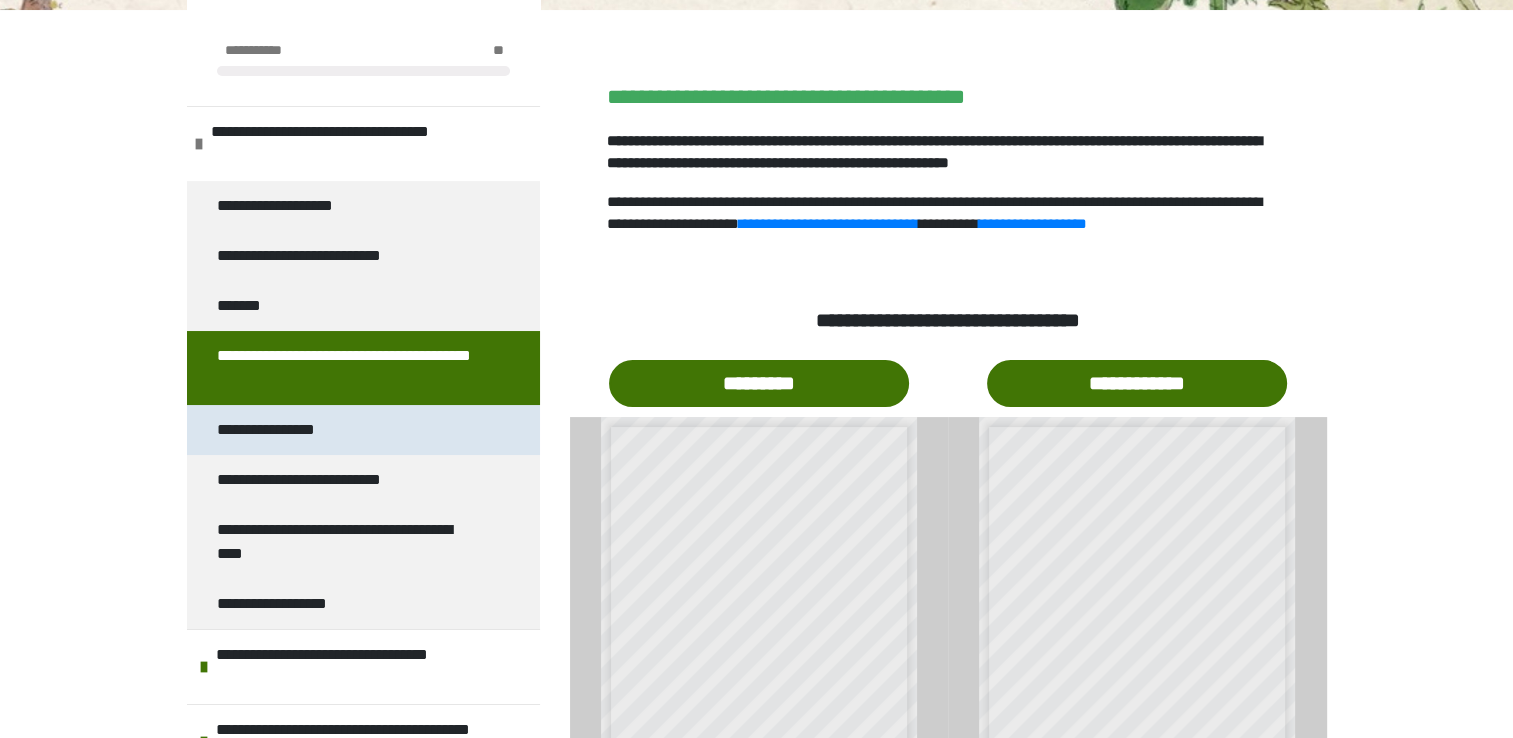click on "**********" at bounding box center [287, 430] 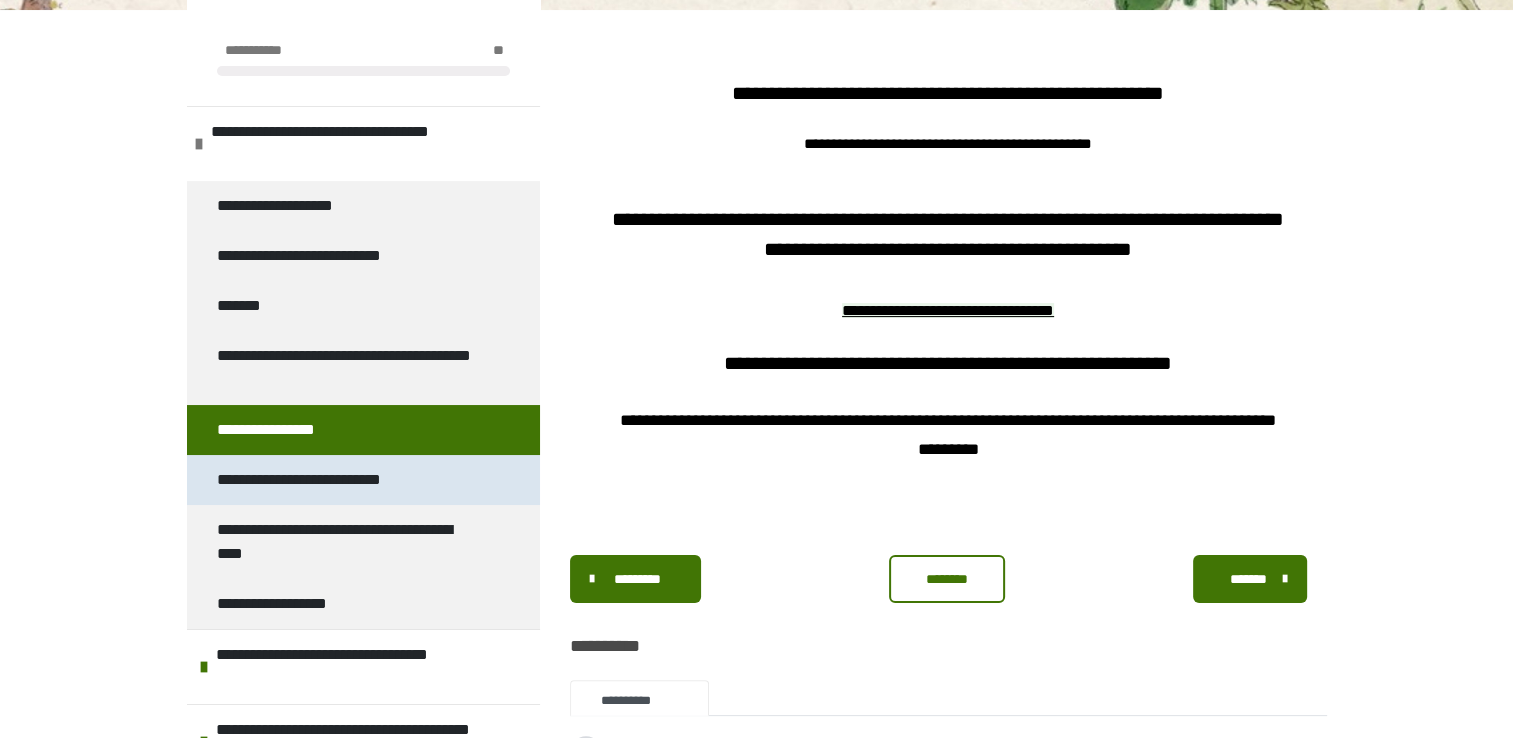 click on "**********" at bounding box center (338, 480) 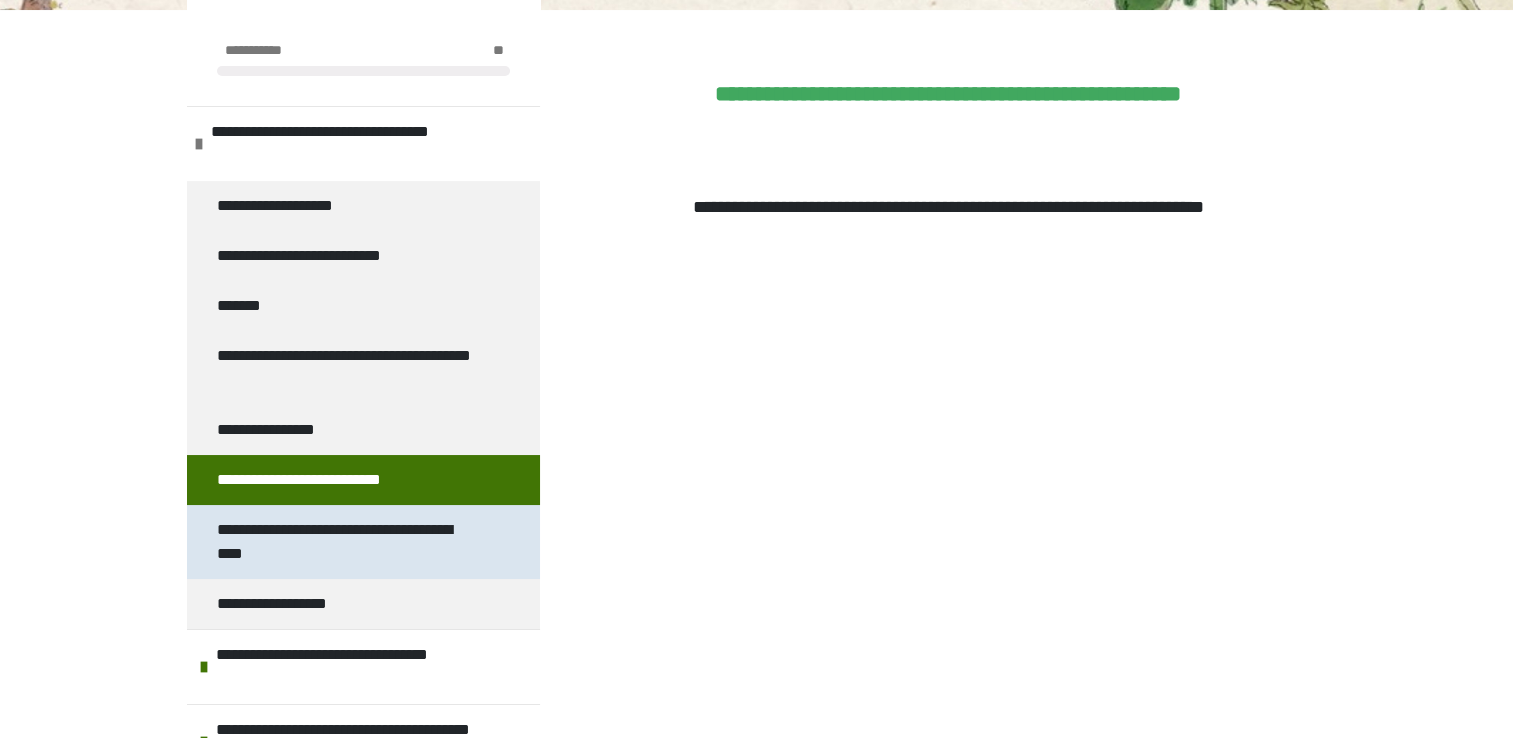 click on "**********" at bounding box center [348, 542] 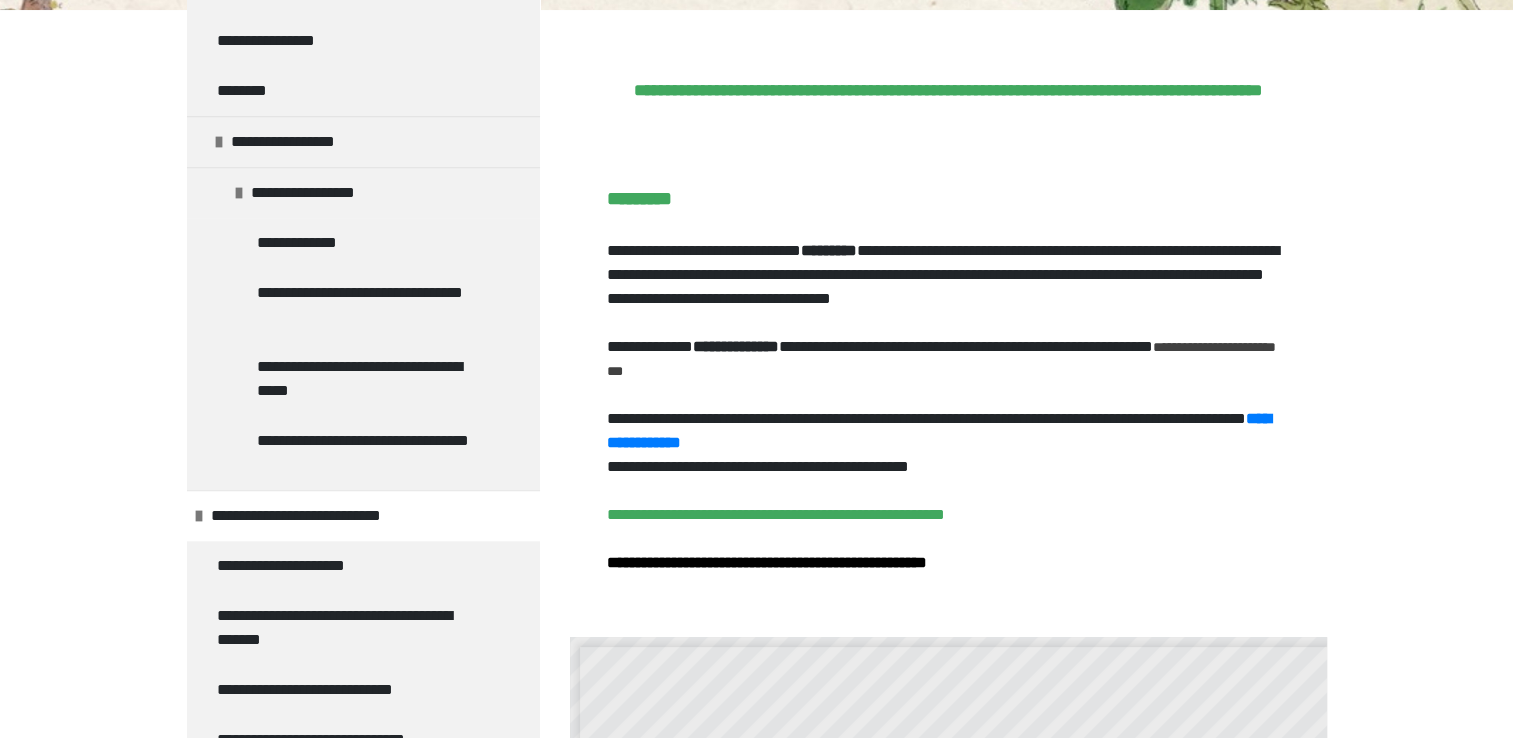 scroll, scrollTop: 1829, scrollLeft: 0, axis: vertical 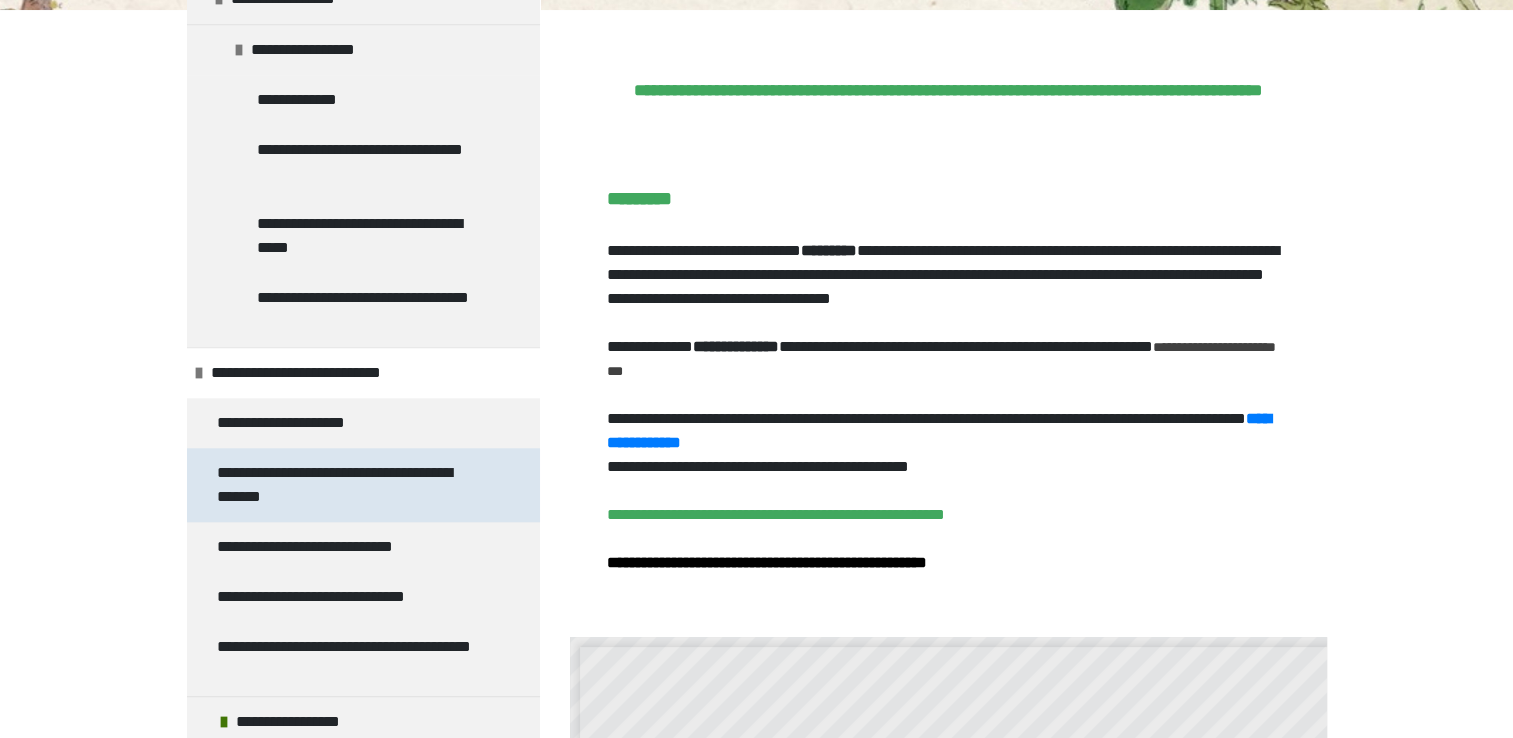 click on "**********" at bounding box center (348, 485) 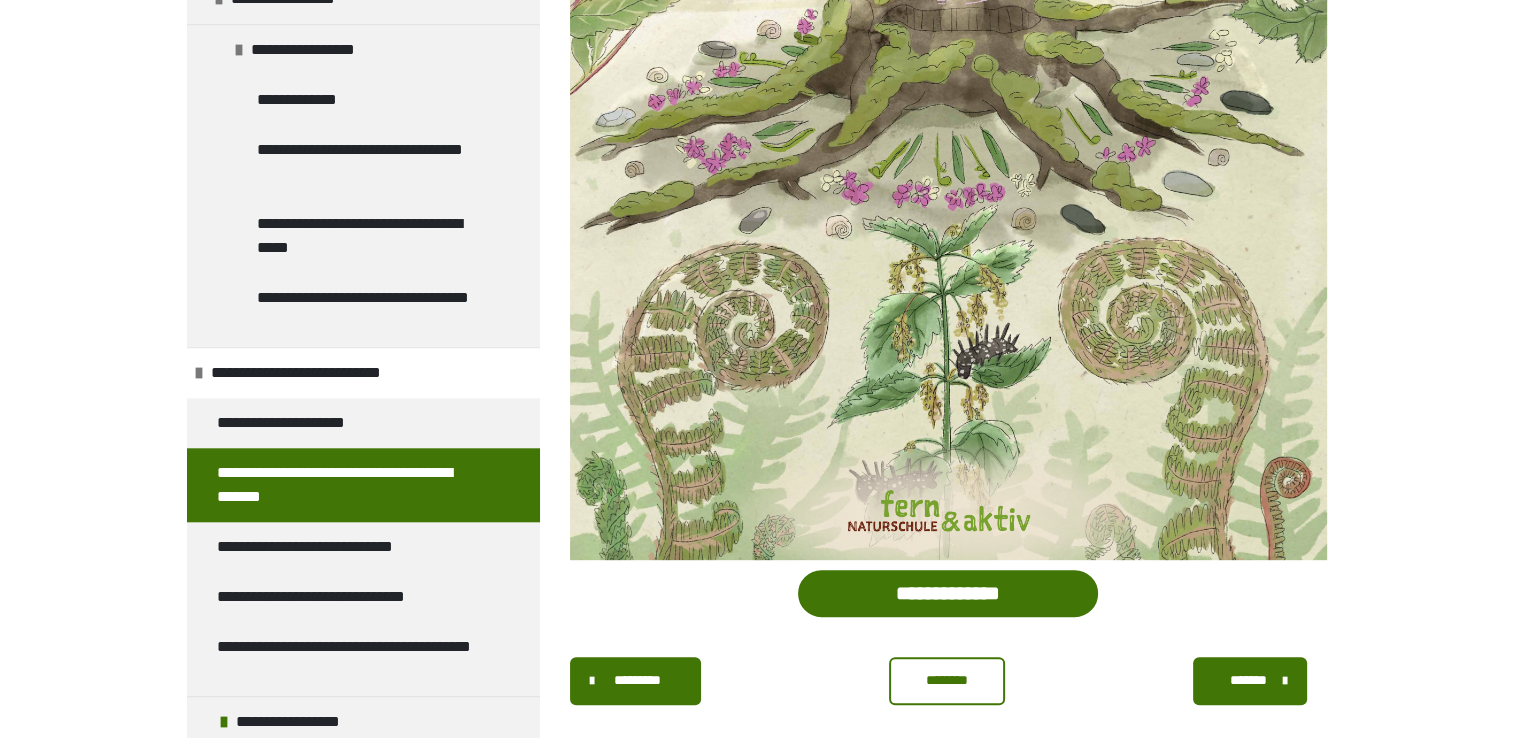 scroll, scrollTop: 852, scrollLeft: 0, axis: vertical 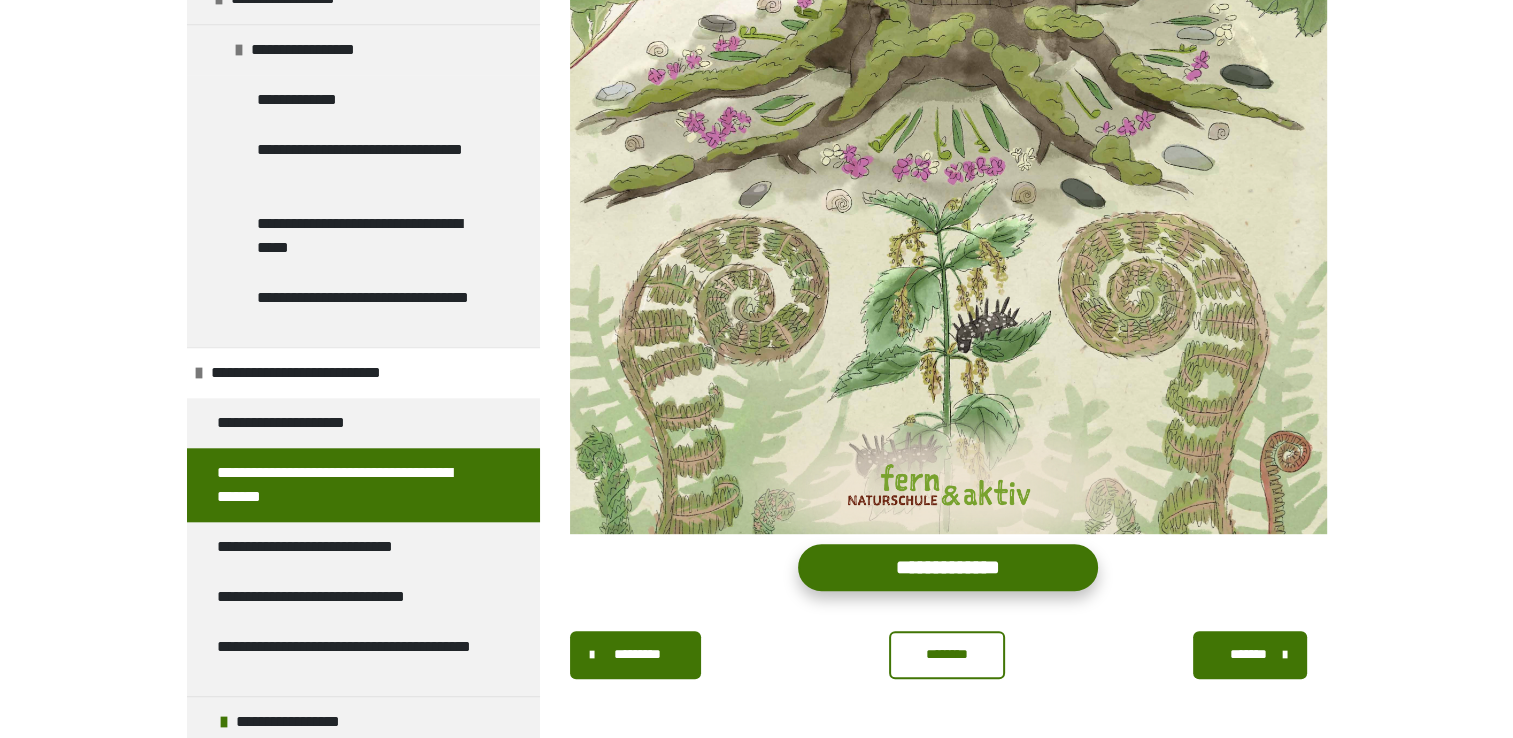 click on "**********" at bounding box center (948, 567) 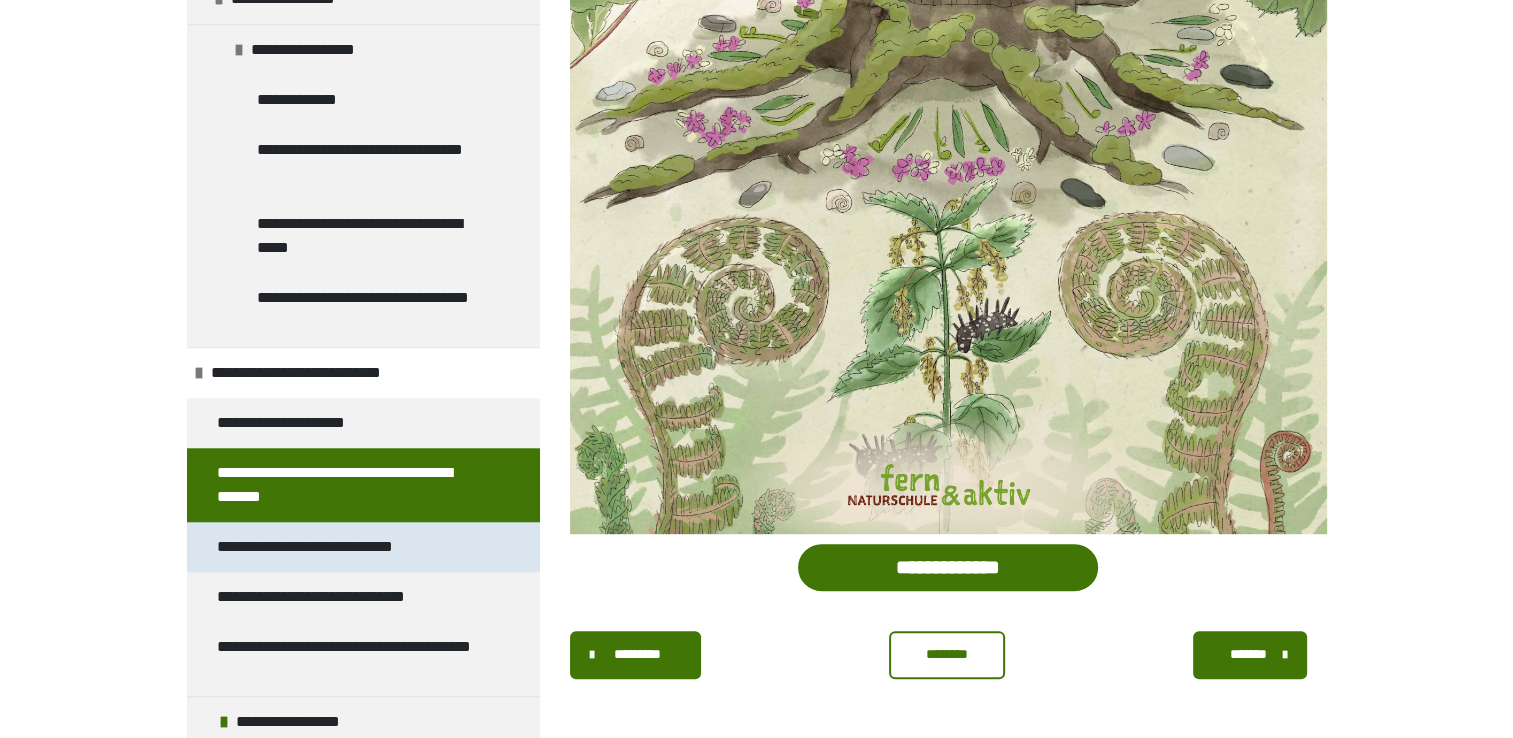 click on "**********" at bounding box center (326, 547) 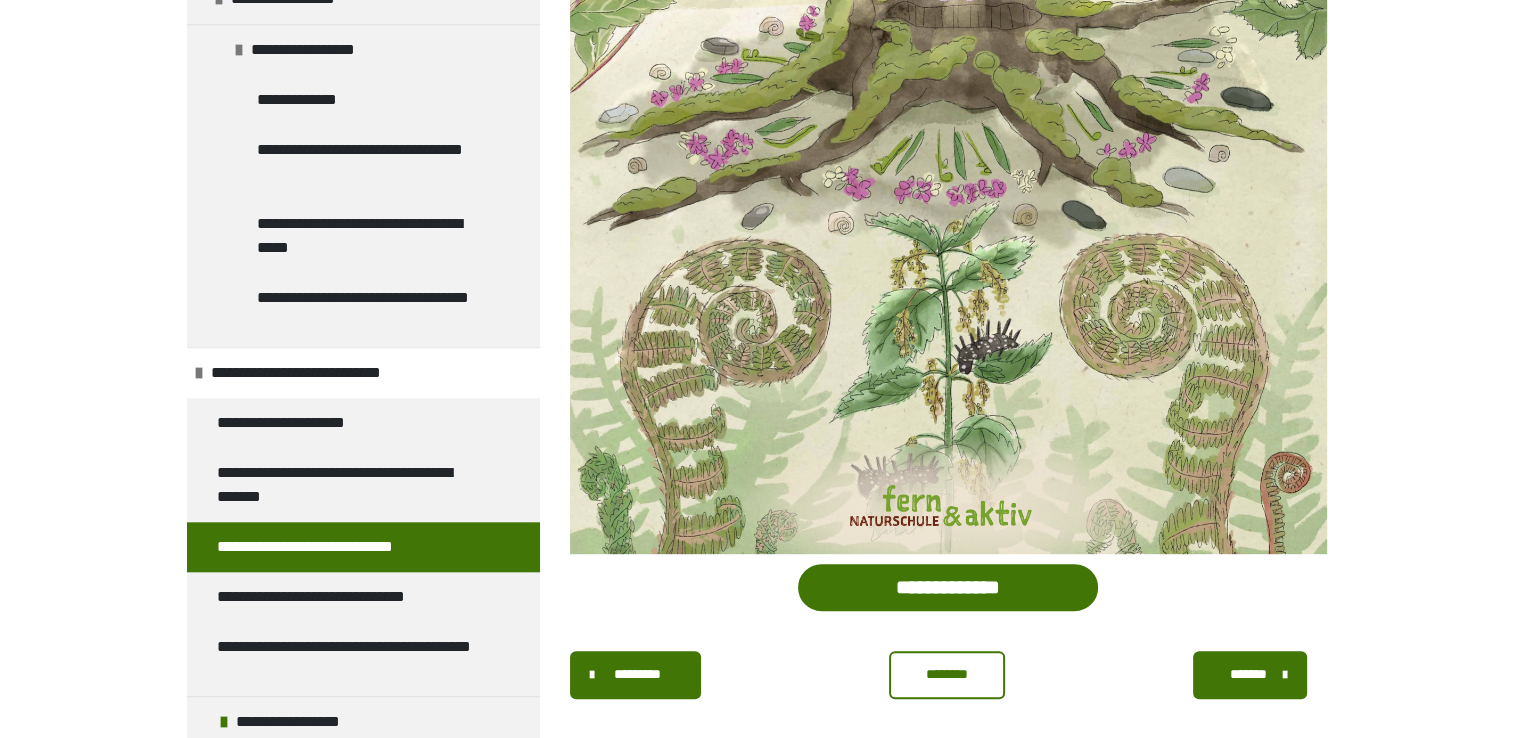 scroll, scrollTop: 847, scrollLeft: 0, axis: vertical 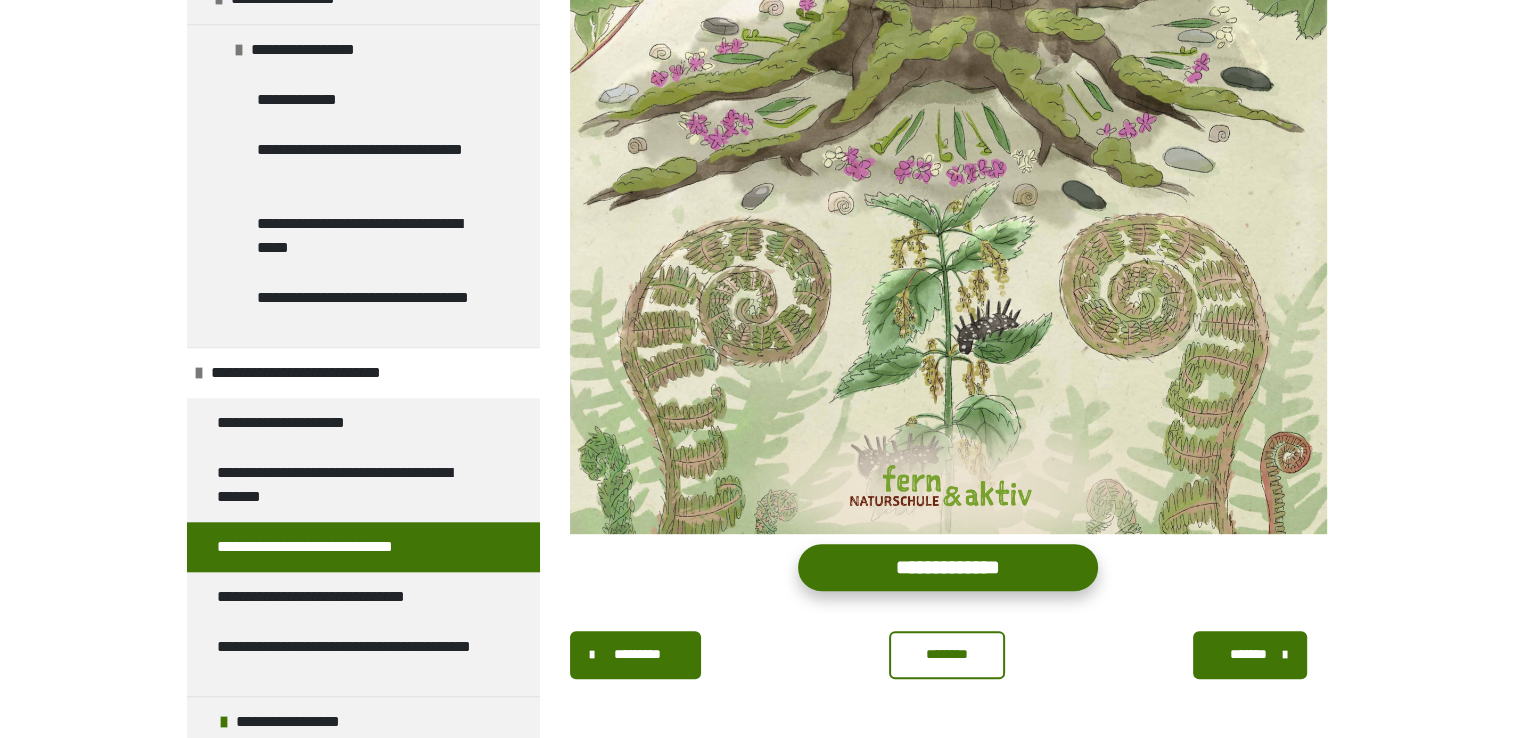 click on "**********" at bounding box center (948, 567) 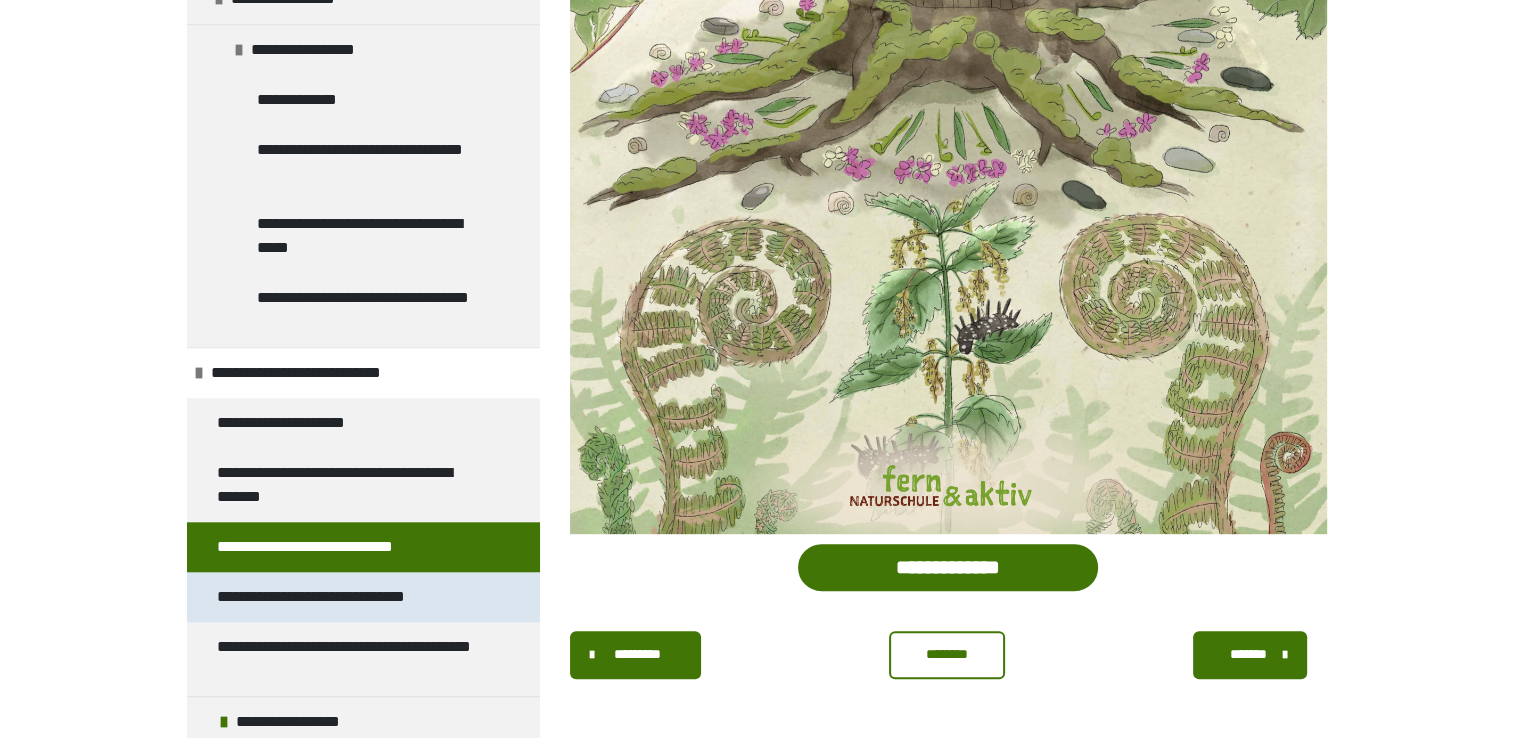click on "**********" at bounding box center [339, 597] 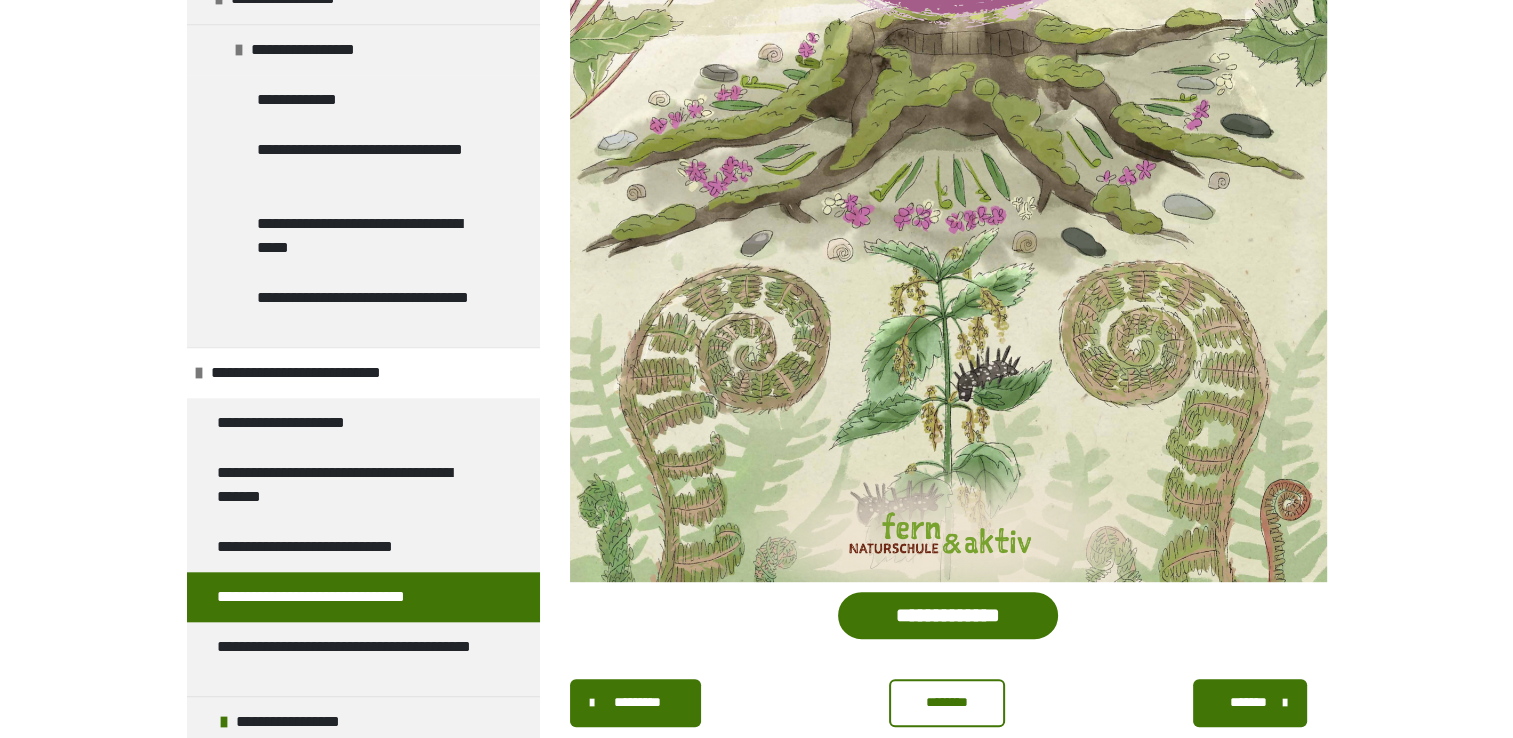 scroll, scrollTop: 850, scrollLeft: 0, axis: vertical 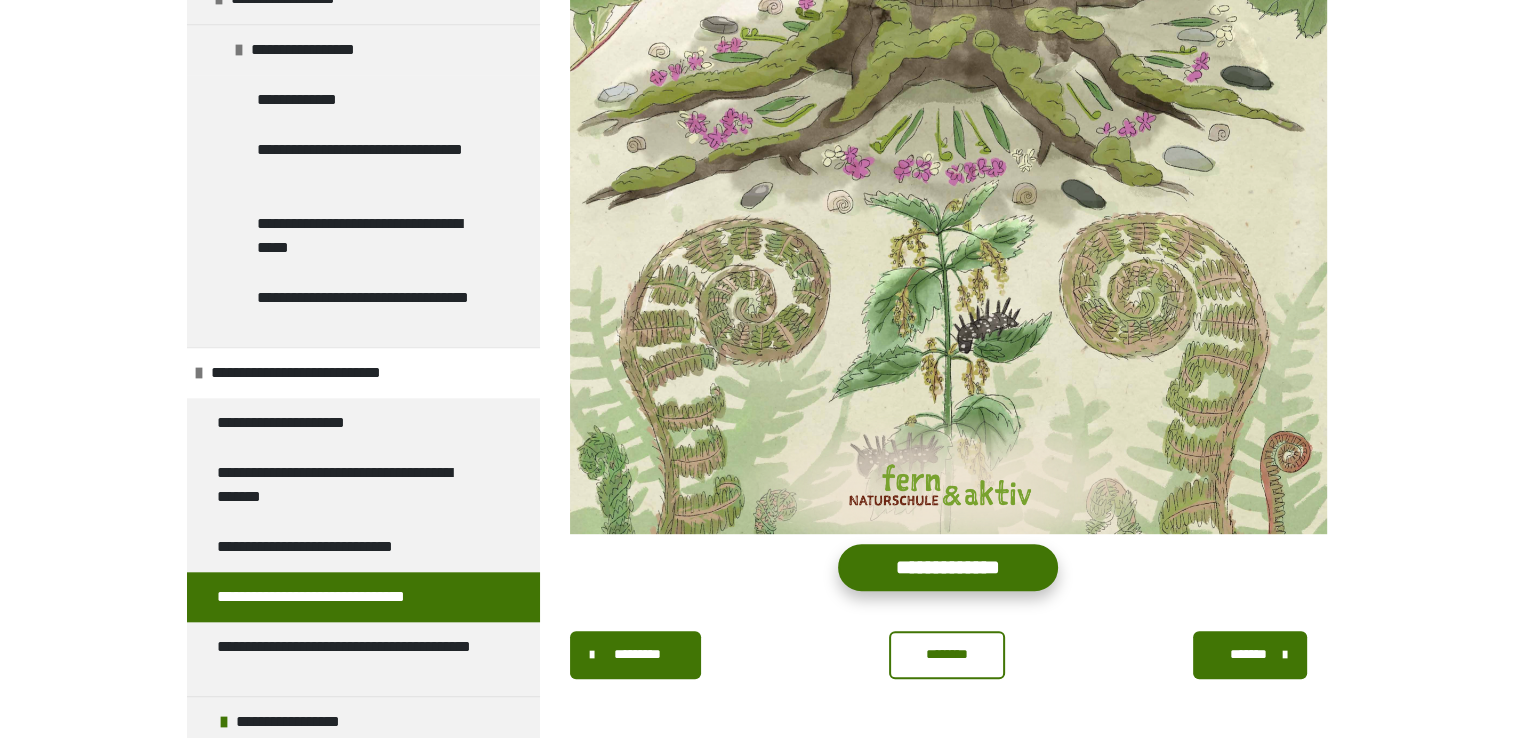 click on "**********" at bounding box center (948, 567) 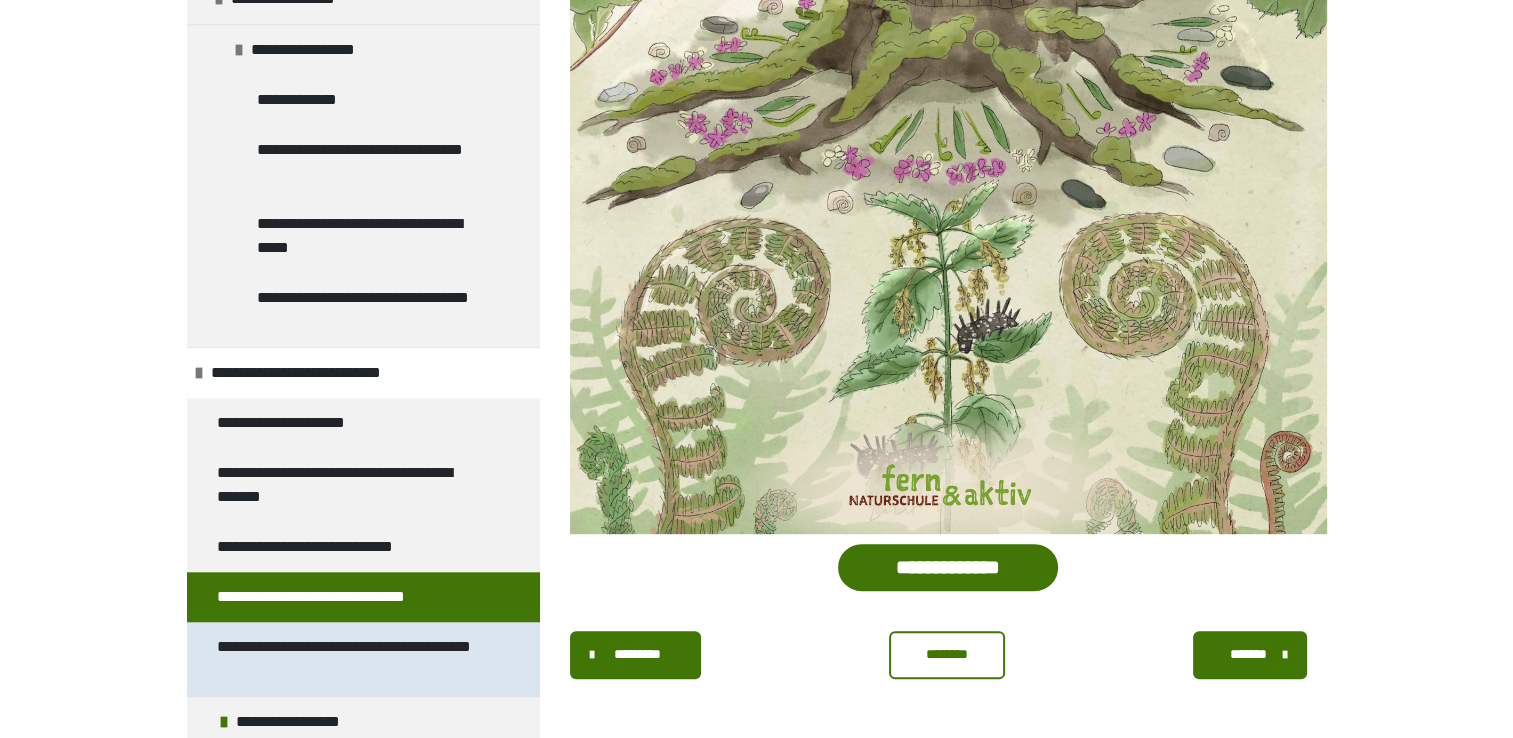 click on "**********" at bounding box center (348, 659) 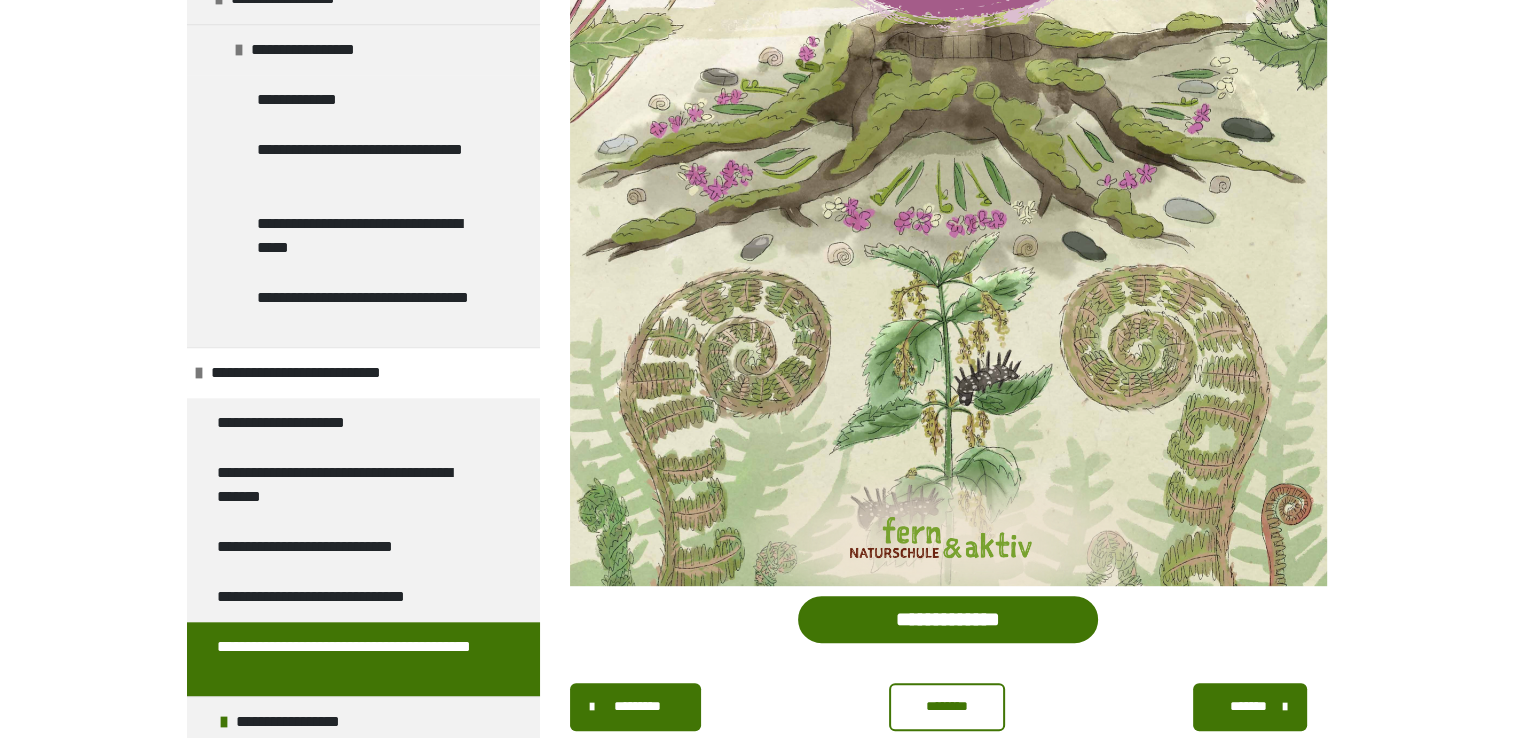scroll, scrollTop: 850, scrollLeft: 0, axis: vertical 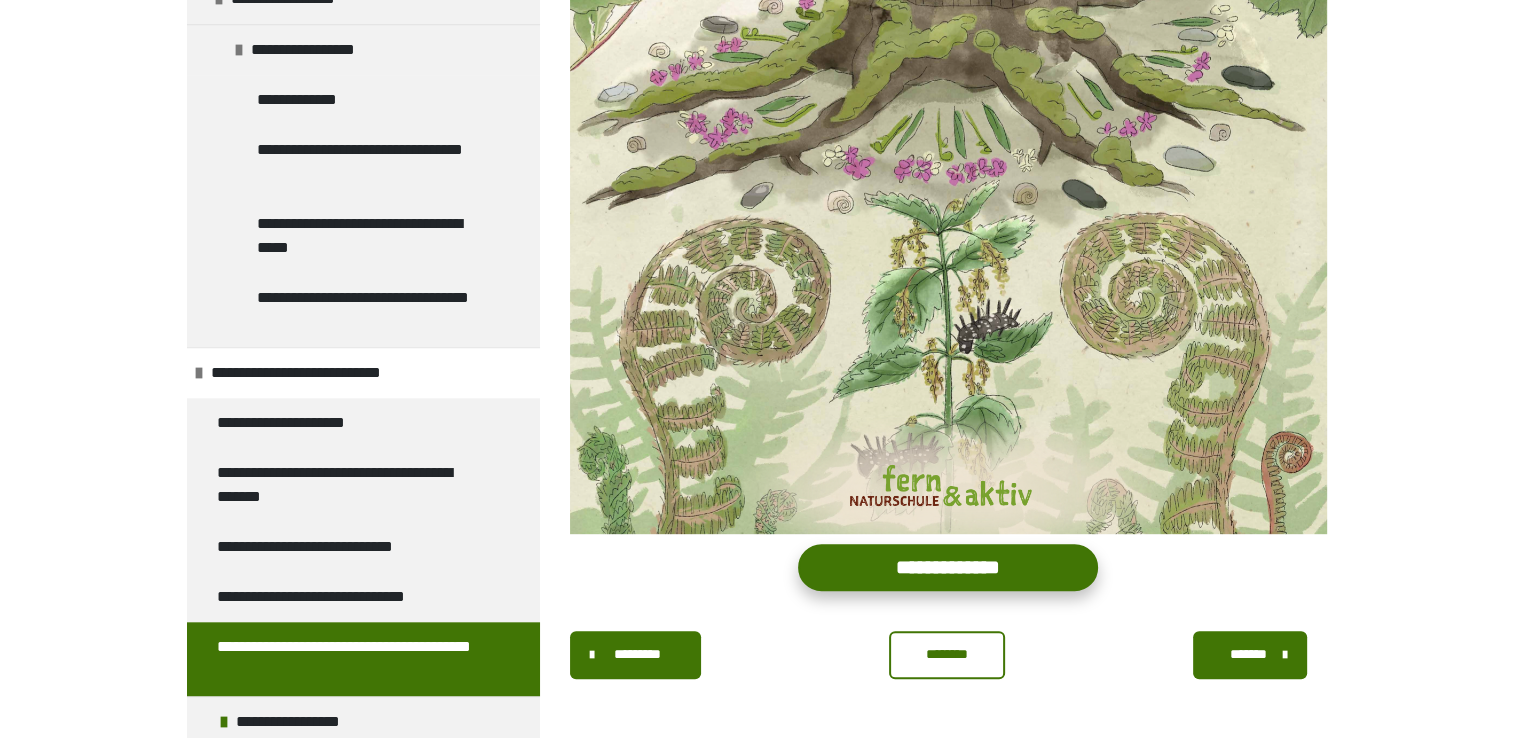 click on "**********" at bounding box center (948, 567) 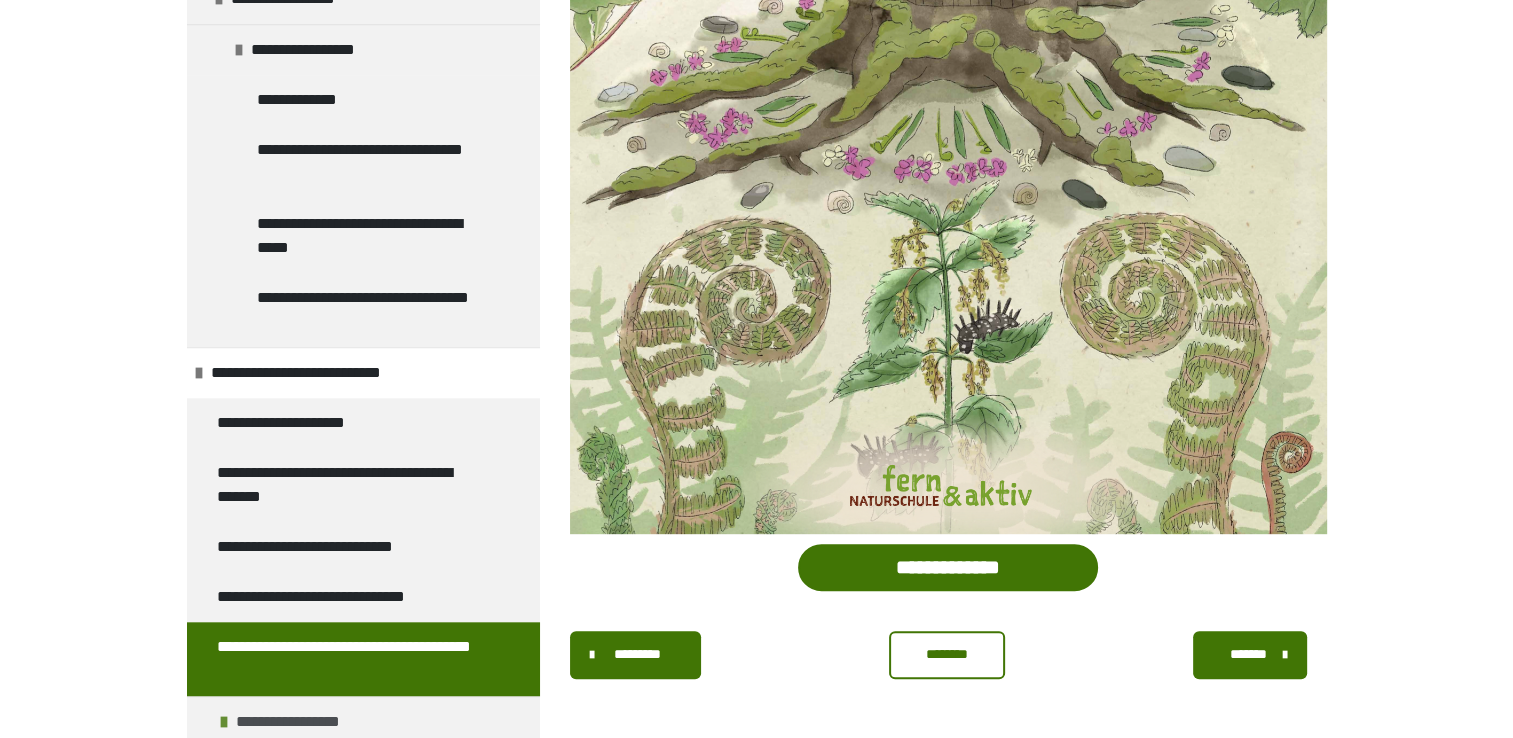 click on "**********" at bounding box center [363, 721] 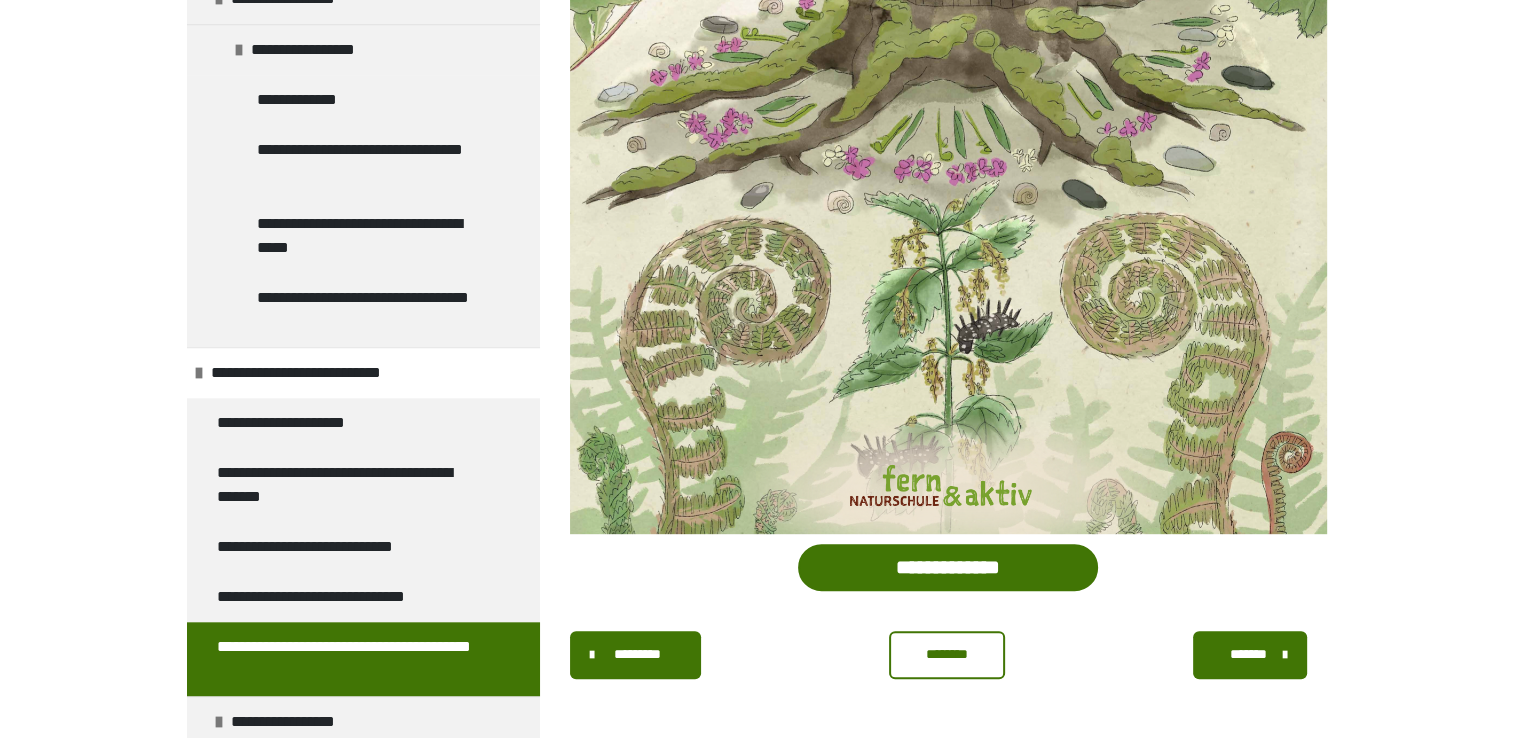 scroll, scrollTop: 1880, scrollLeft: 0, axis: vertical 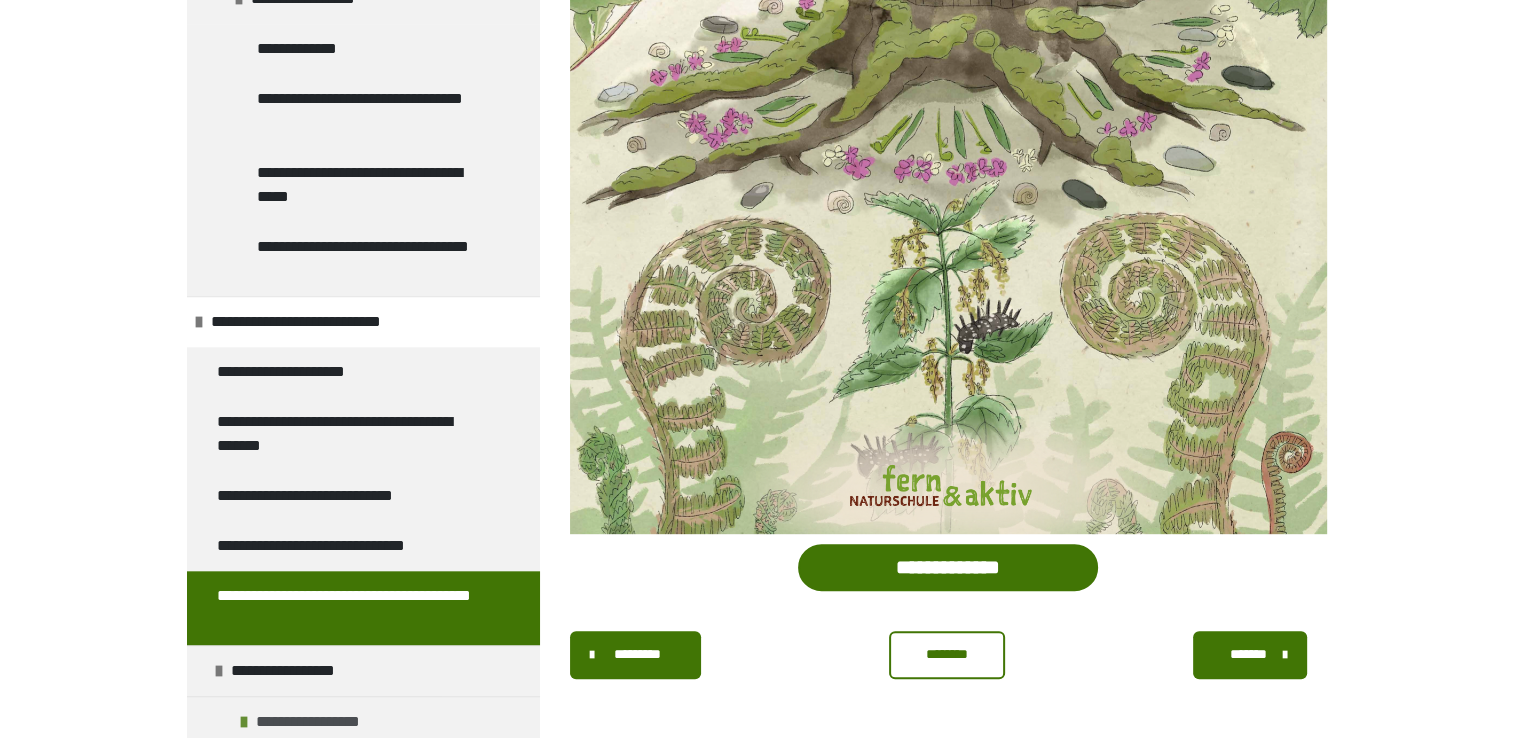 click on "**********" at bounding box center (328, 722) 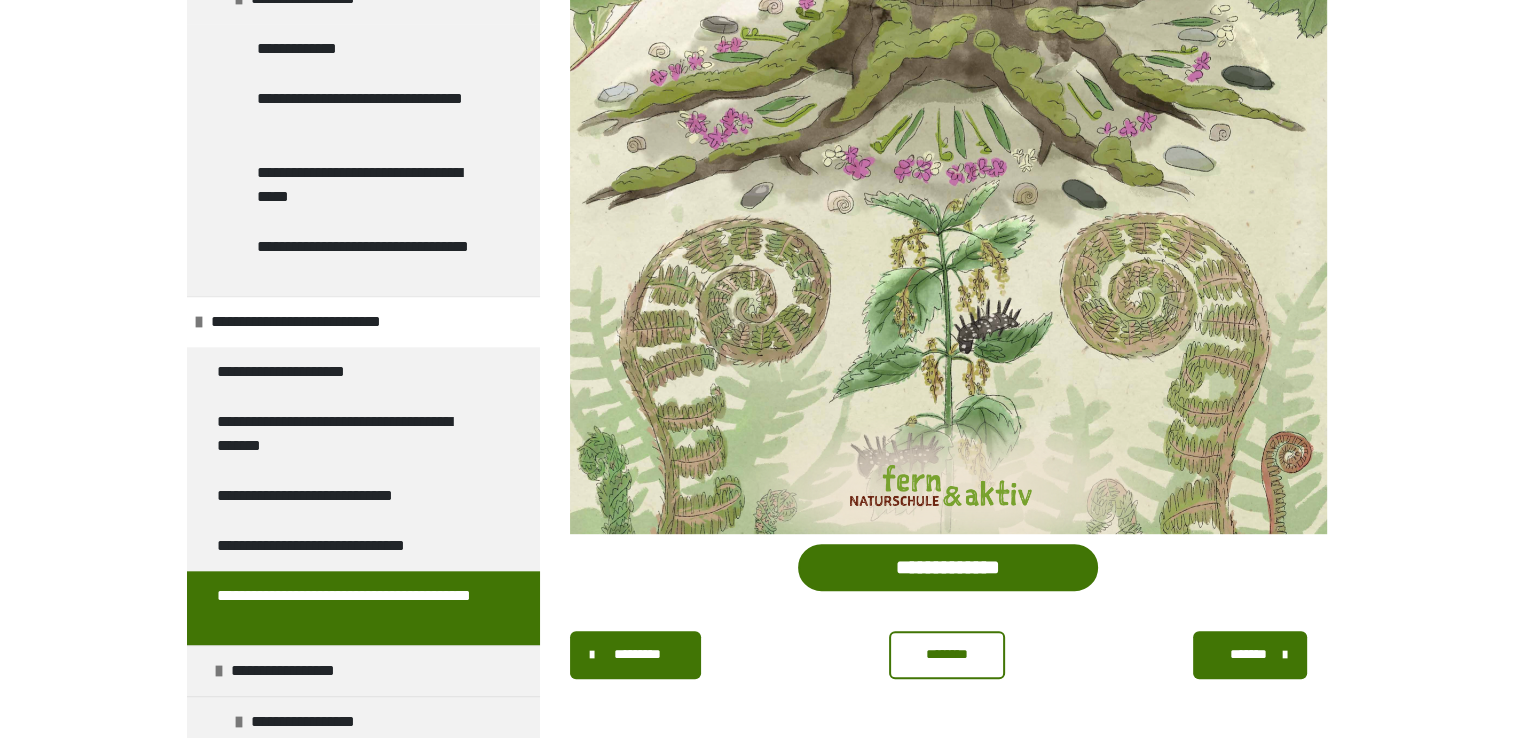 scroll, scrollTop: 2080, scrollLeft: 0, axis: vertical 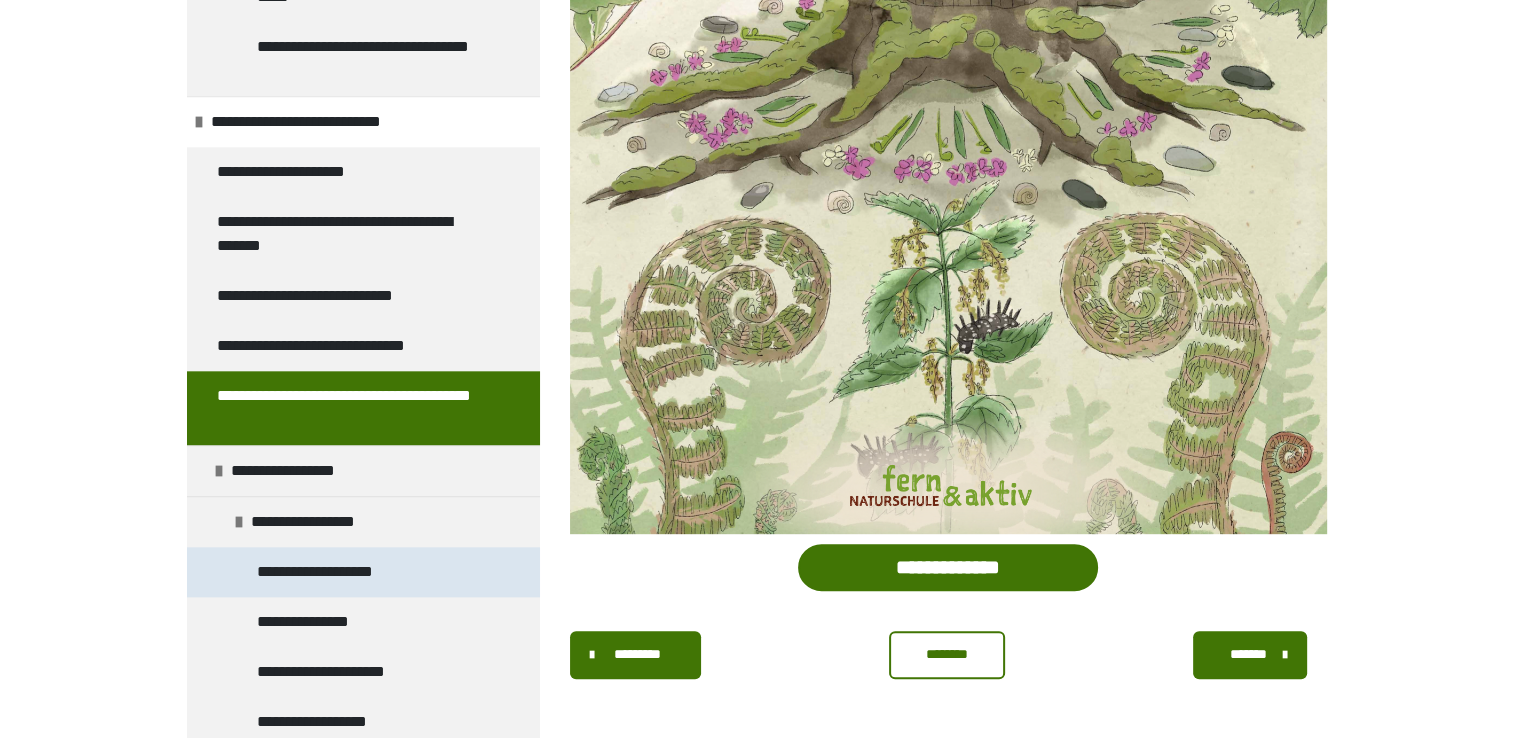 click on "**********" at bounding box center [335, 572] 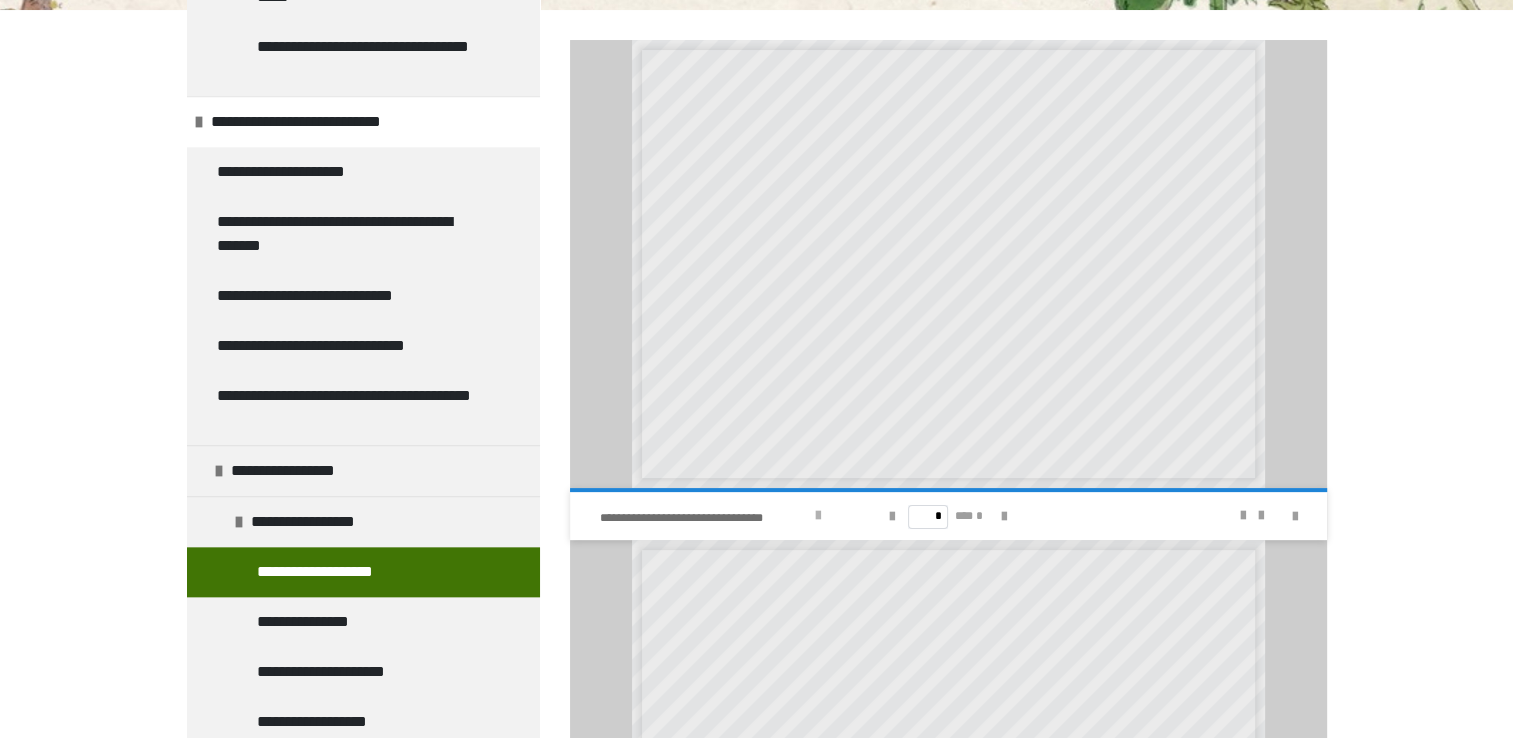 click at bounding box center (818, 516) 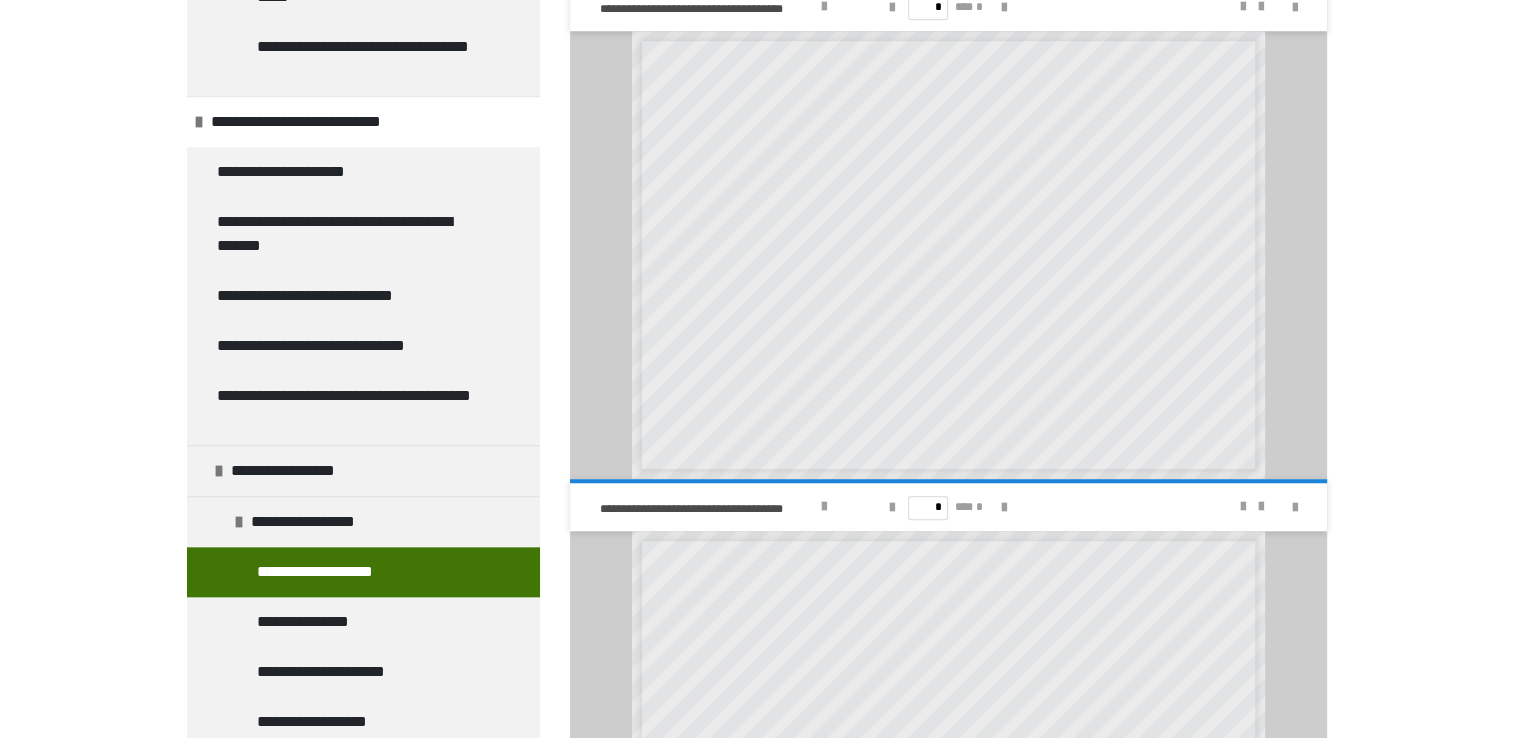 scroll, scrollTop: 1092, scrollLeft: 0, axis: vertical 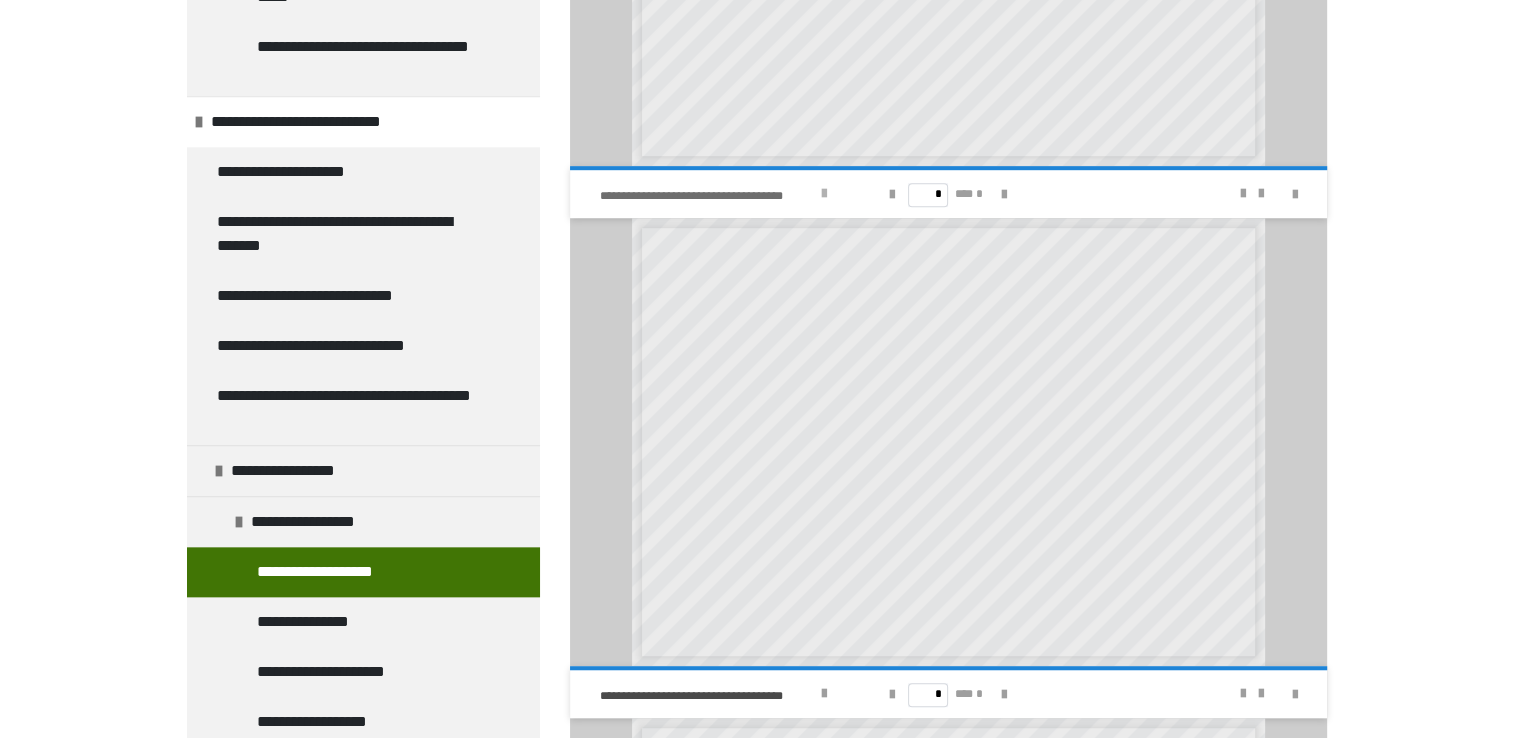 click at bounding box center [824, 194] 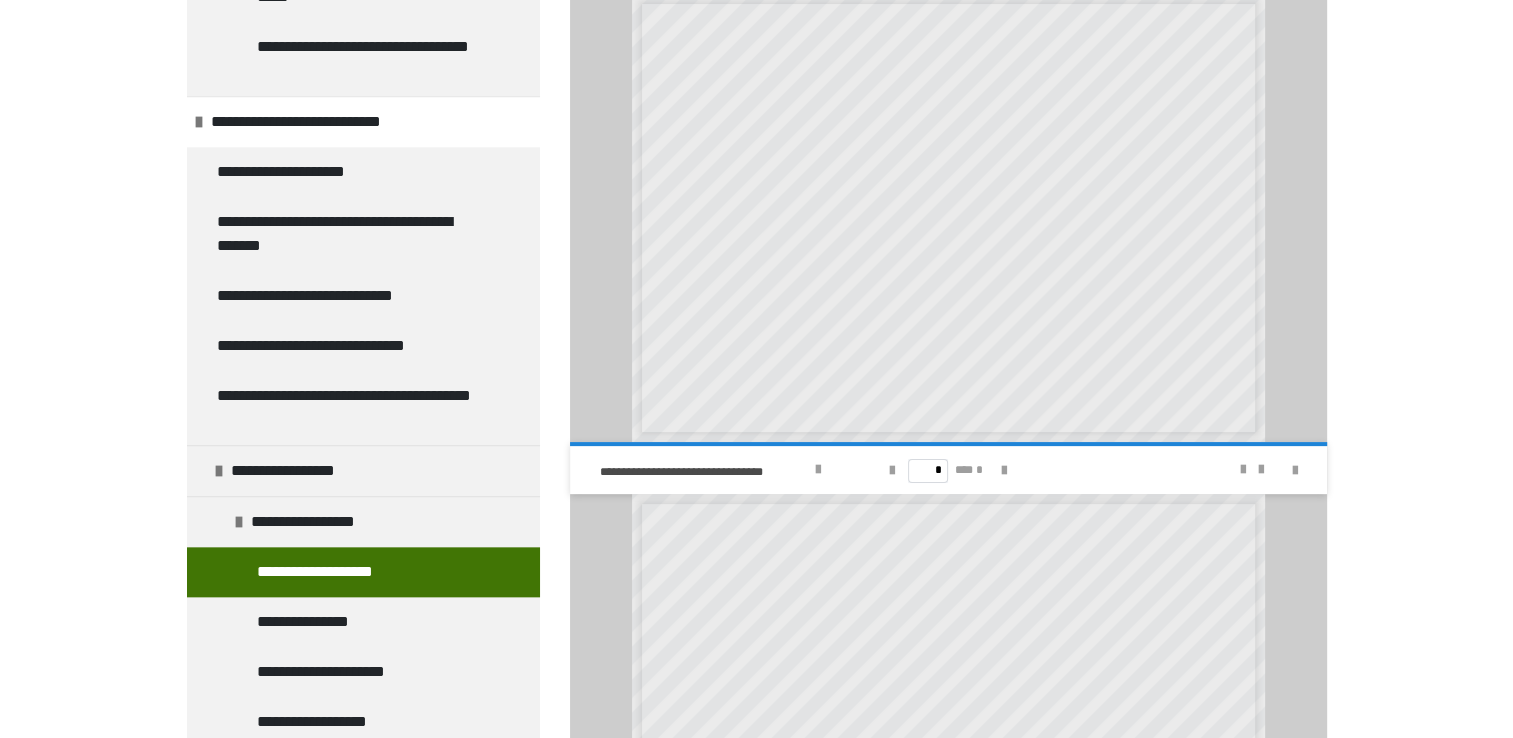 scroll, scrollTop: 252, scrollLeft: 0, axis: vertical 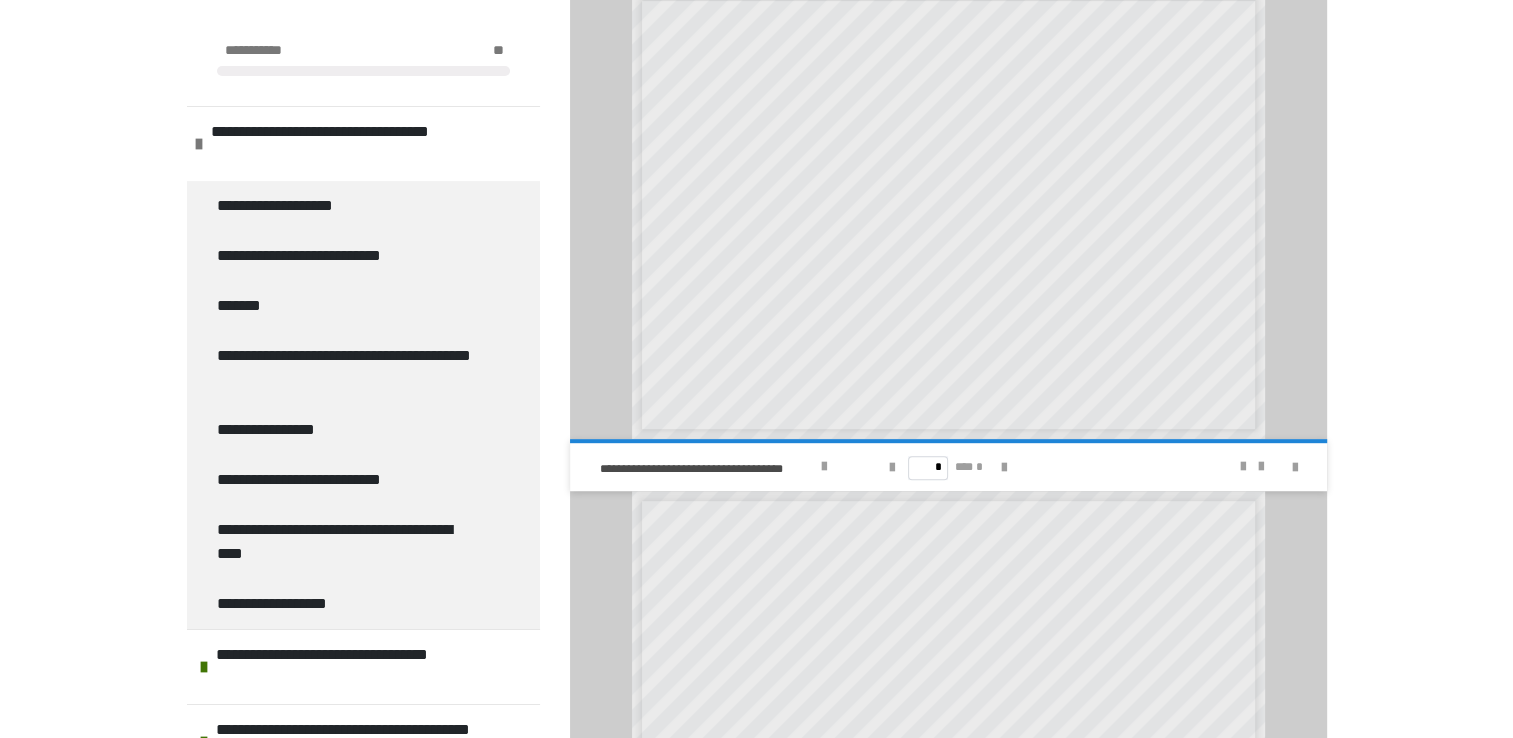 click on "**********" at bounding box center (739, 467) 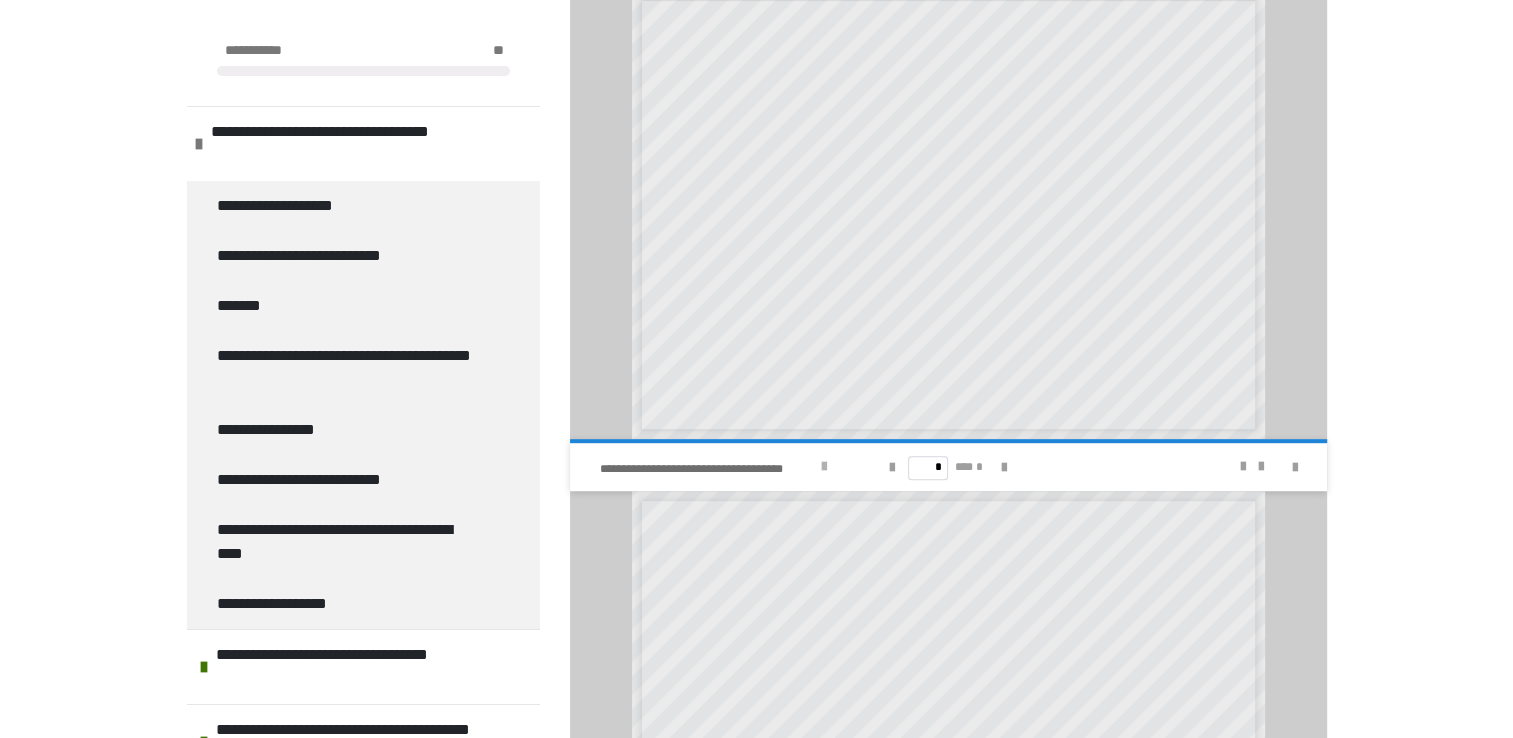 click at bounding box center [824, 467] 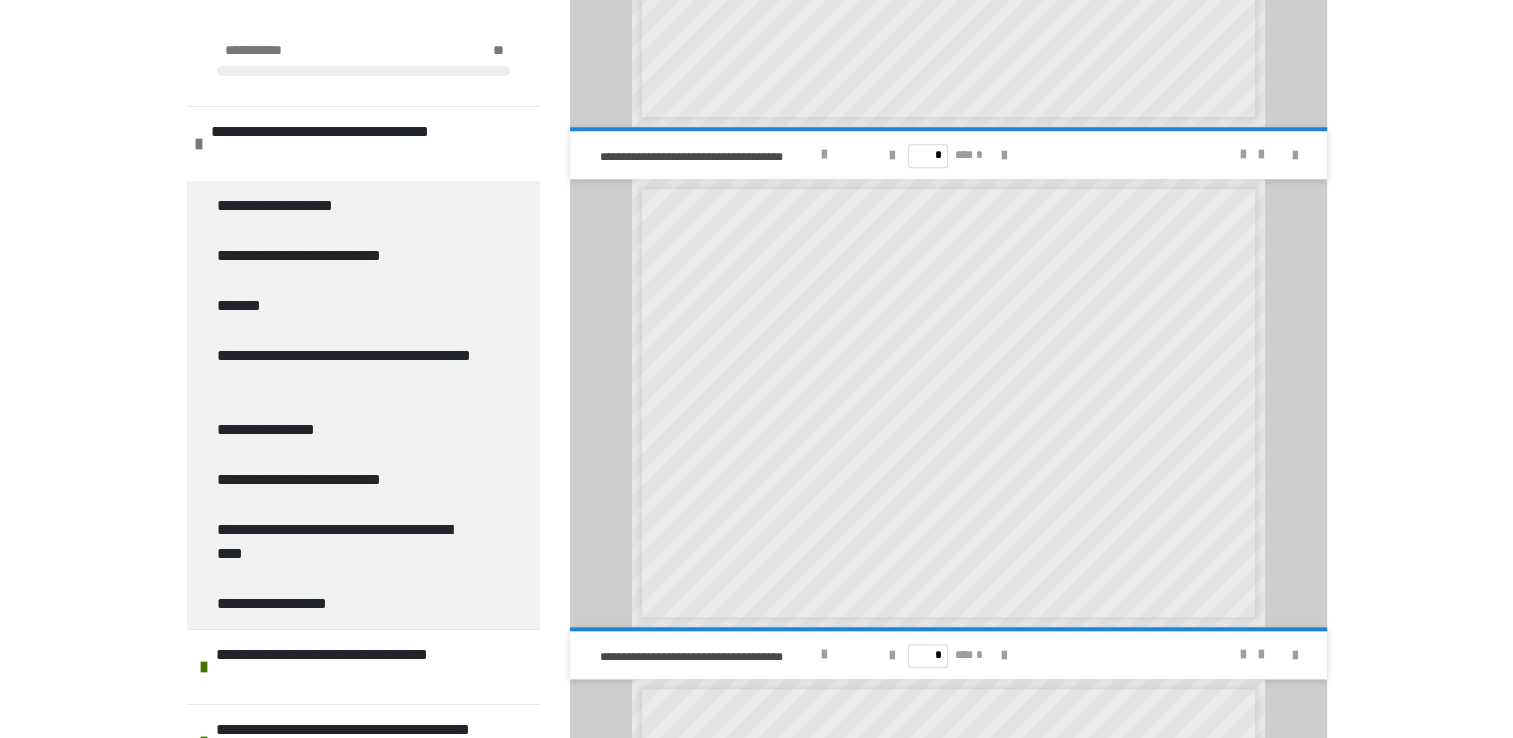 scroll, scrollTop: 1632, scrollLeft: 0, axis: vertical 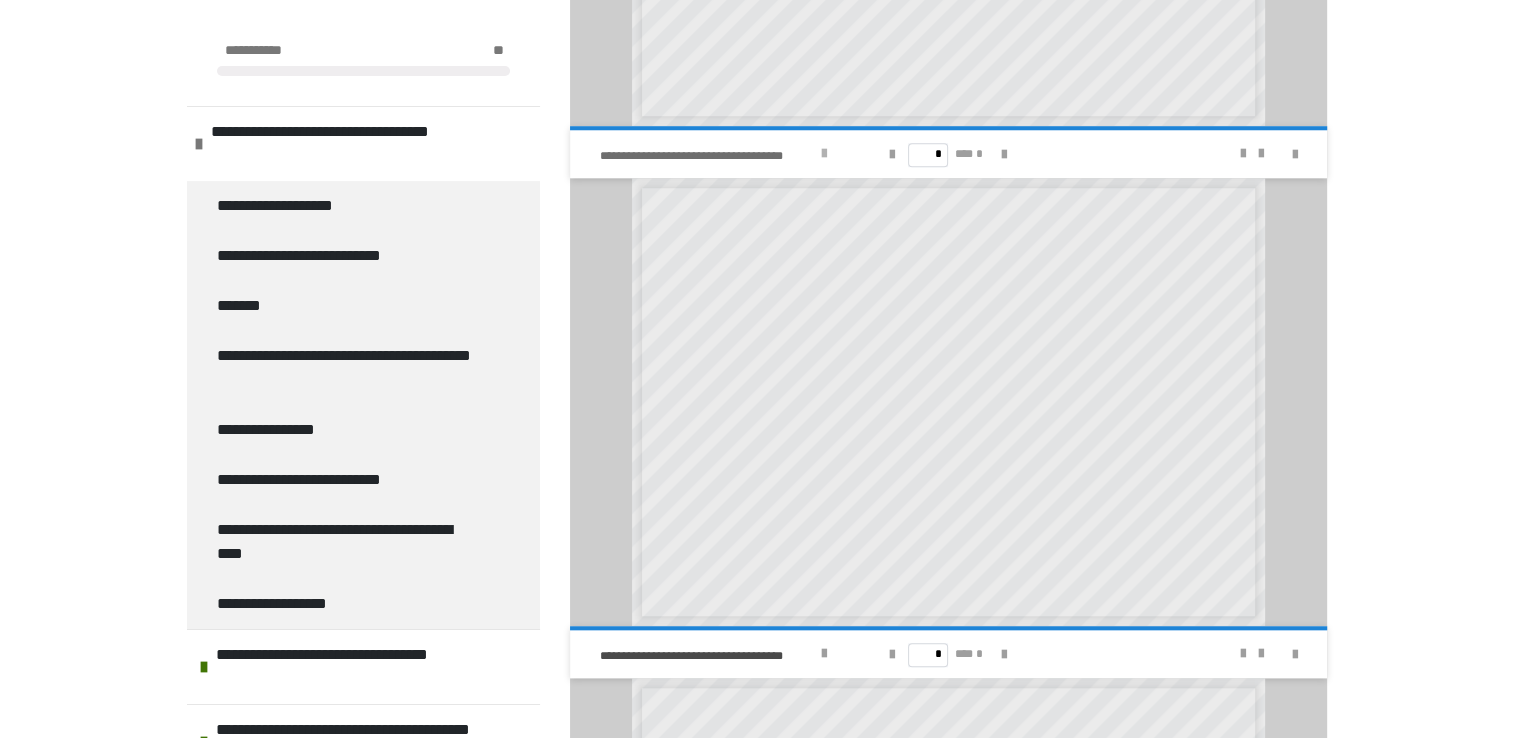 click at bounding box center [824, 154] 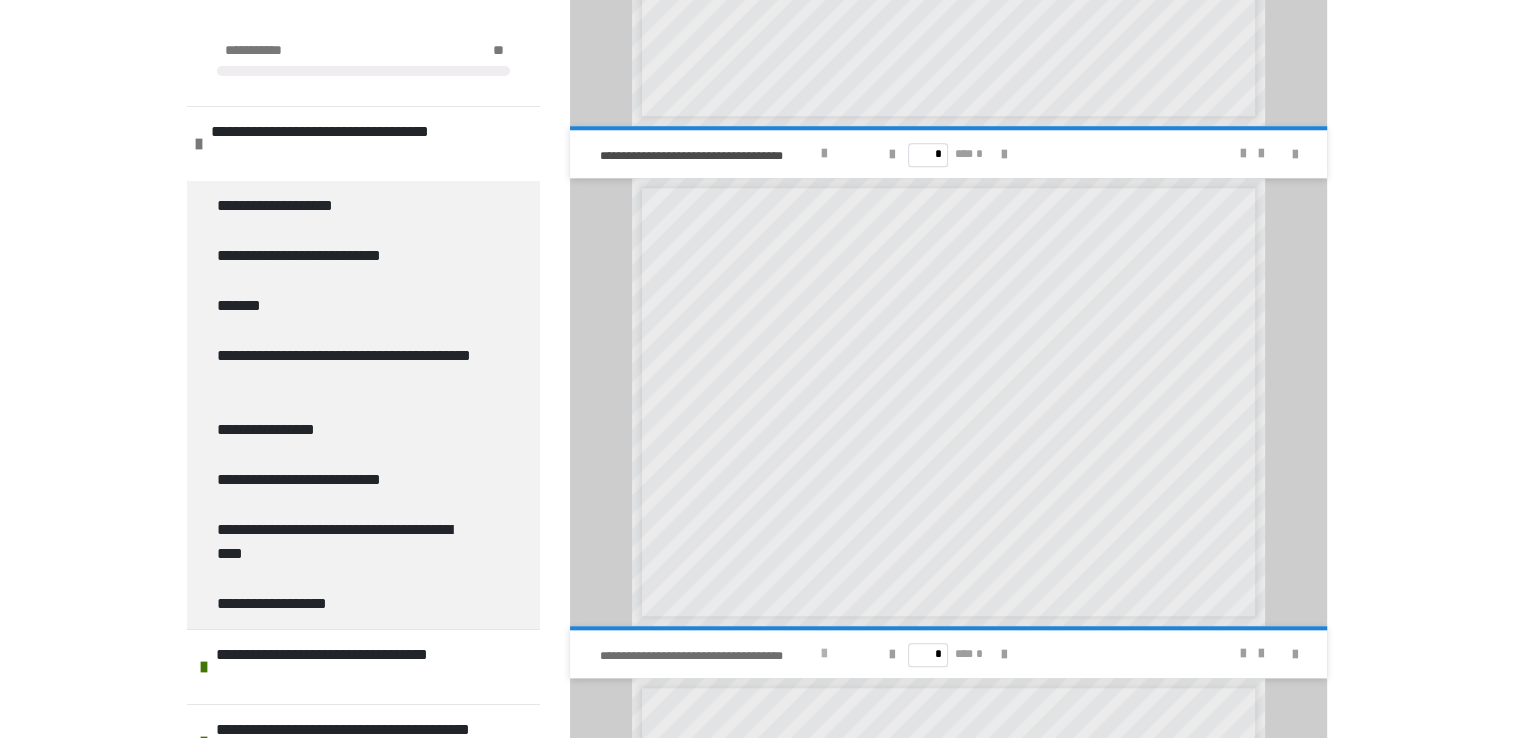 click at bounding box center [824, 654] 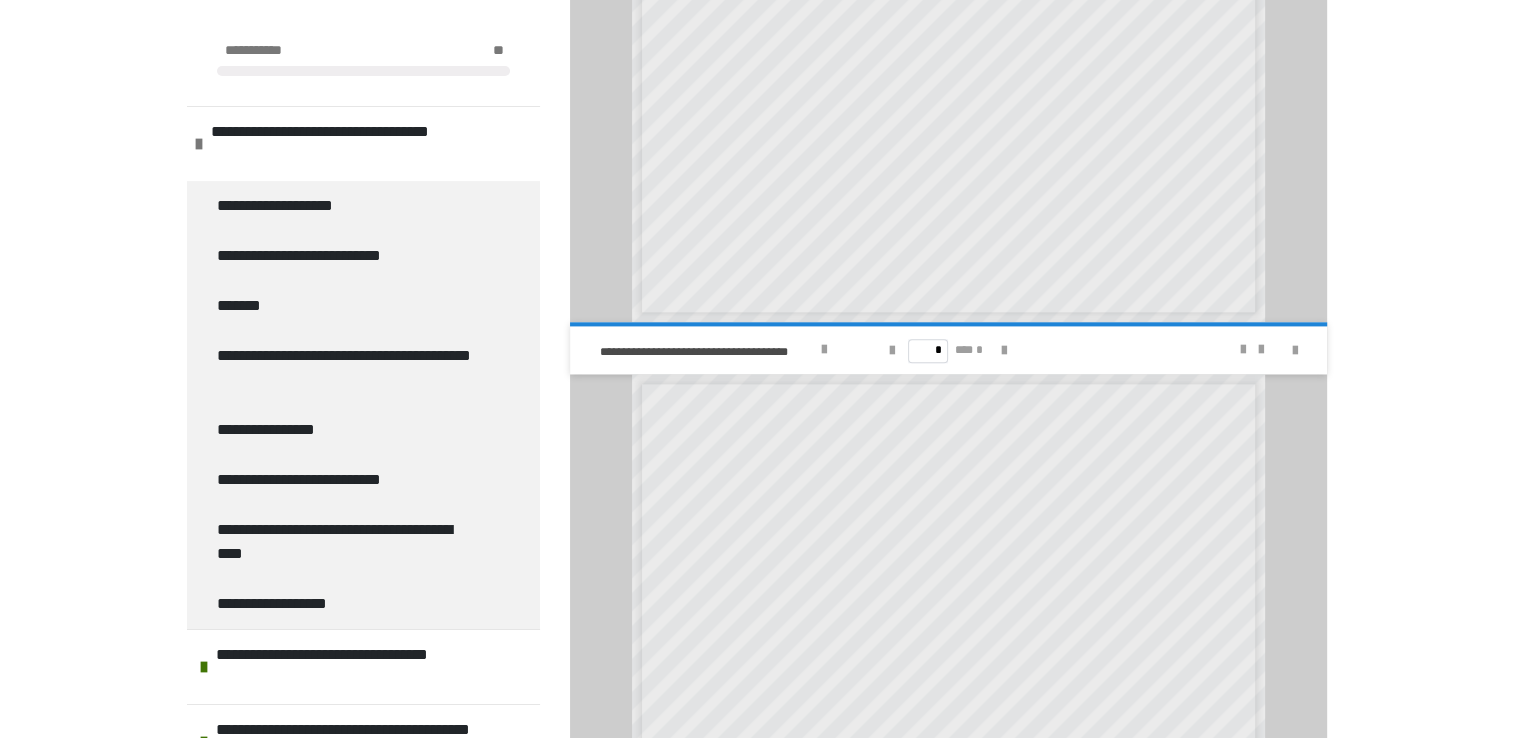 scroll, scrollTop: 2427, scrollLeft: 0, axis: vertical 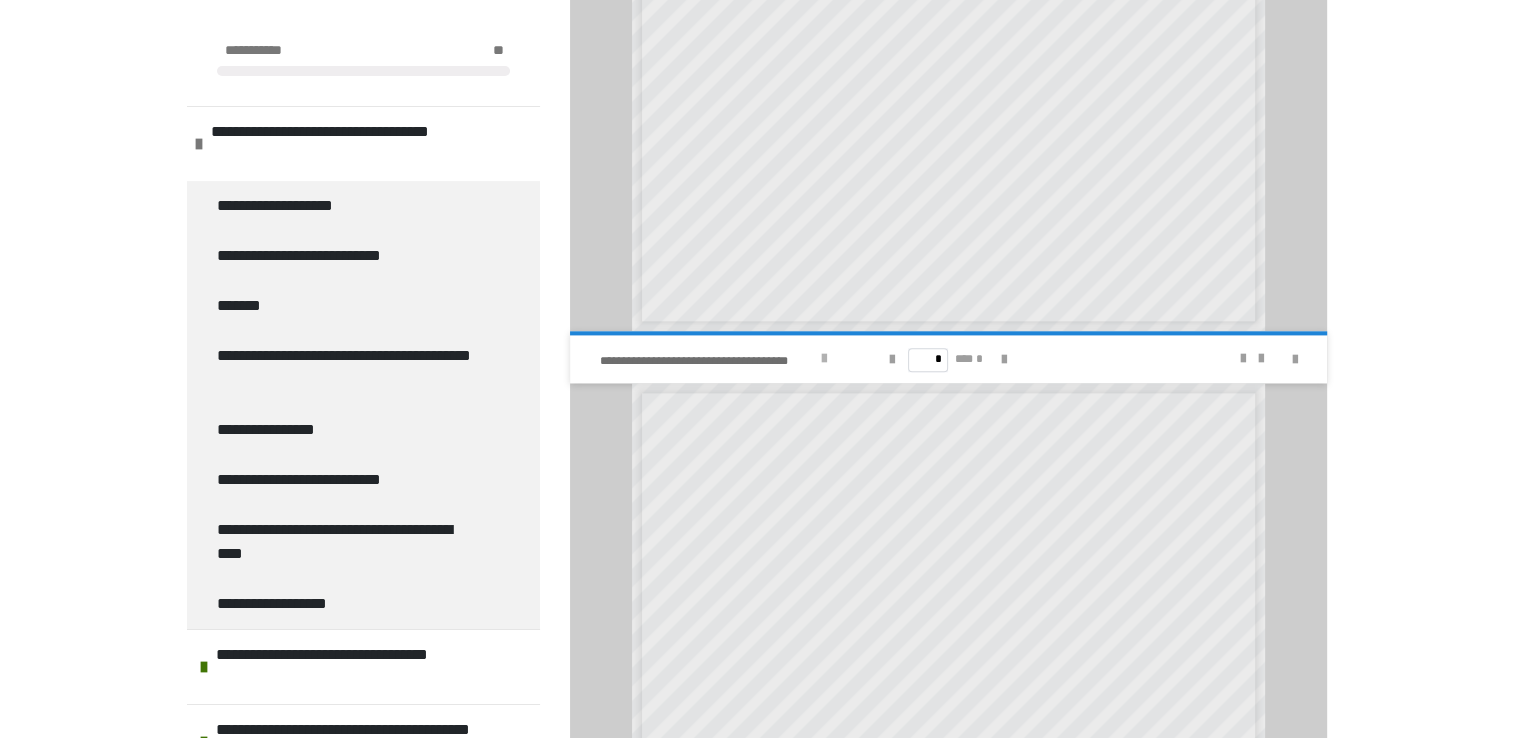 click at bounding box center (824, 359) 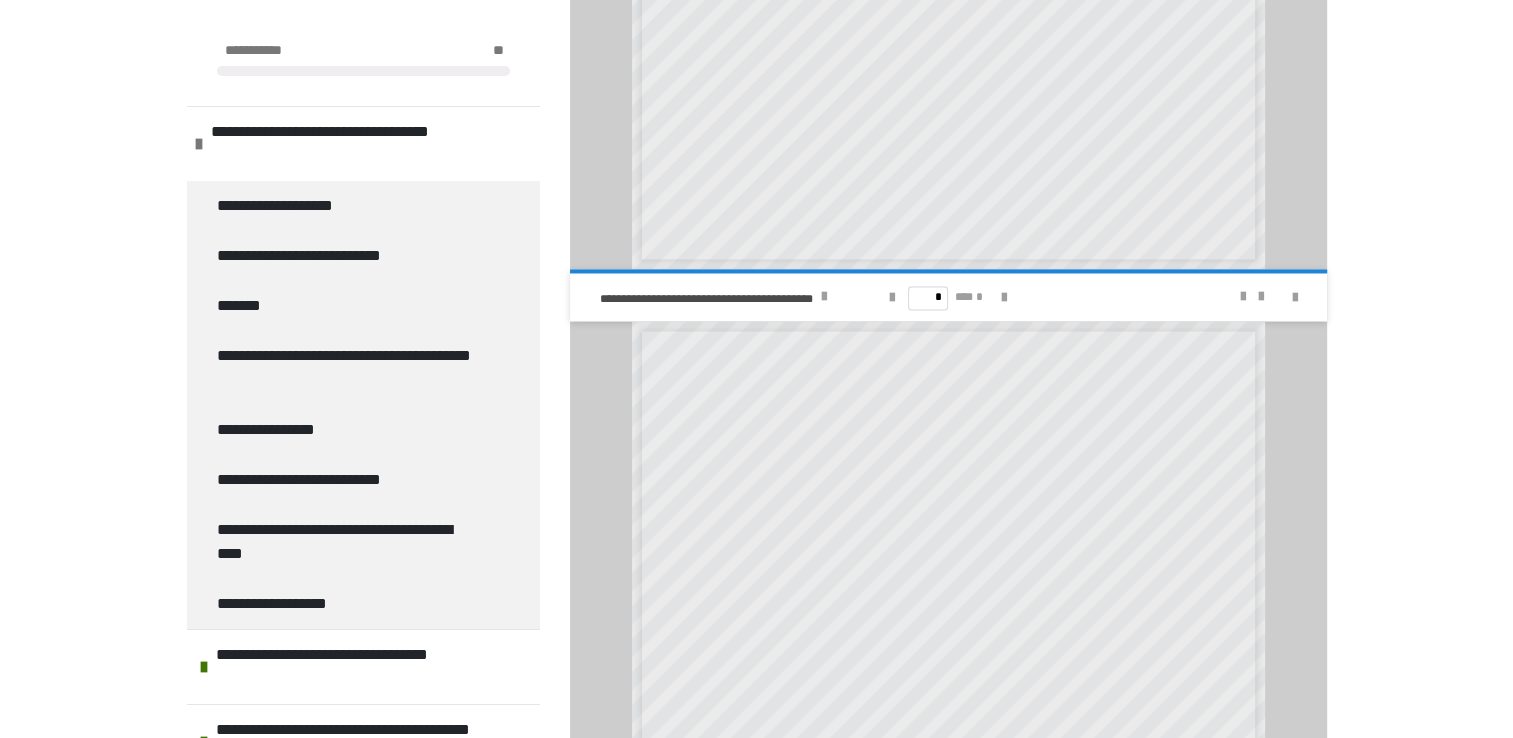 scroll, scrollTop: 3073, scrollLeft: 0, axis: vertical 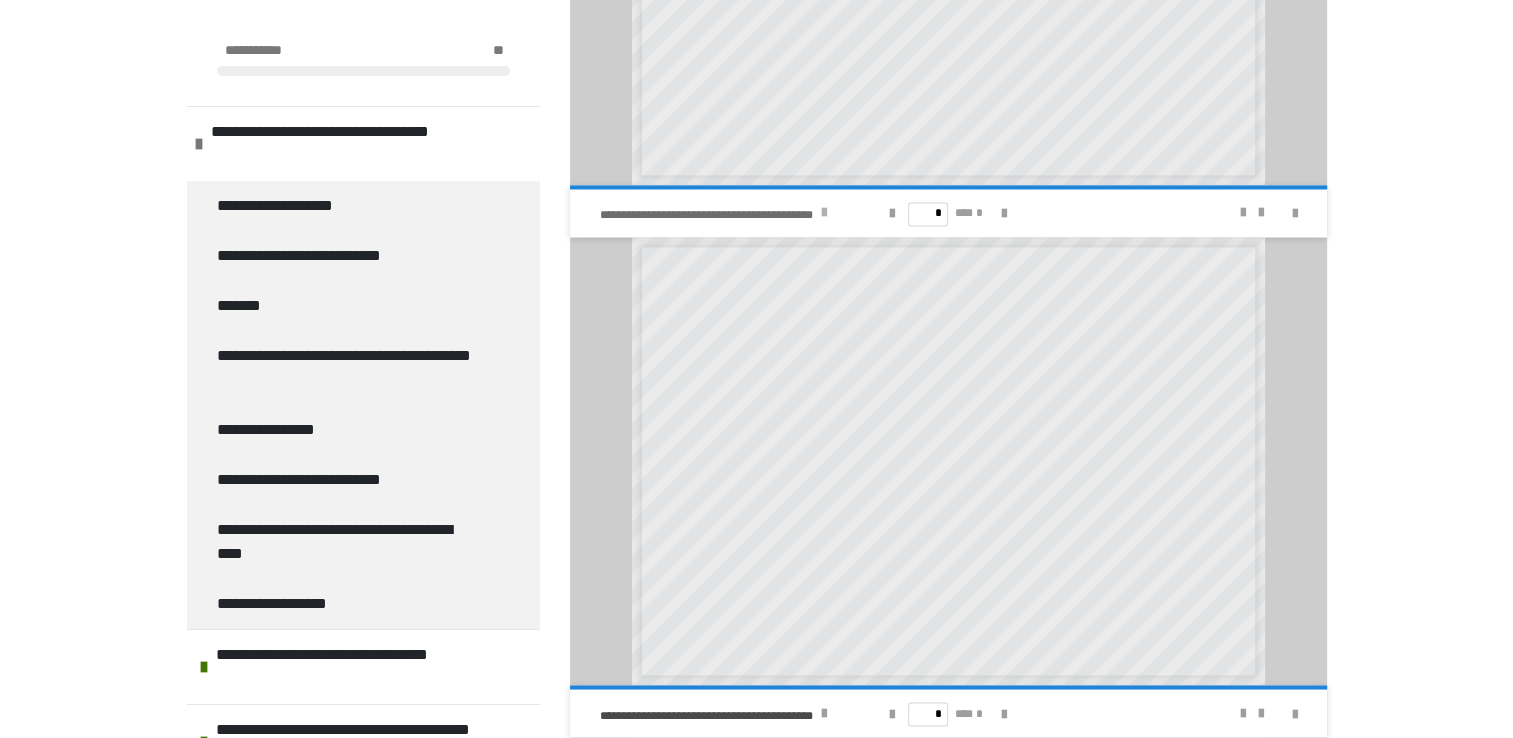 click at bounding box center [824, 213] 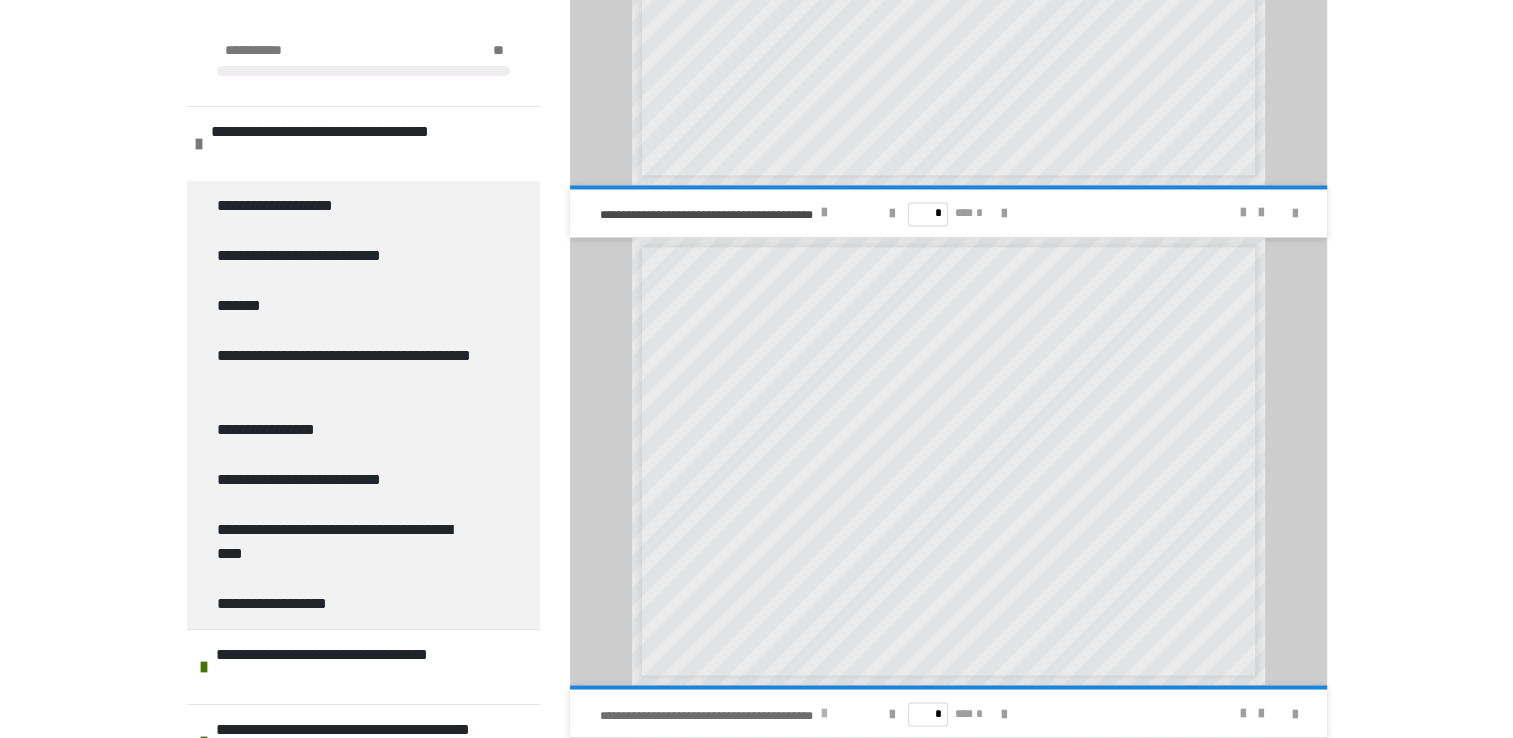 click at bounding box center [824, 713] 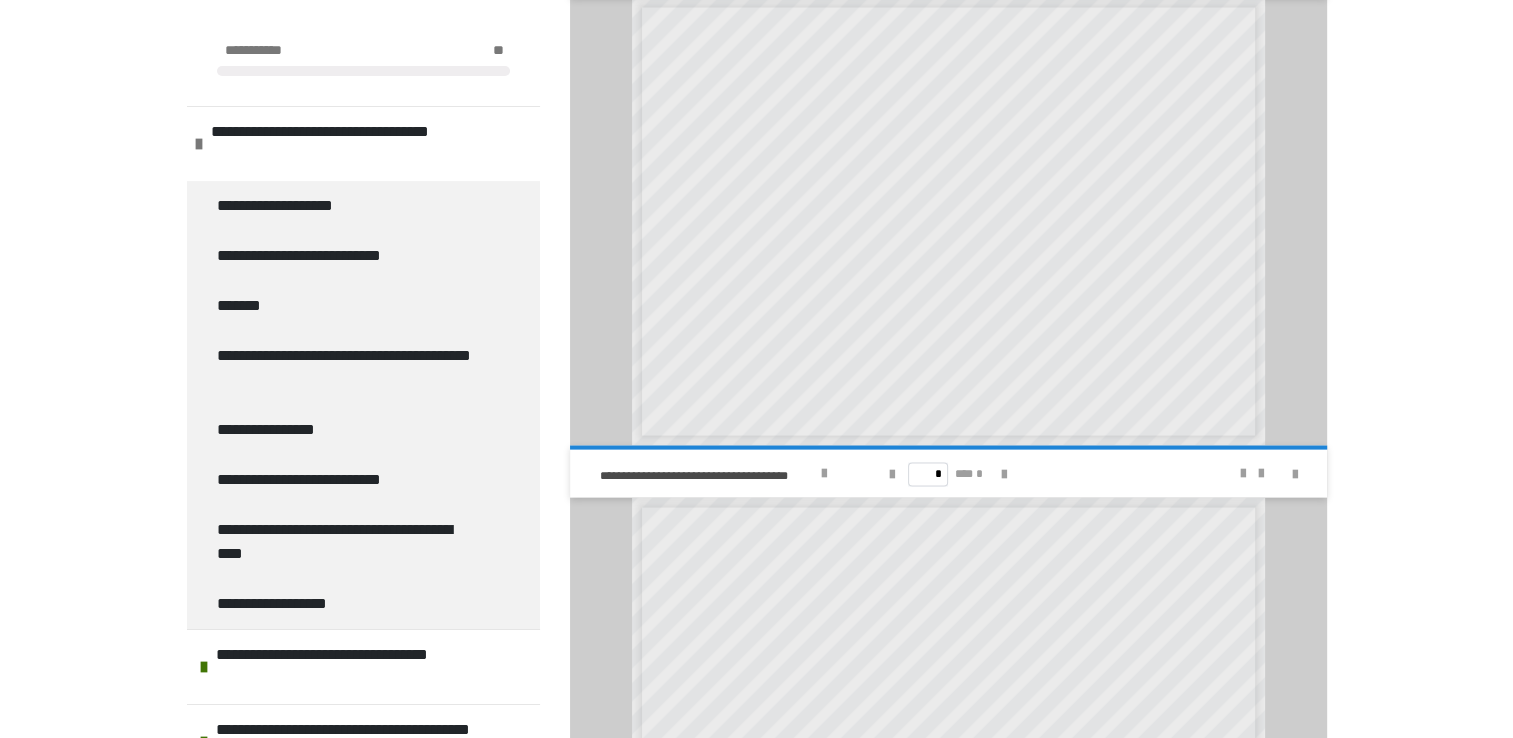 scroll, scrollTop: 3803, scrollLeft: 0, axis: vertical 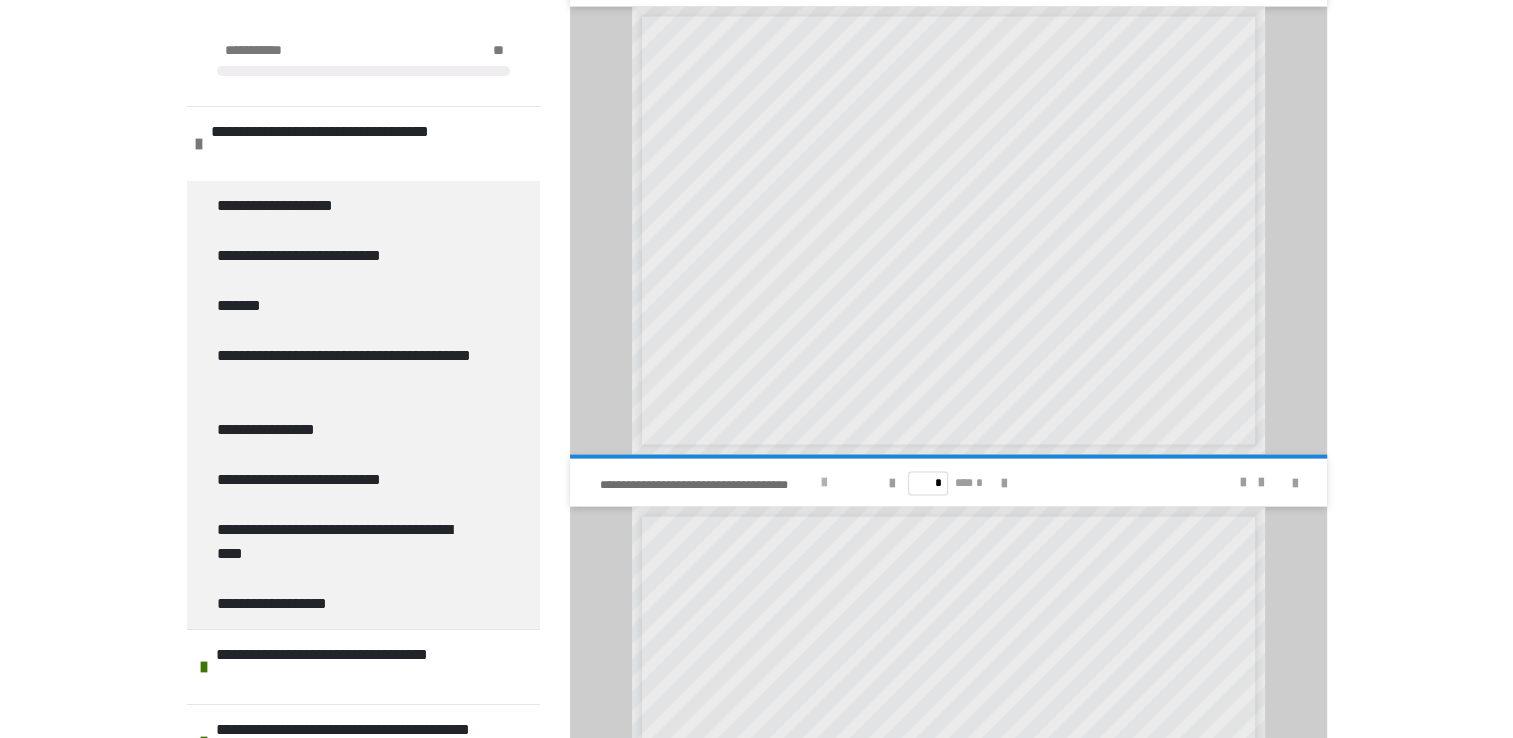 click at bounding box center [824, 483] 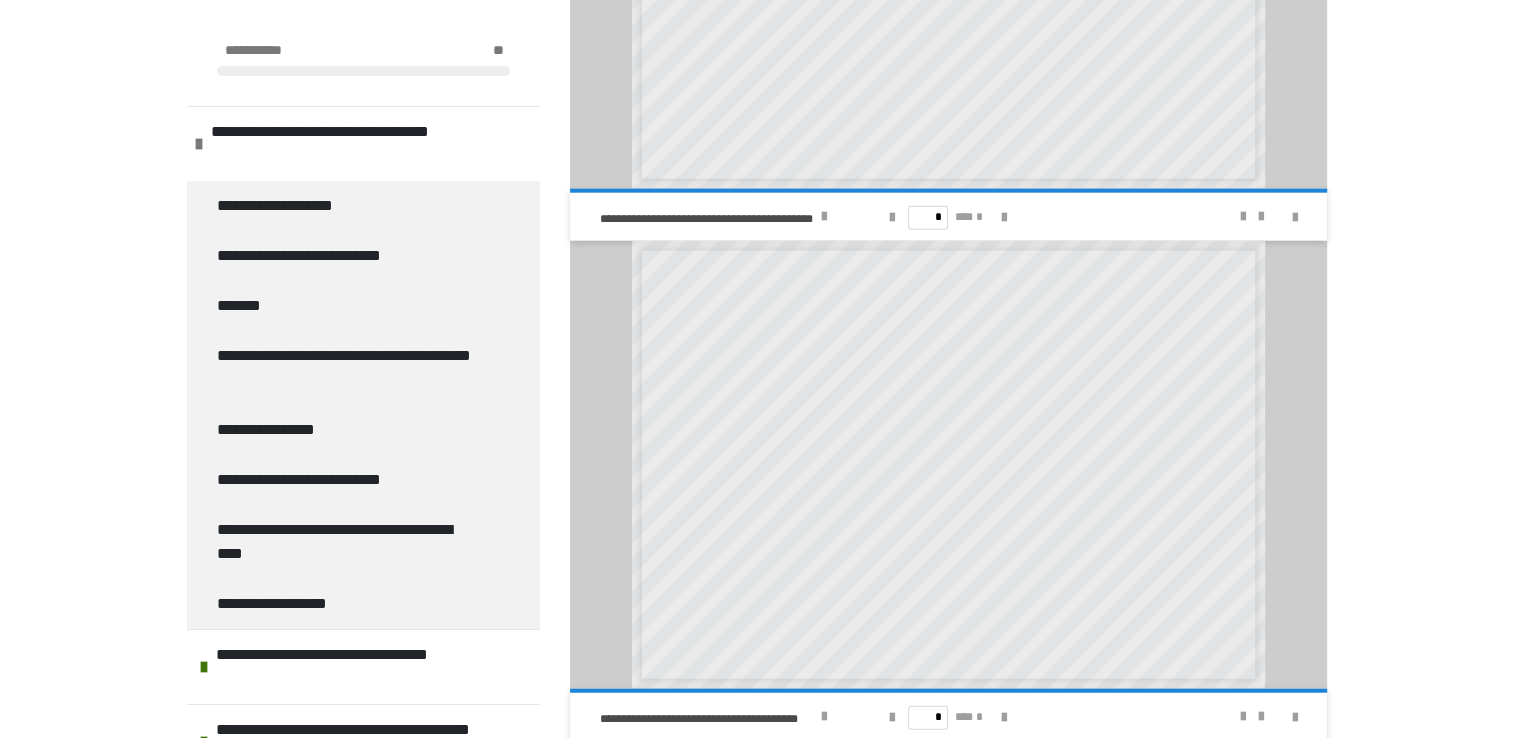 scroll, scrollTop: 4616, scrollLeft: 0, axis: vertical 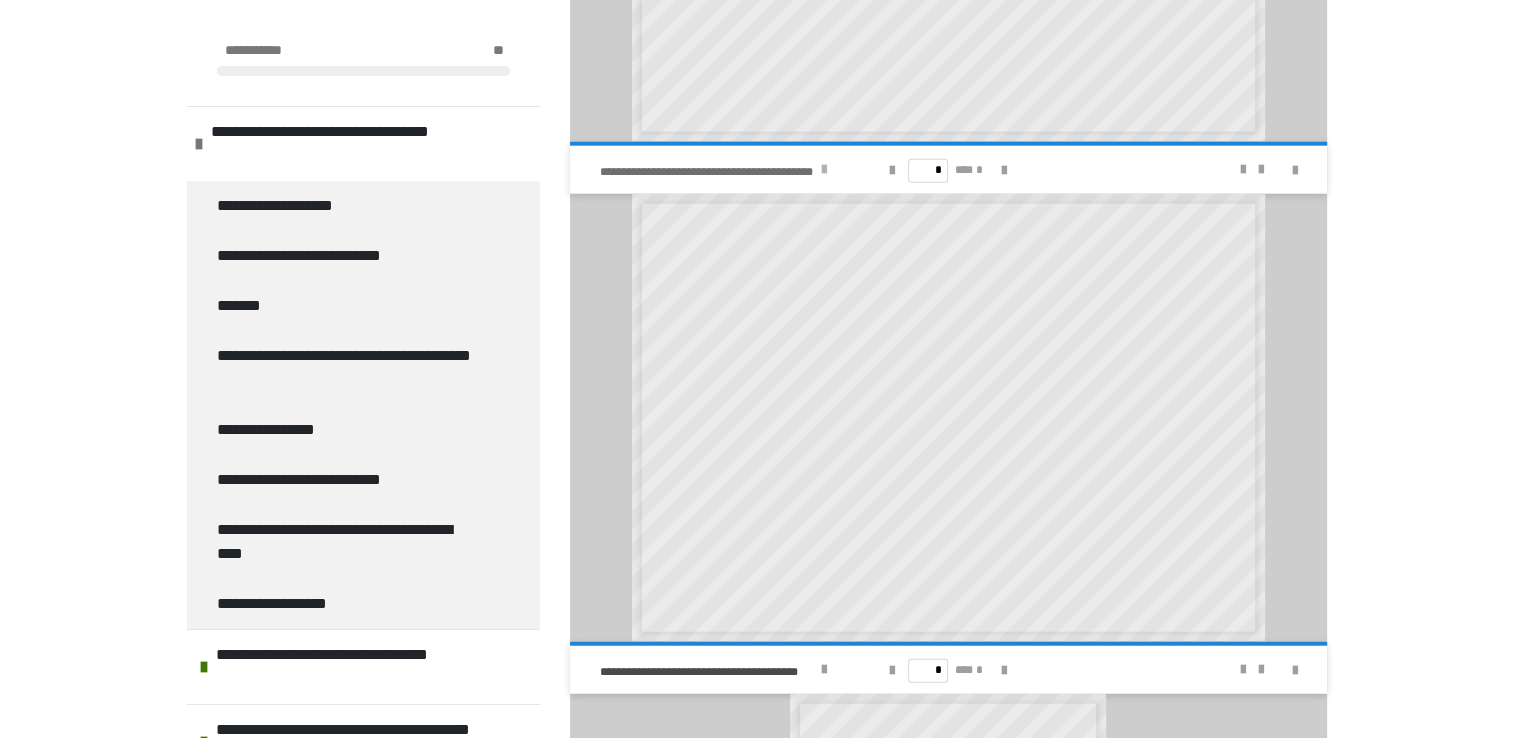 click at bounding box center [824, 170] 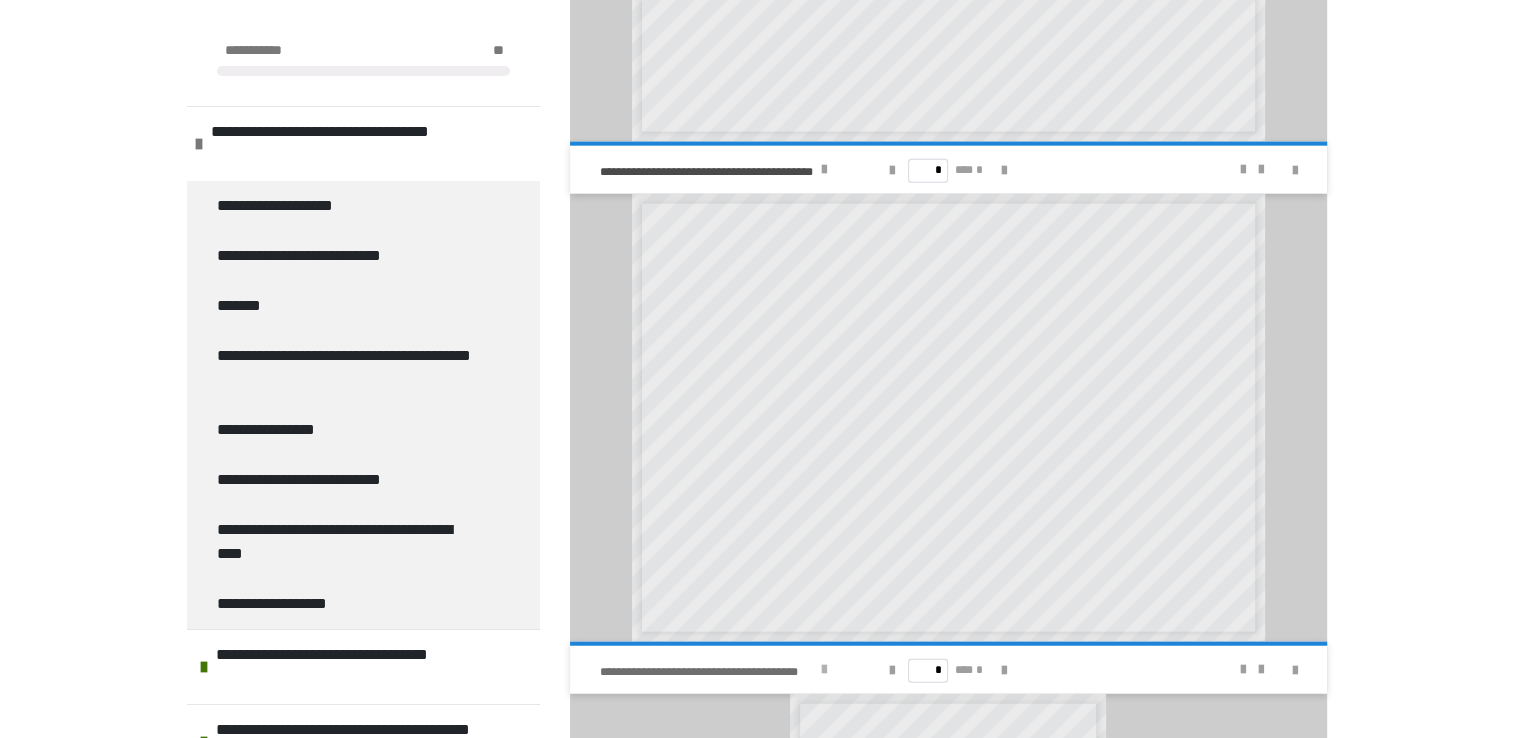 click at bounding box center (824, 670) 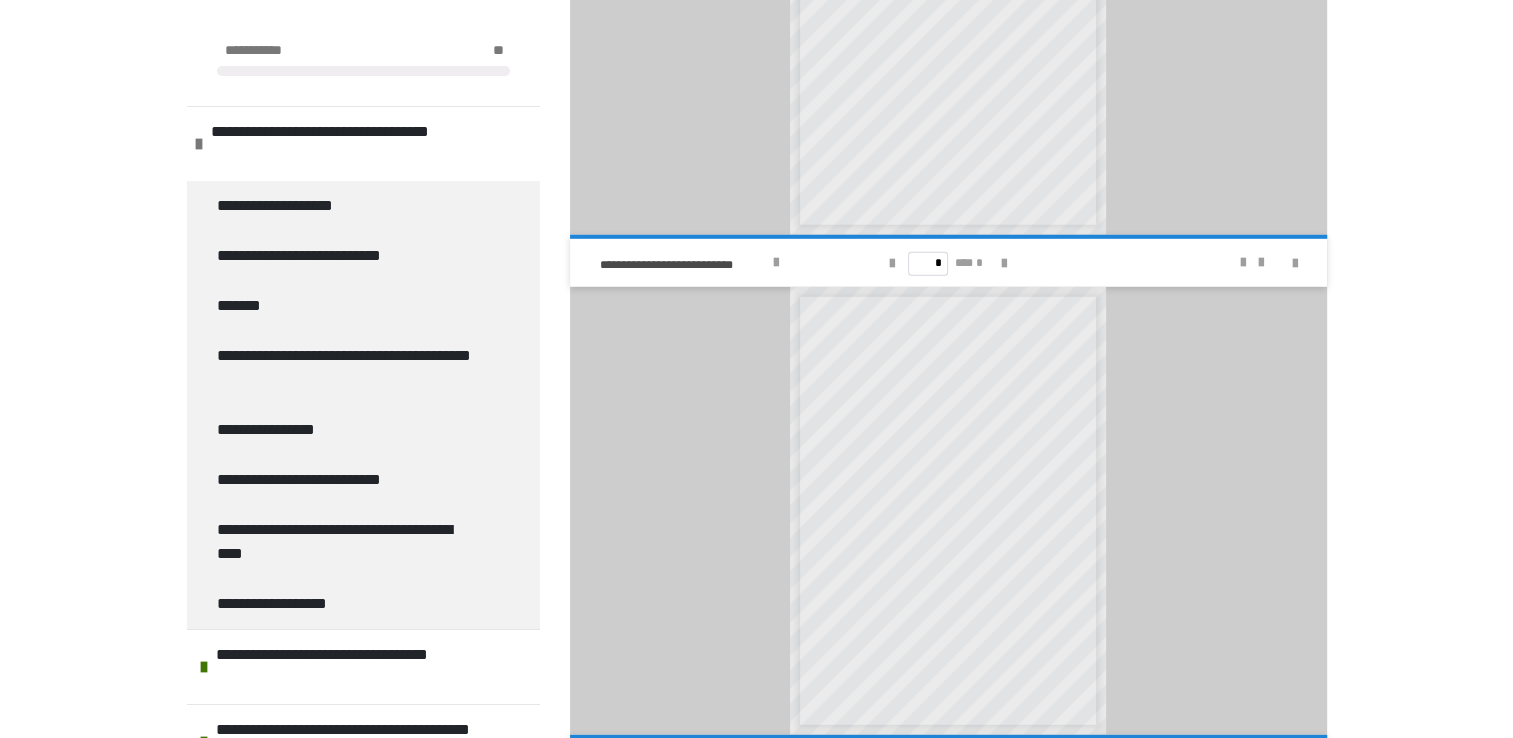 scroll, scrollTop: 5541, scrollLeft: 0, axis: vertical 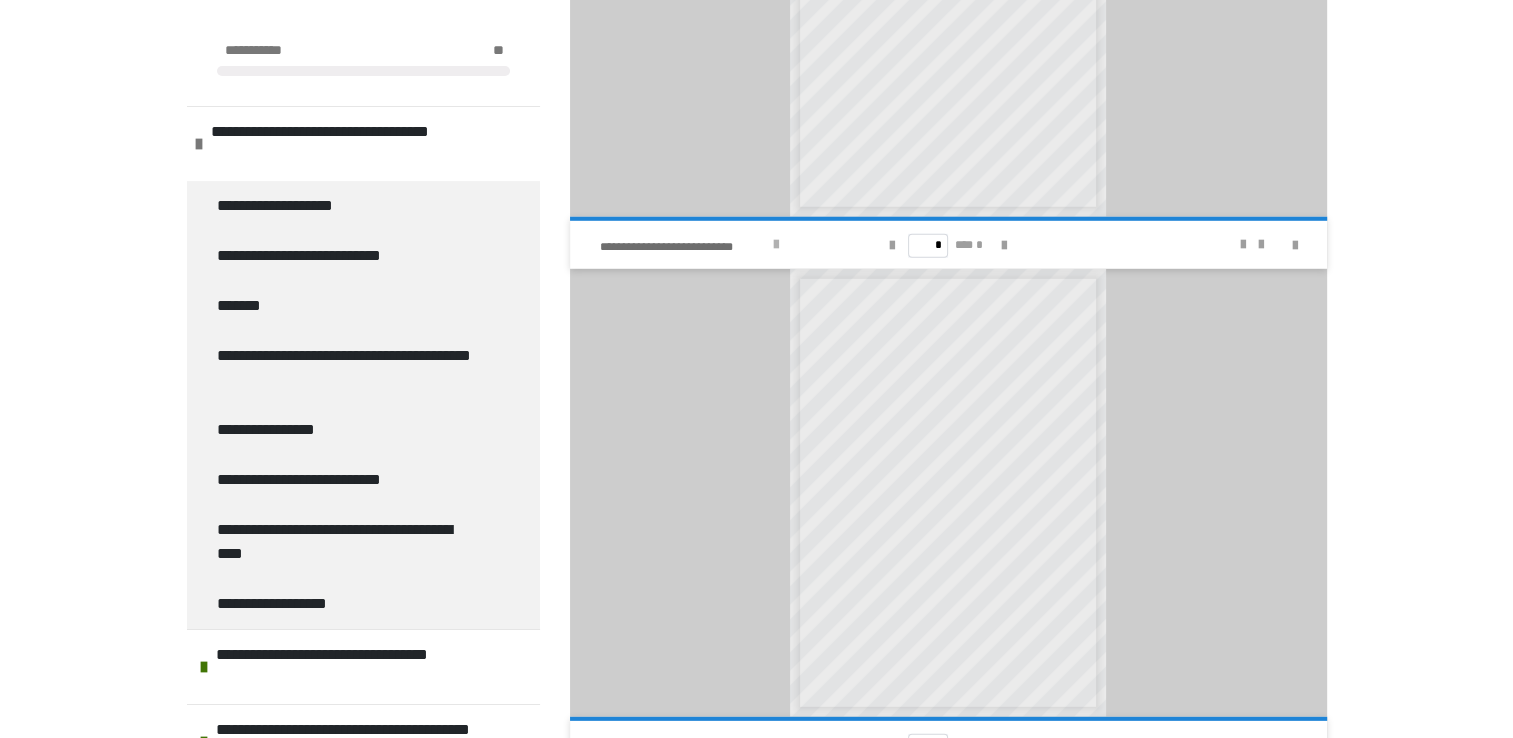 click at bounding box center [776, 245] 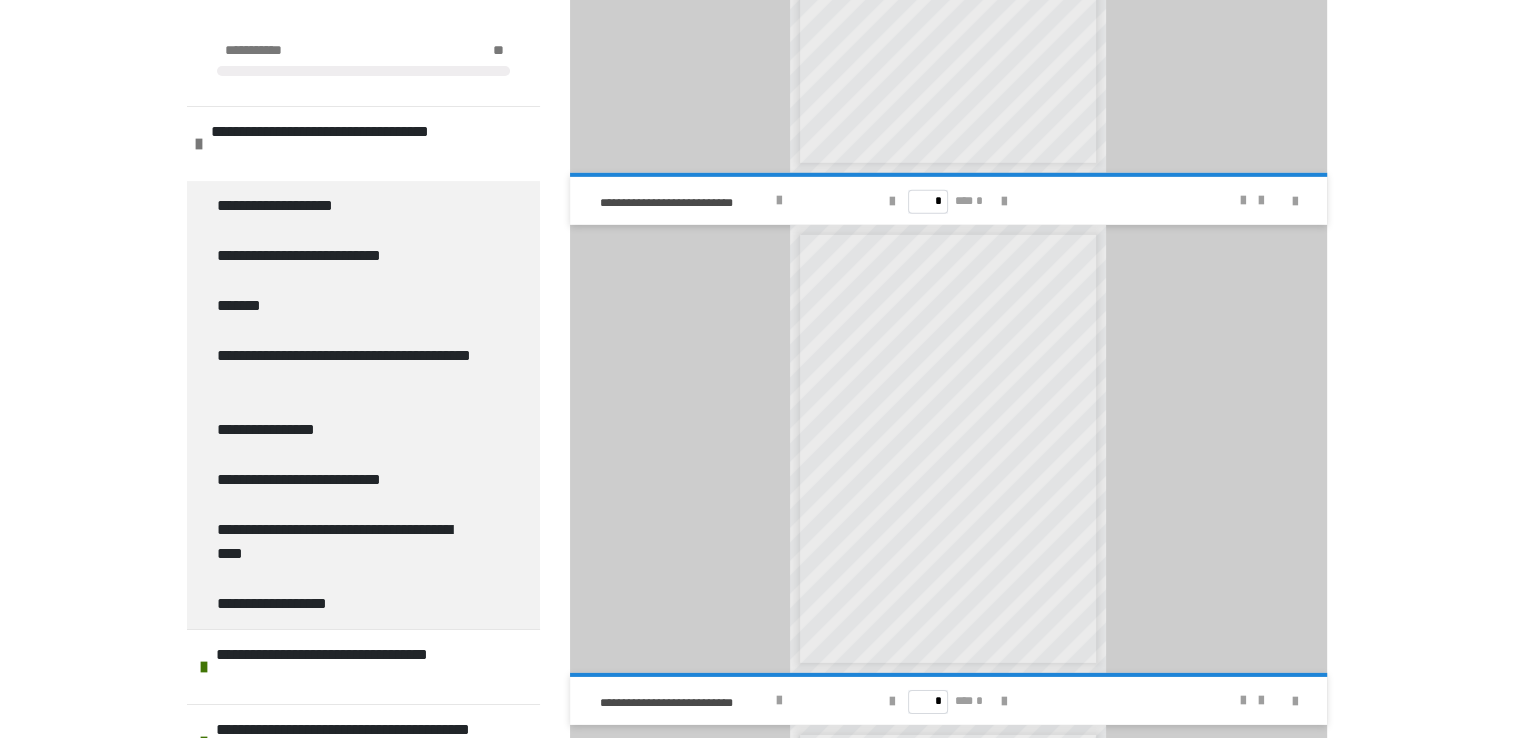 scroll, scrollTop: 6094, scrollLeft: 0, axis: vertical 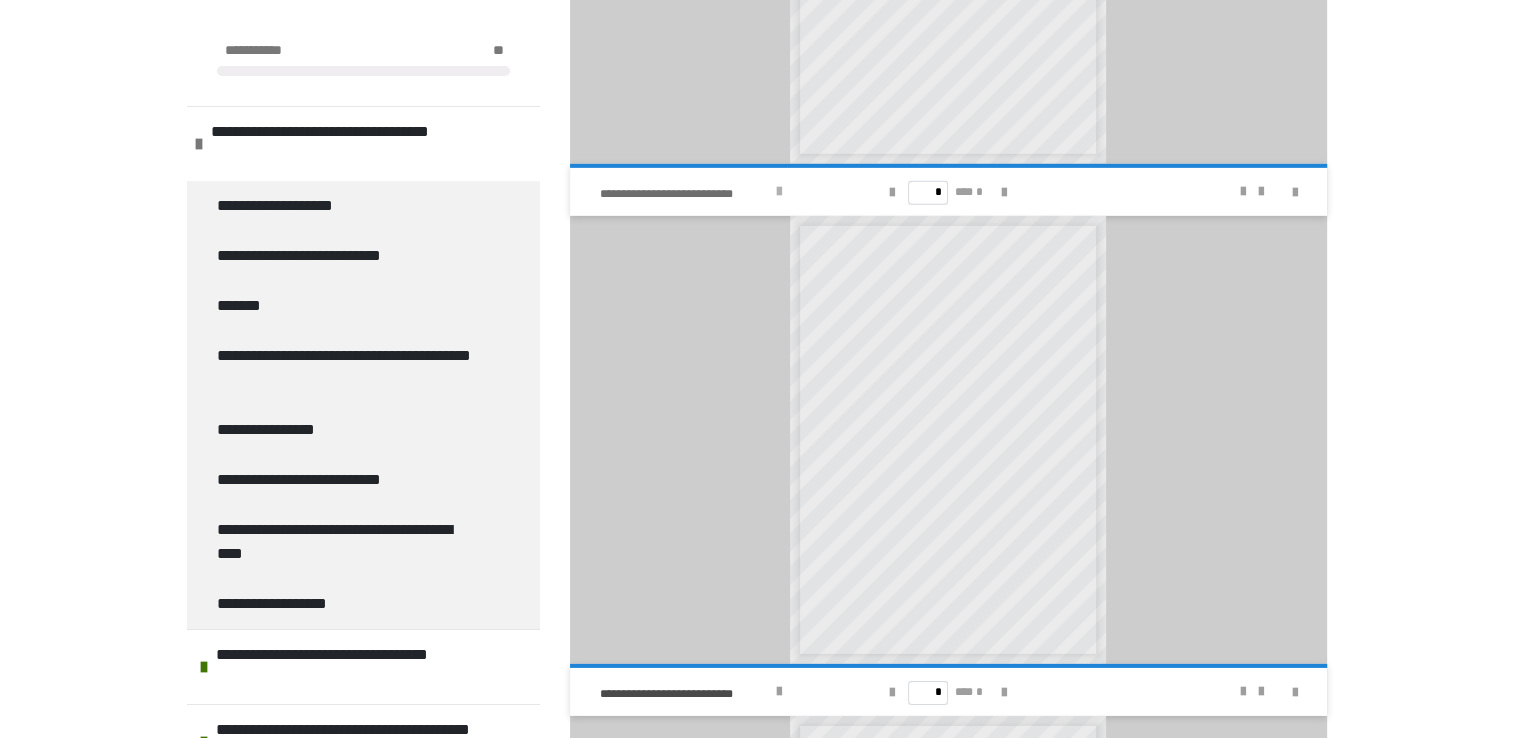 click at bounding box center [779, 192] 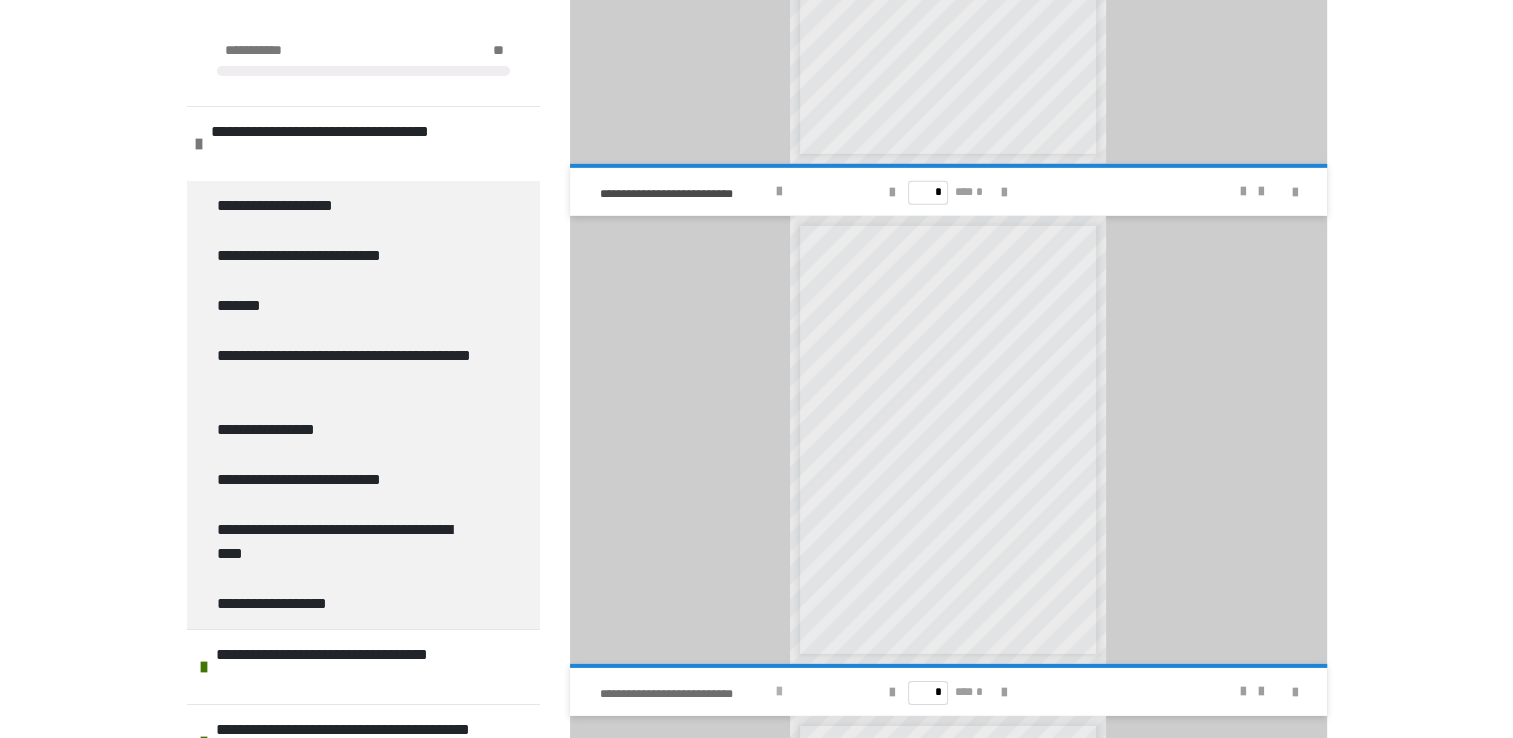 click on "**********" at bounding box center (719, 692) 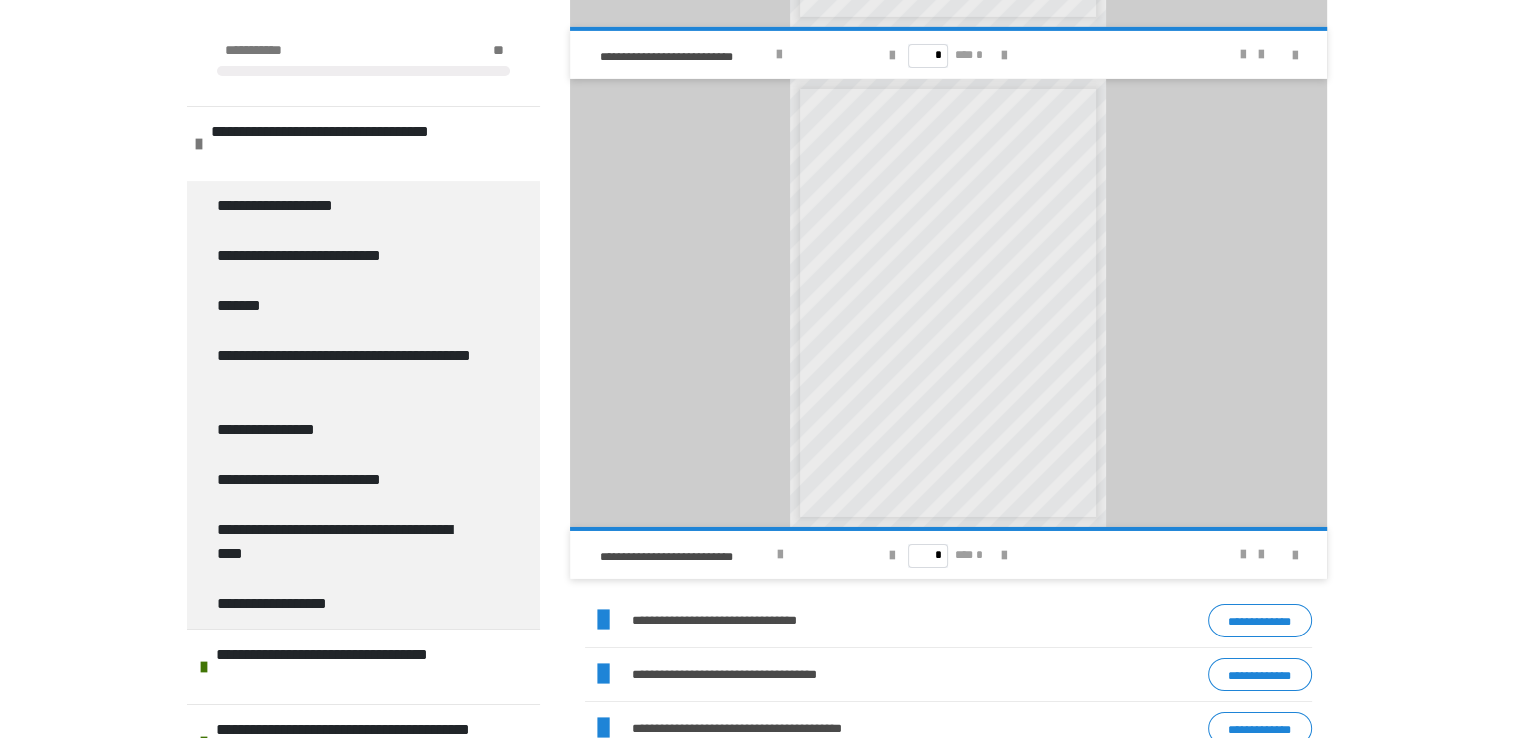 scroll, scrollTop: 6796, scrollLeft: 0, axis: vertical 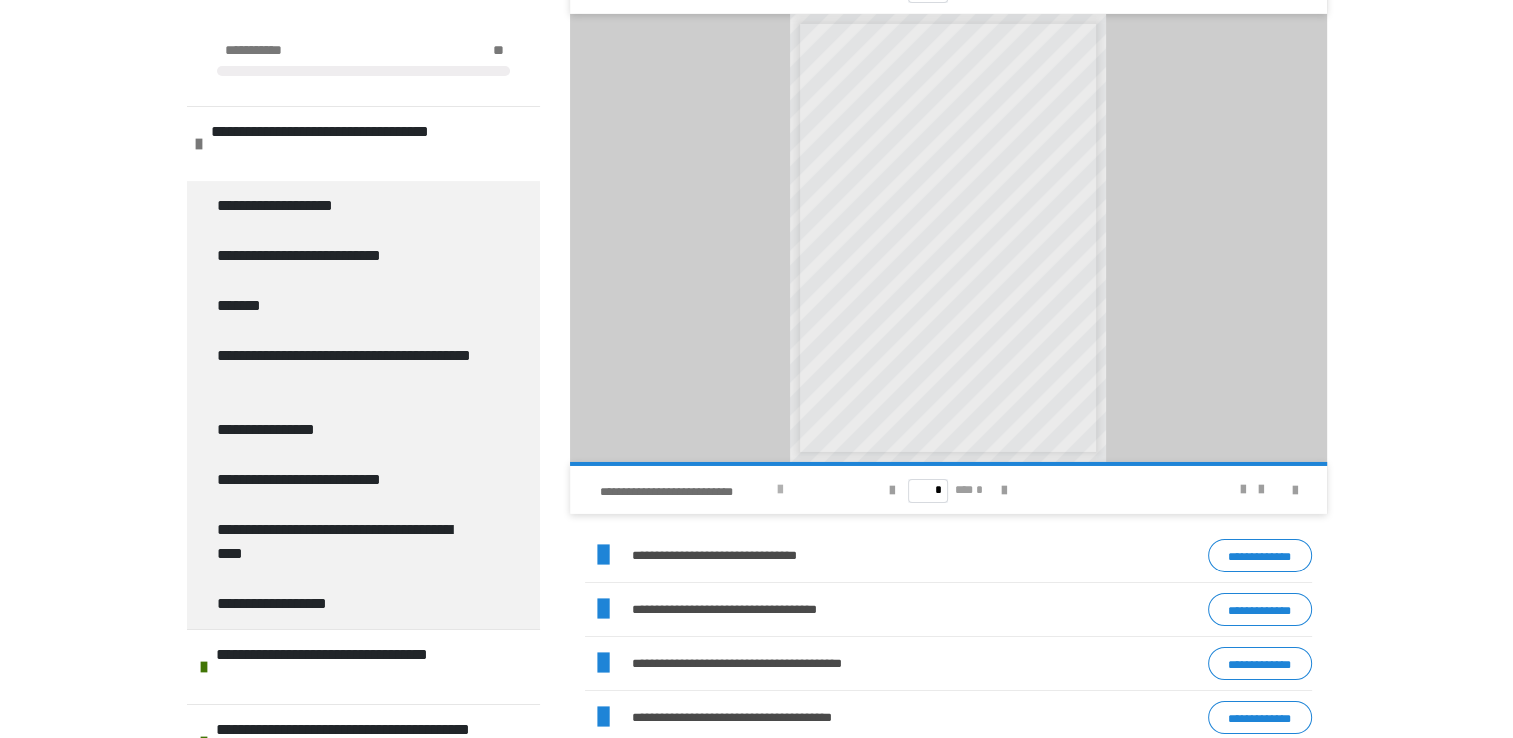 click at bounding box center [780, 490] 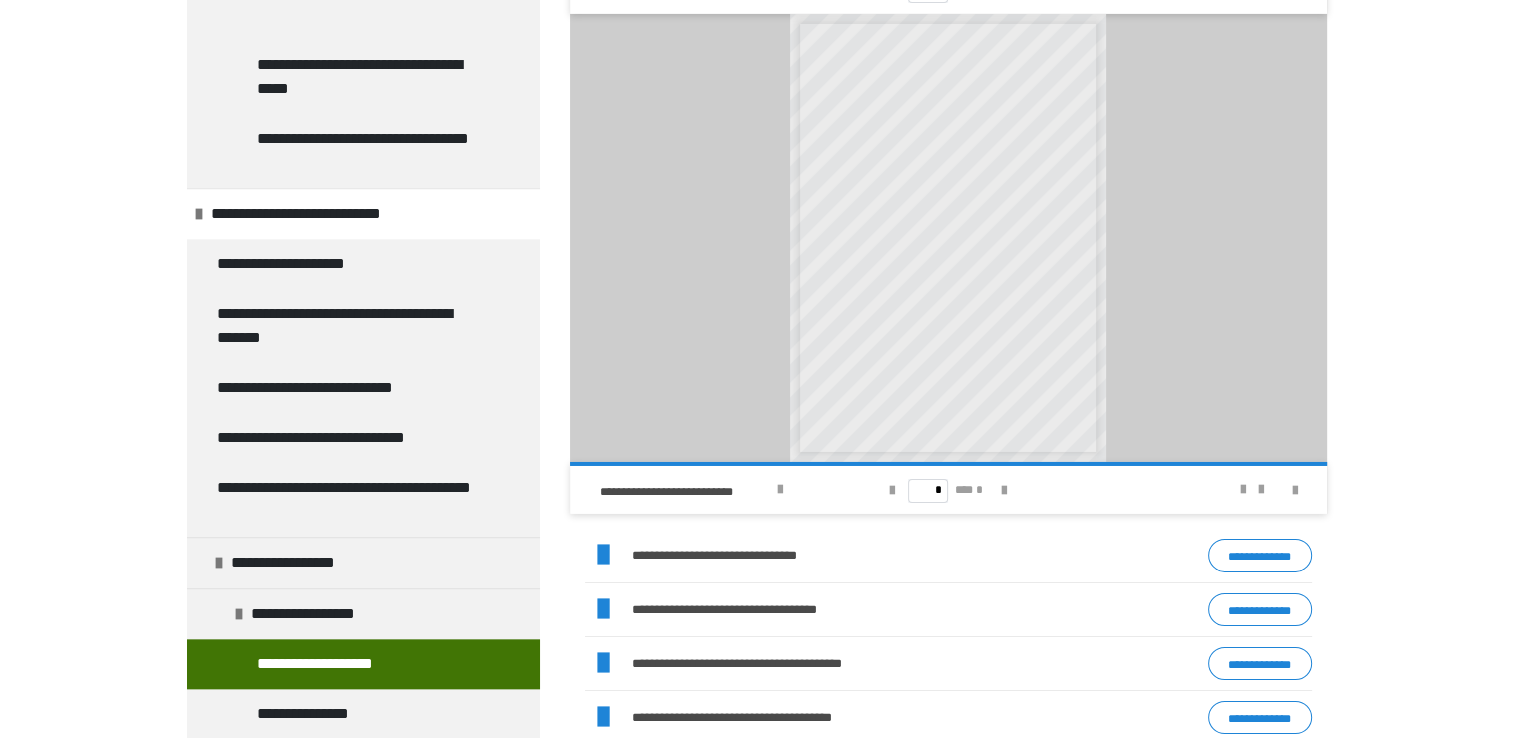 scroll, scrollTop: 2080, scrollLeft: 0, axis: vertical 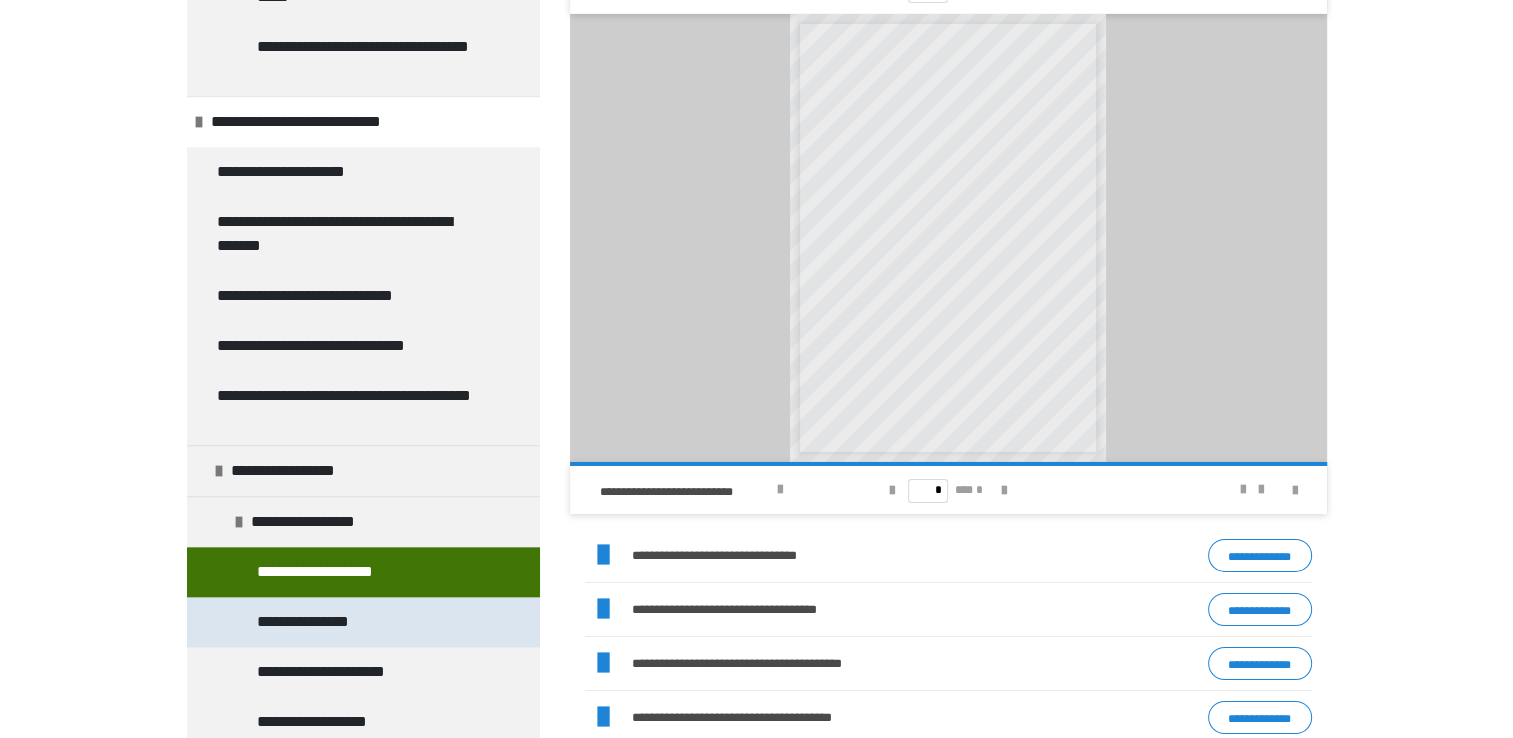 click on "**********" at bounding box center (322, 622) 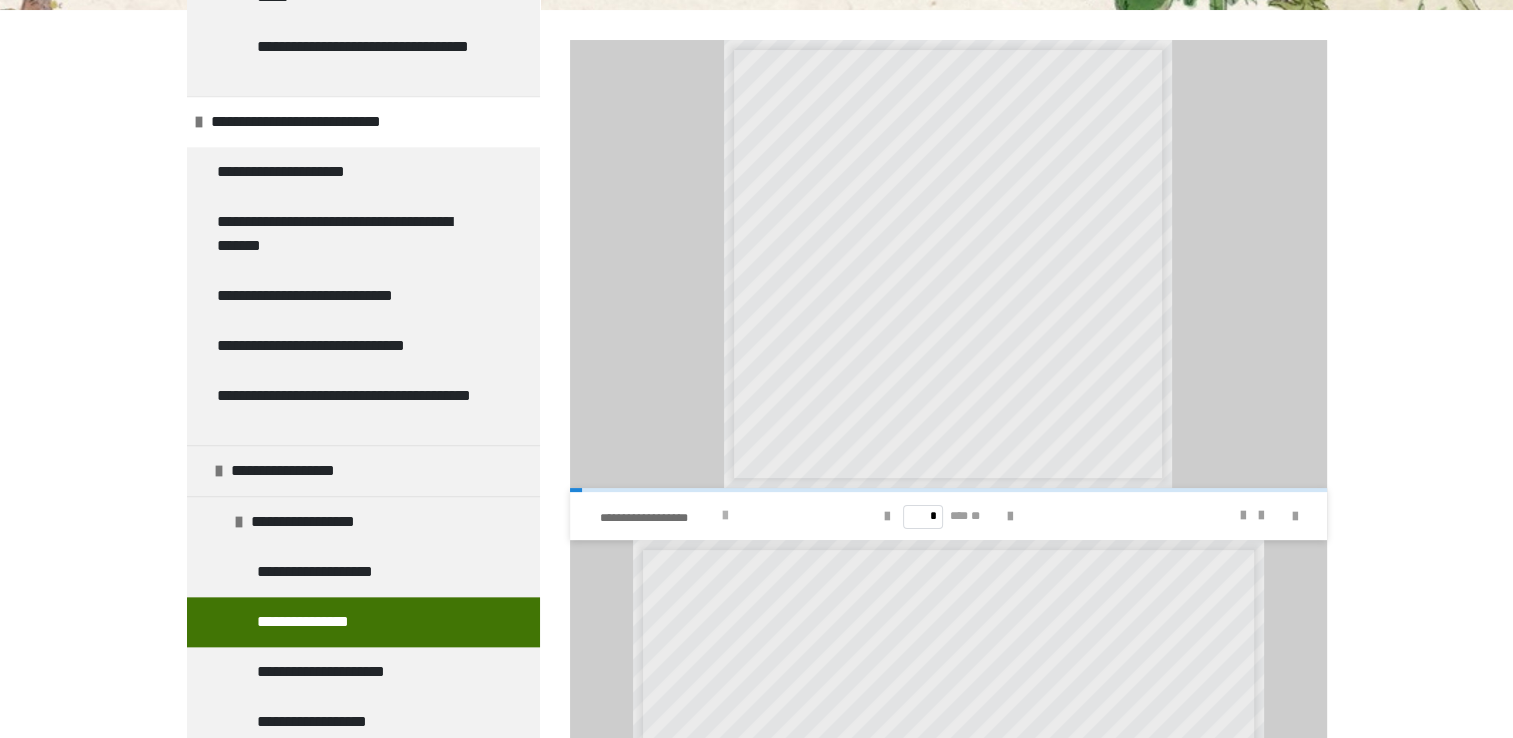 click at bounding box center (725, 516) 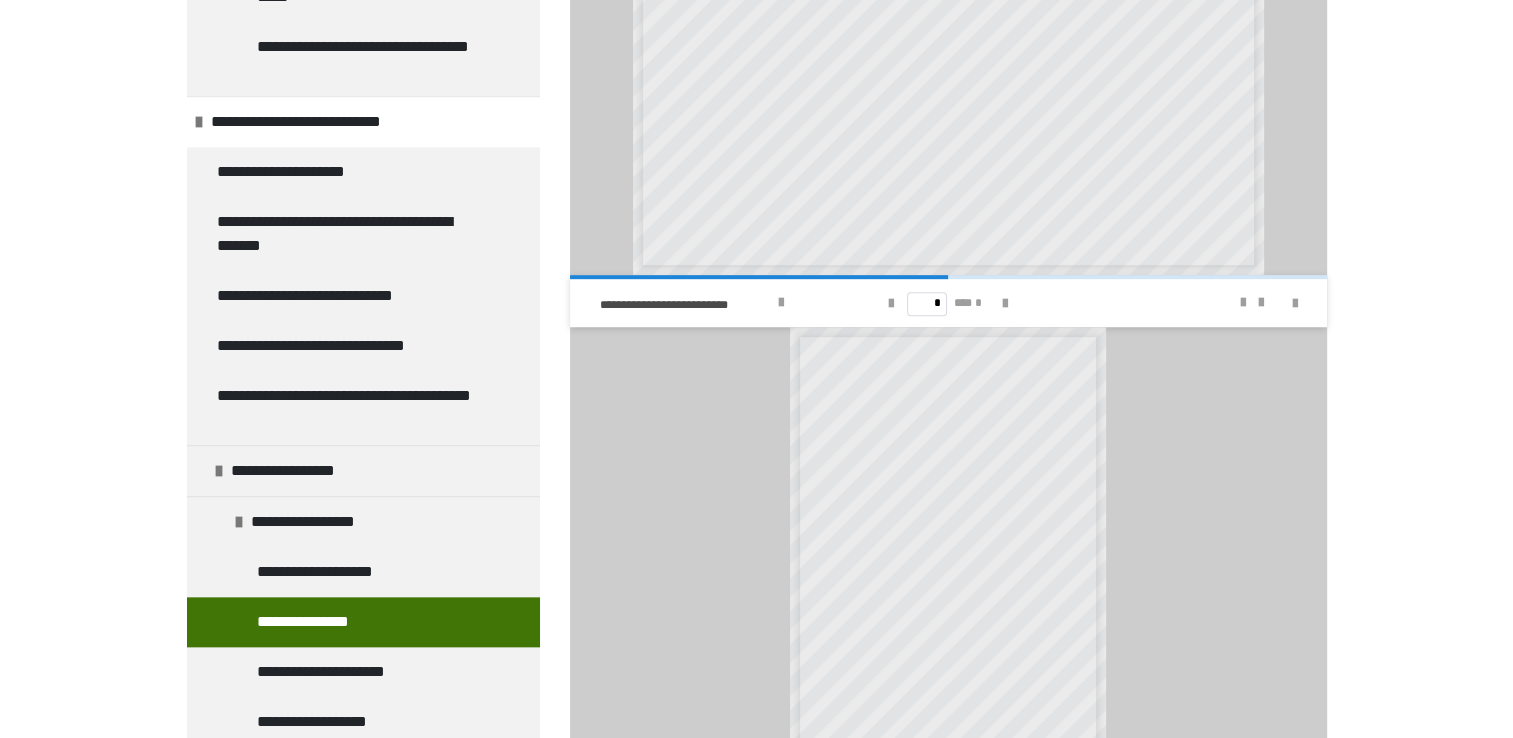 scroll, scrollTop: 989, scrollLeft: 0, axis: vertical 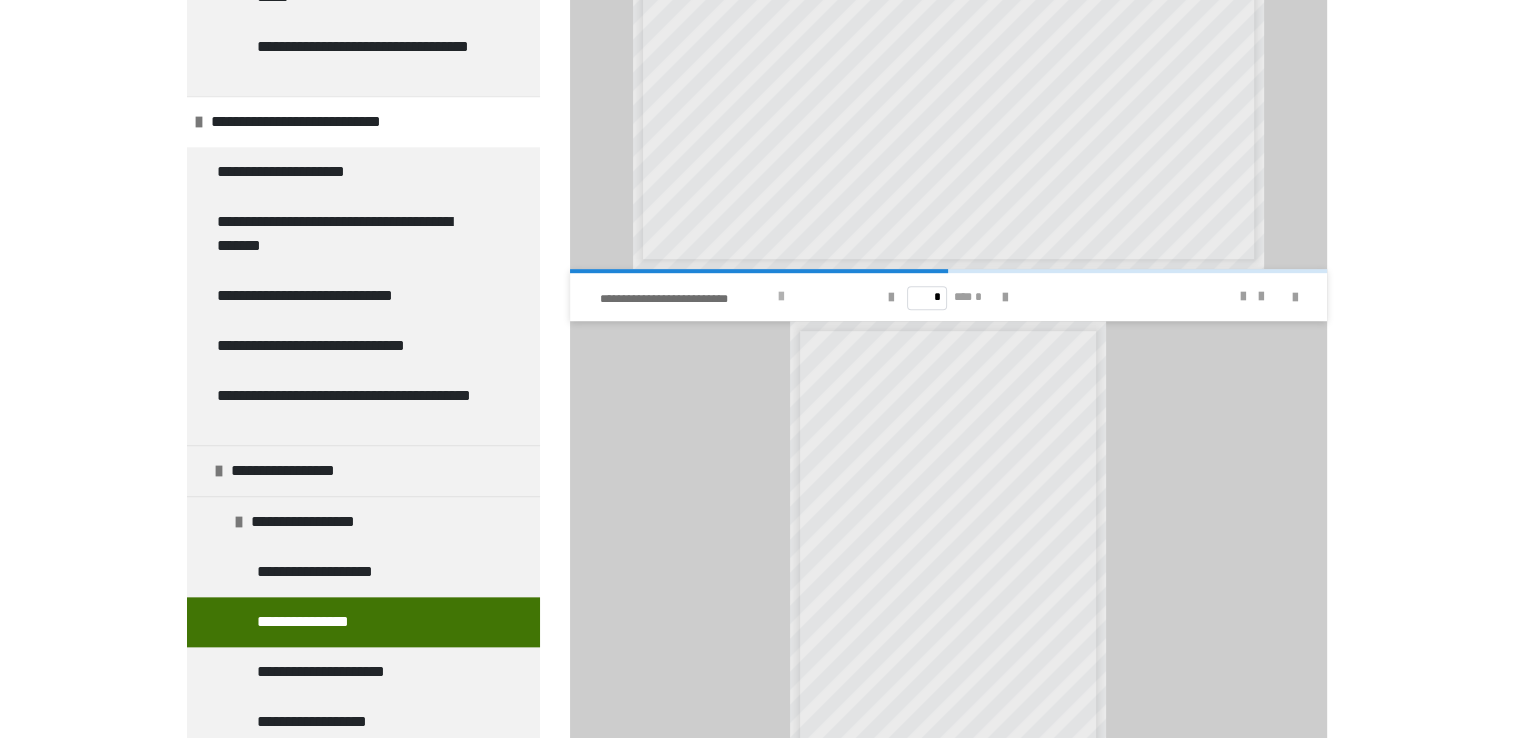 click at bounding box center [781, 297] 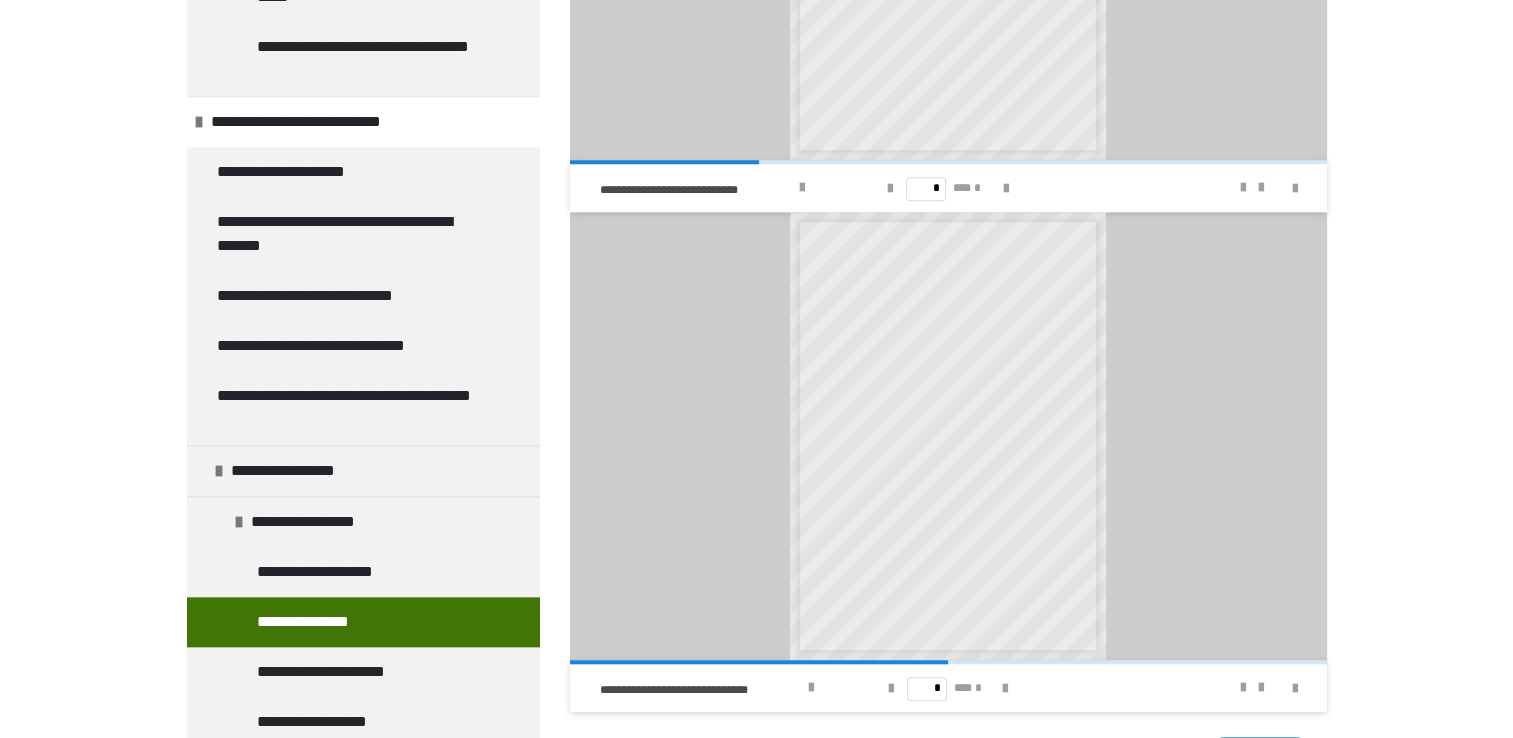 scroll, scrollTop: 1601, scrollLeft: 0, axis: vertical 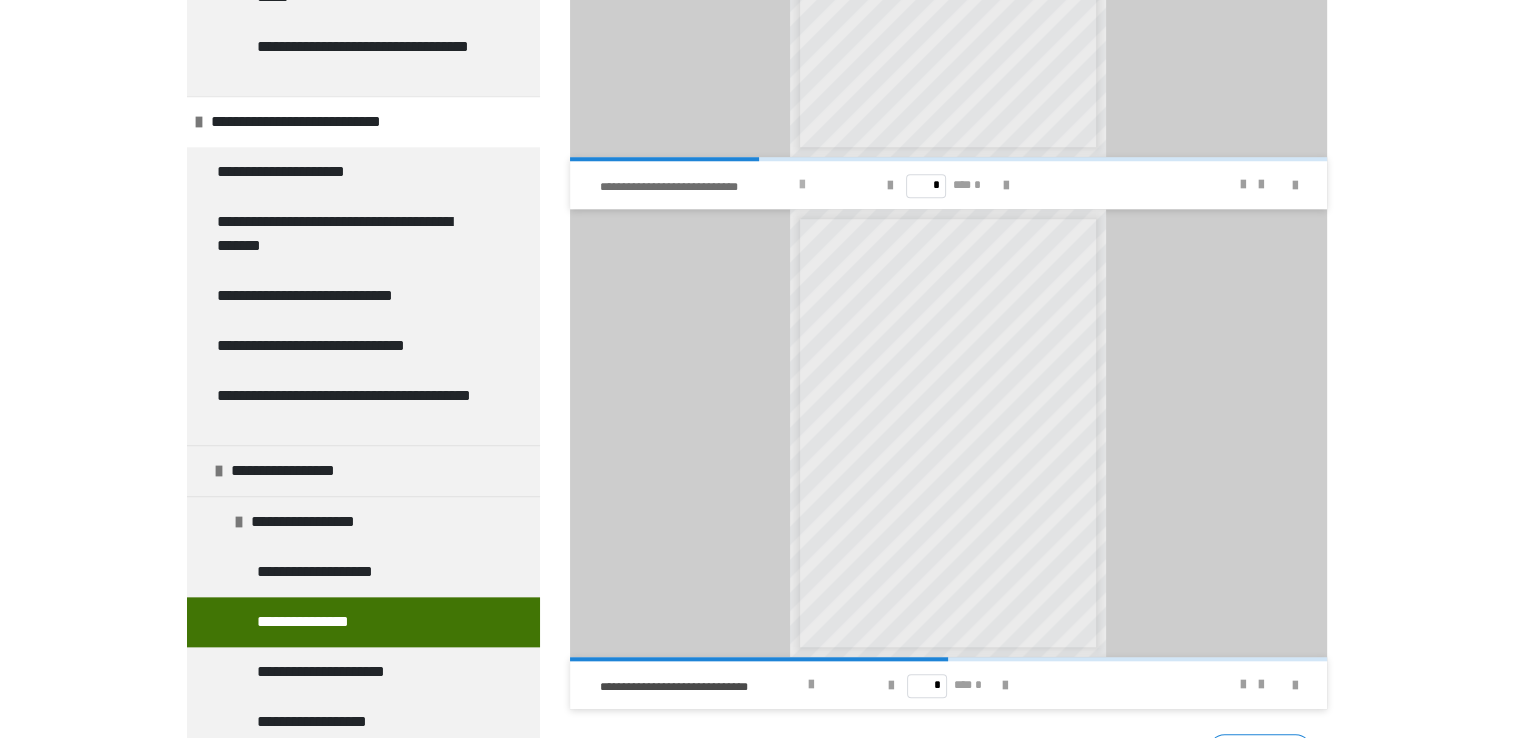click at bounding box center [801, 185] 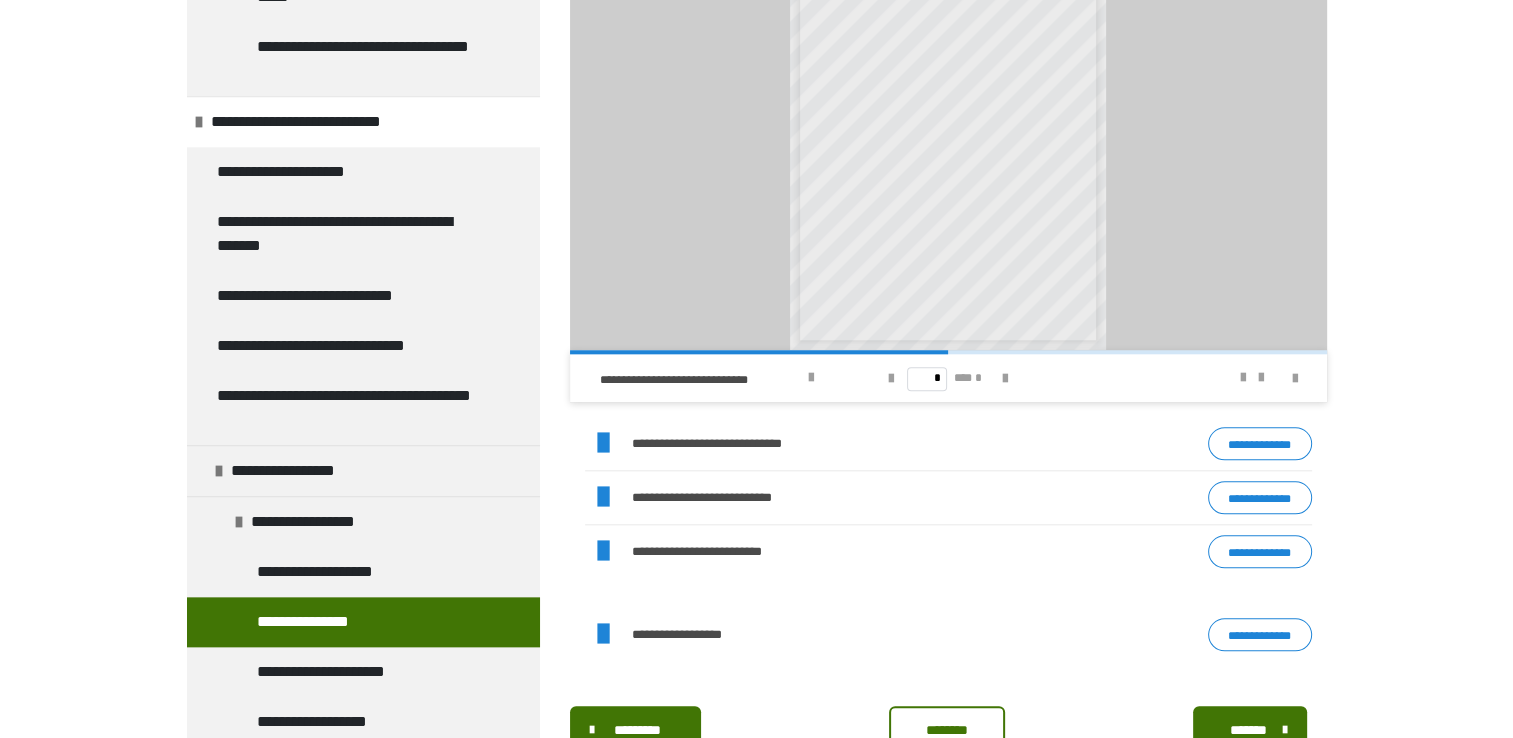 scroll, scrollTop: 1927, scrollLeft: 0, axis: vertical 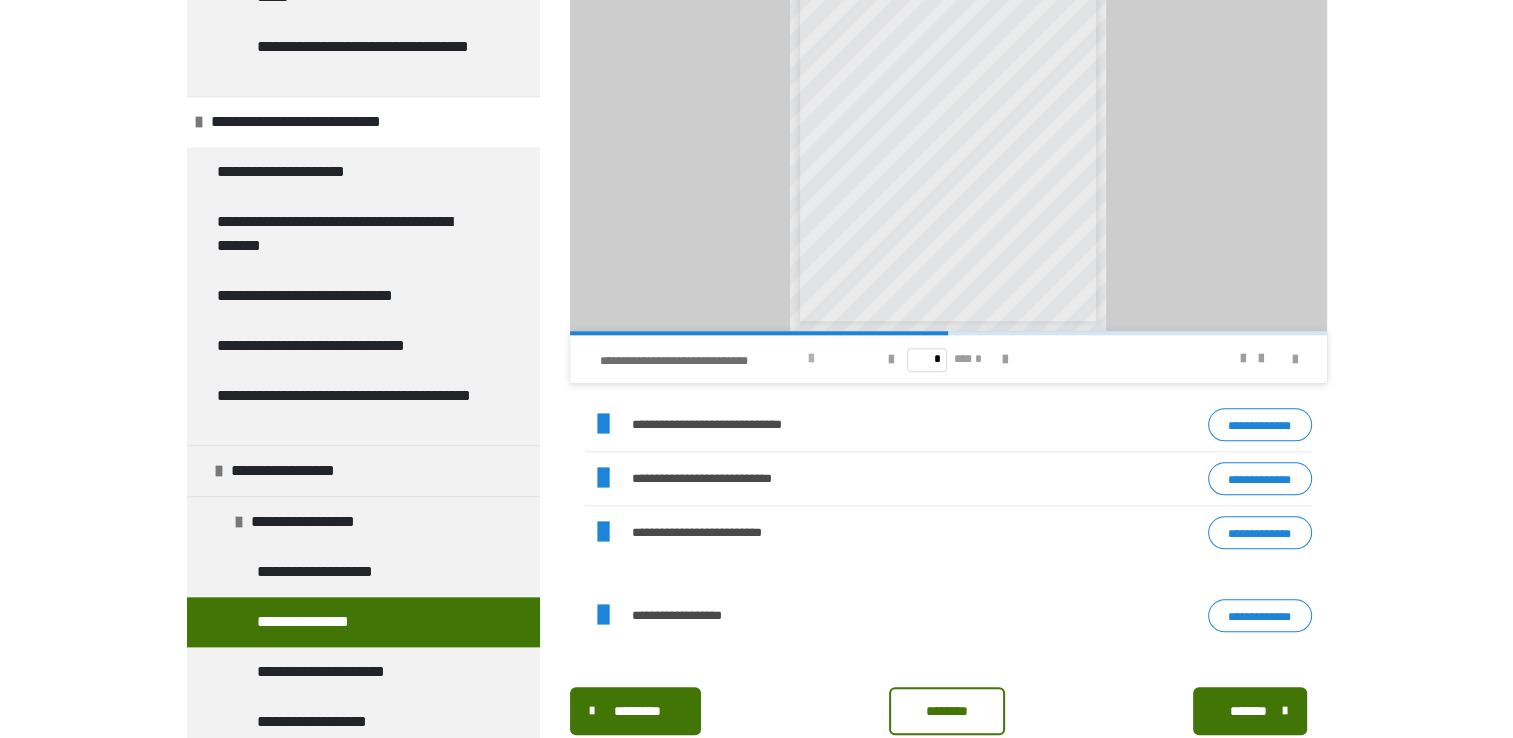 click at bounding box center [811, 359] 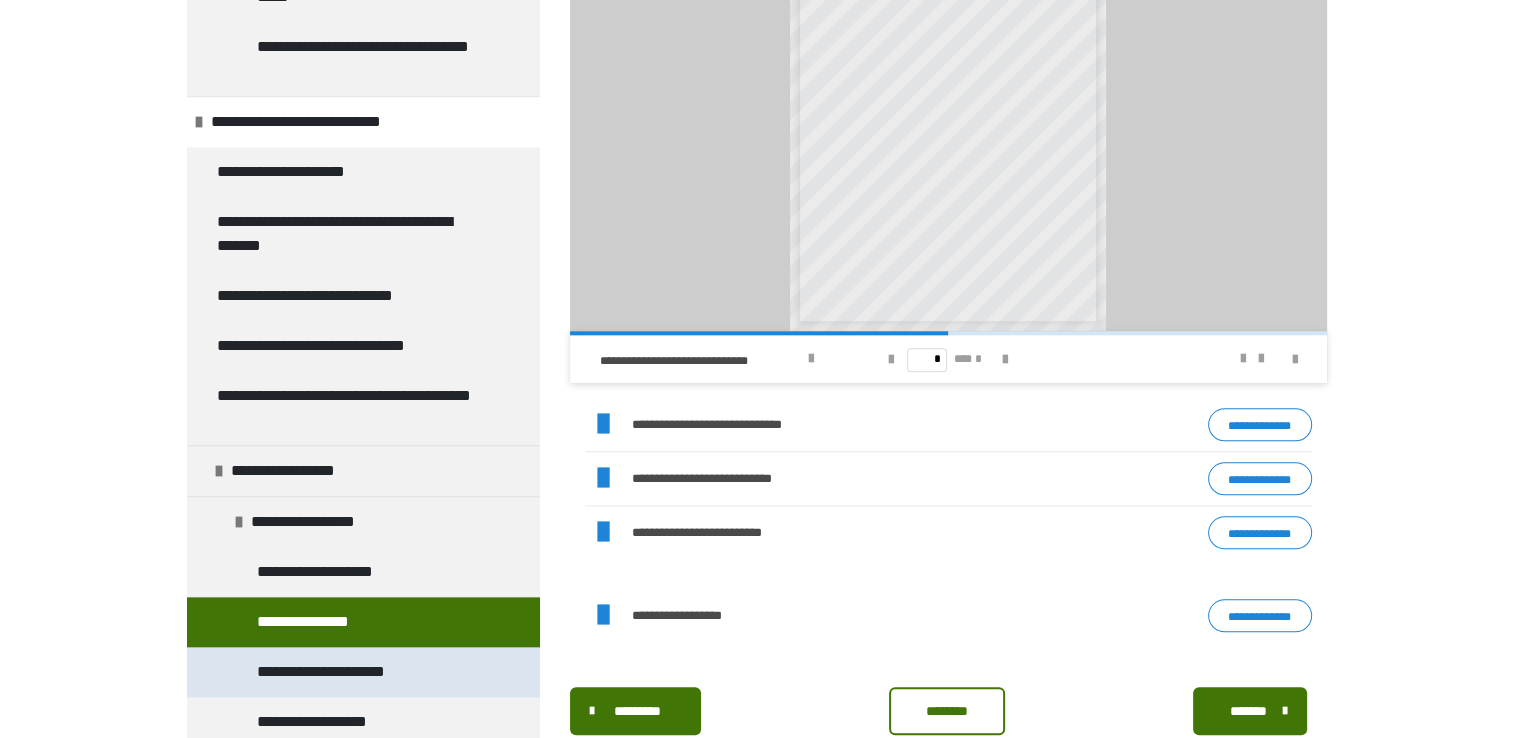 click on "**********" at bounding box center (350, 672) 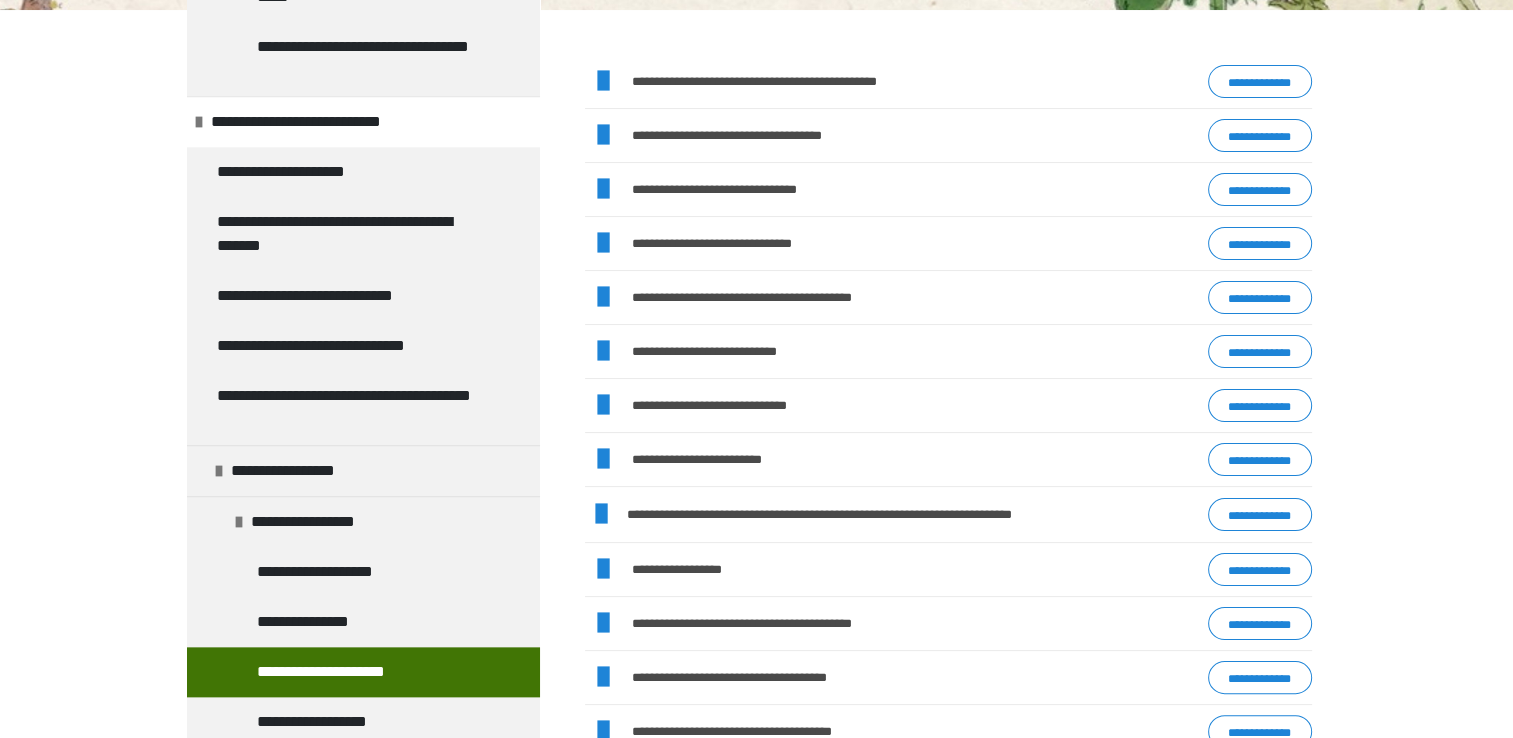 click on "**********" at bounding box center (1260, 82) 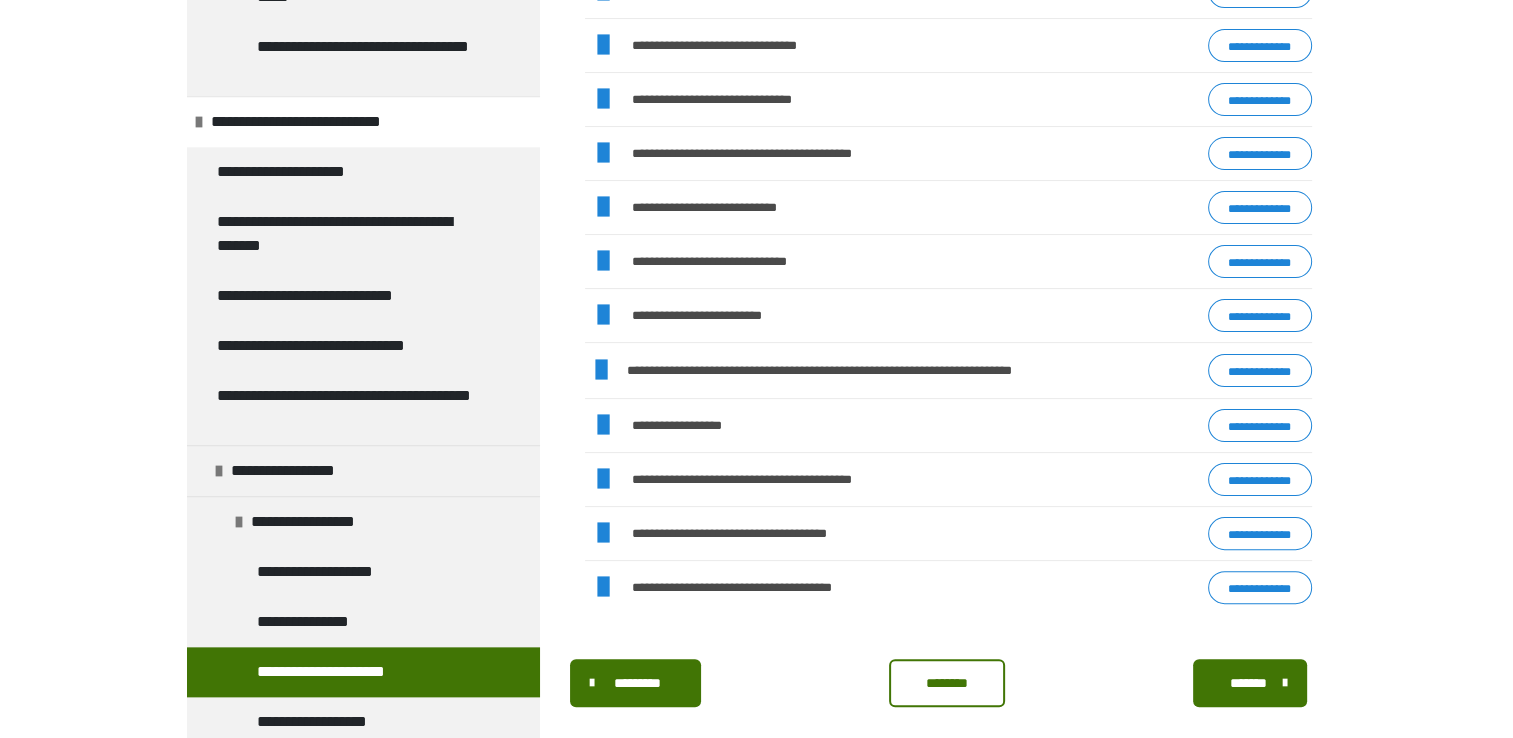 scroll, scrollTop: 440, scrollLeft: 0, axis: vertical 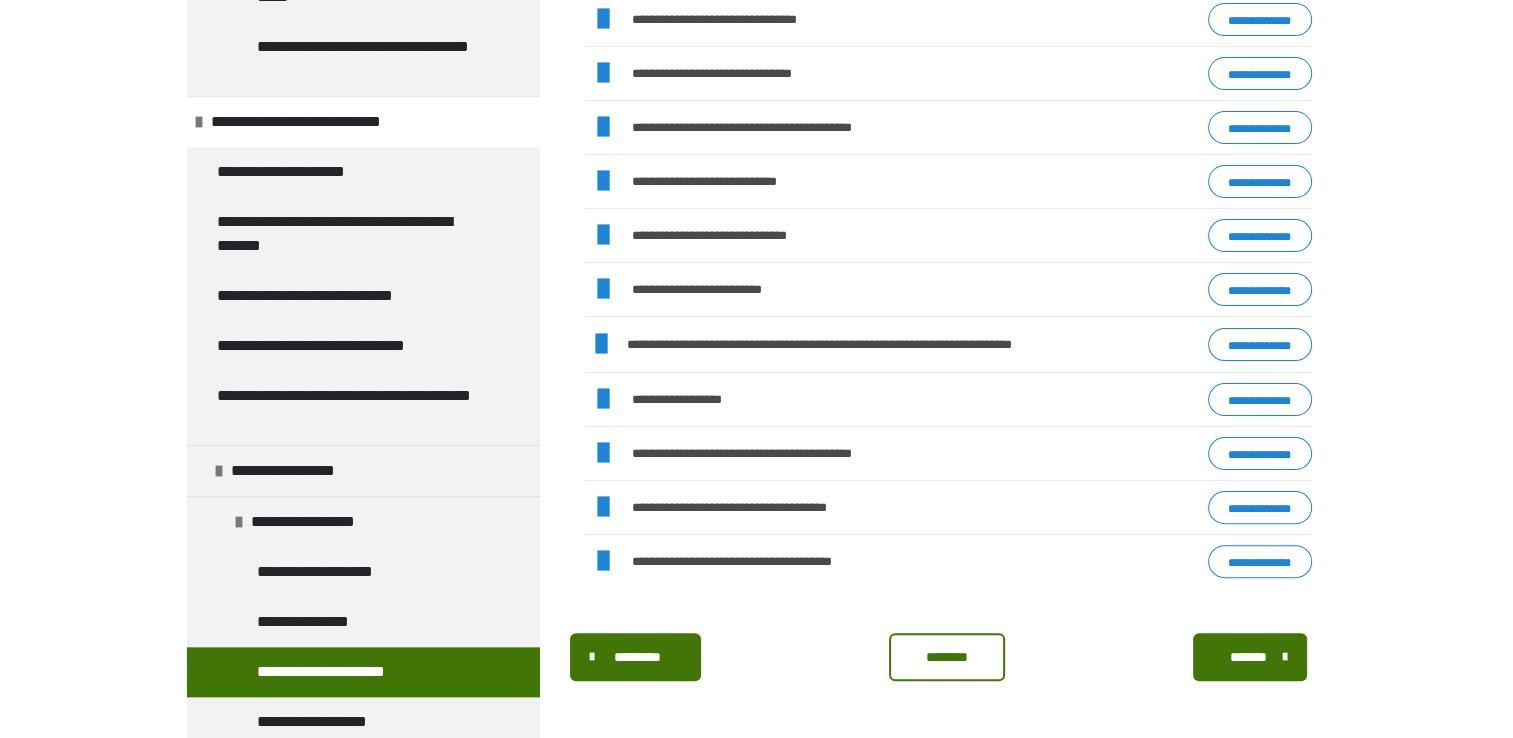 click on "**********" at bounding box center [1260, 508] 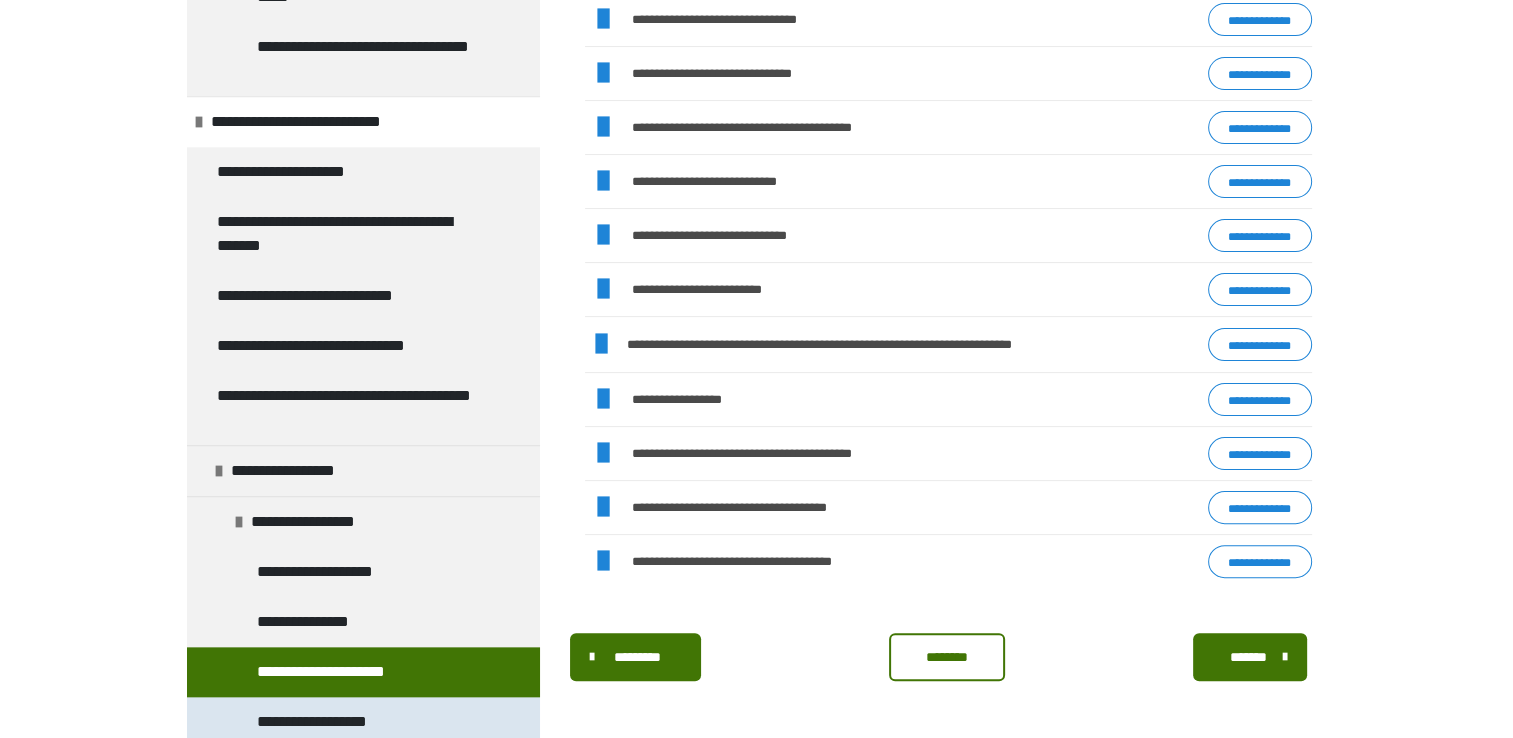 click on "**********" at bounding box center (363, 722) 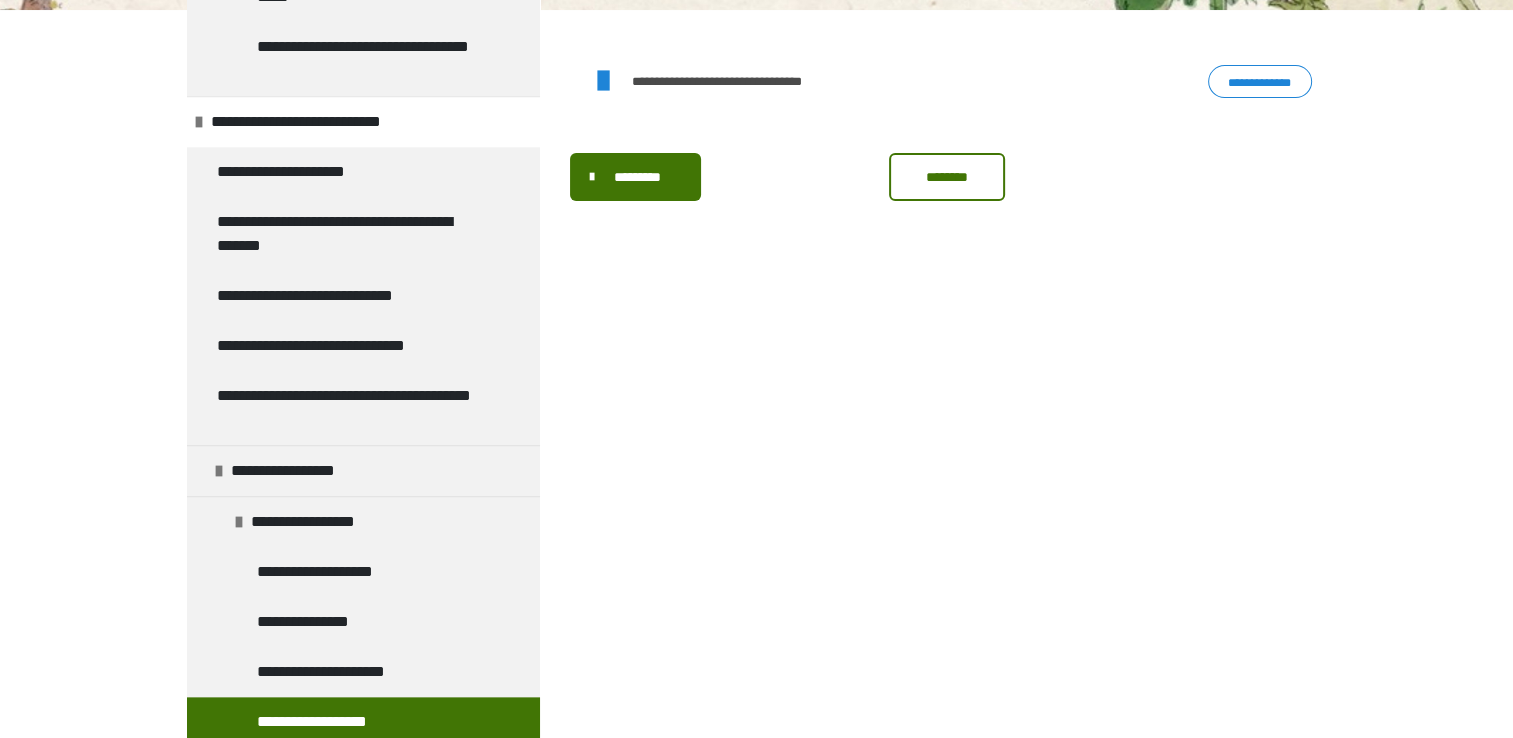 click on "**********" at bounding box center [1260, 82] 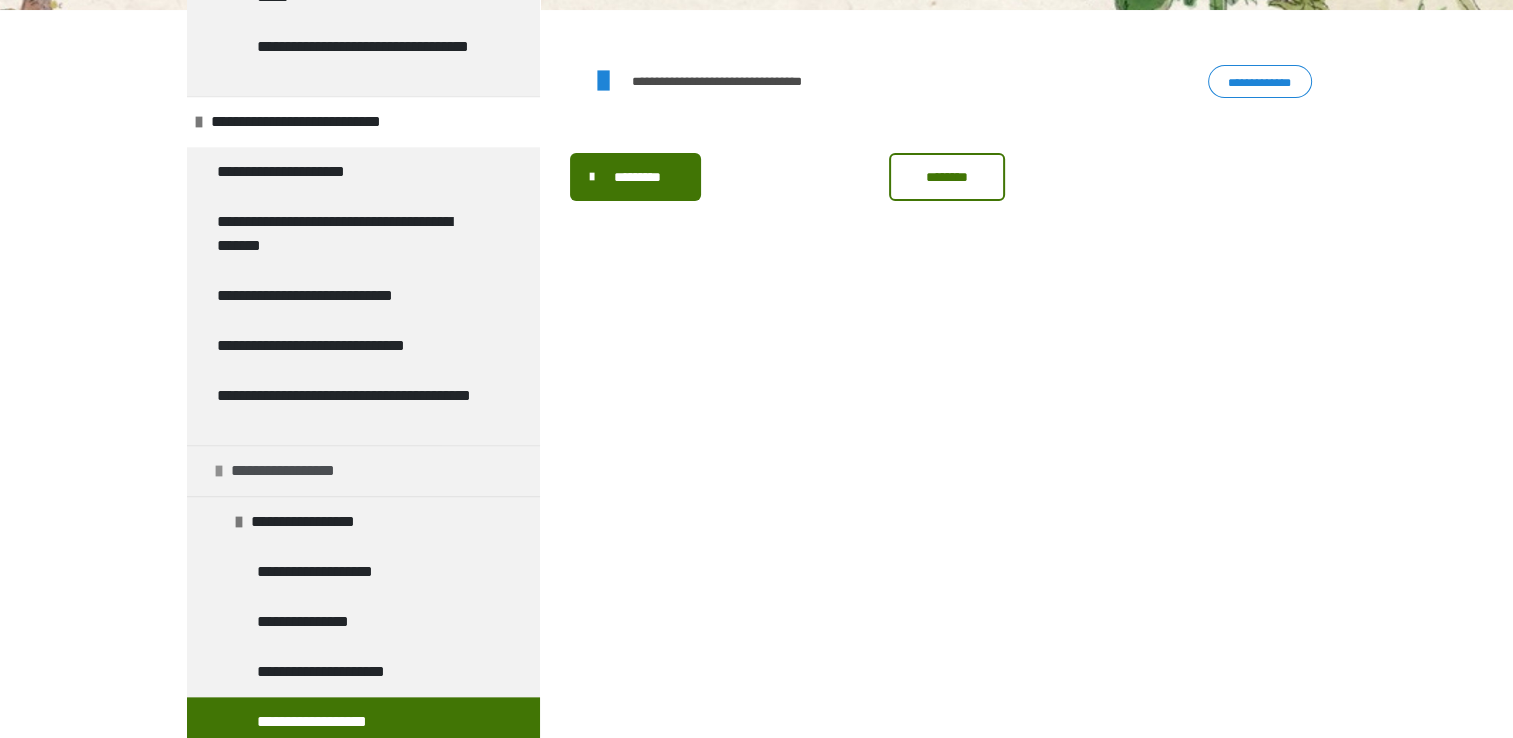 click at bounding box center [219, 471] 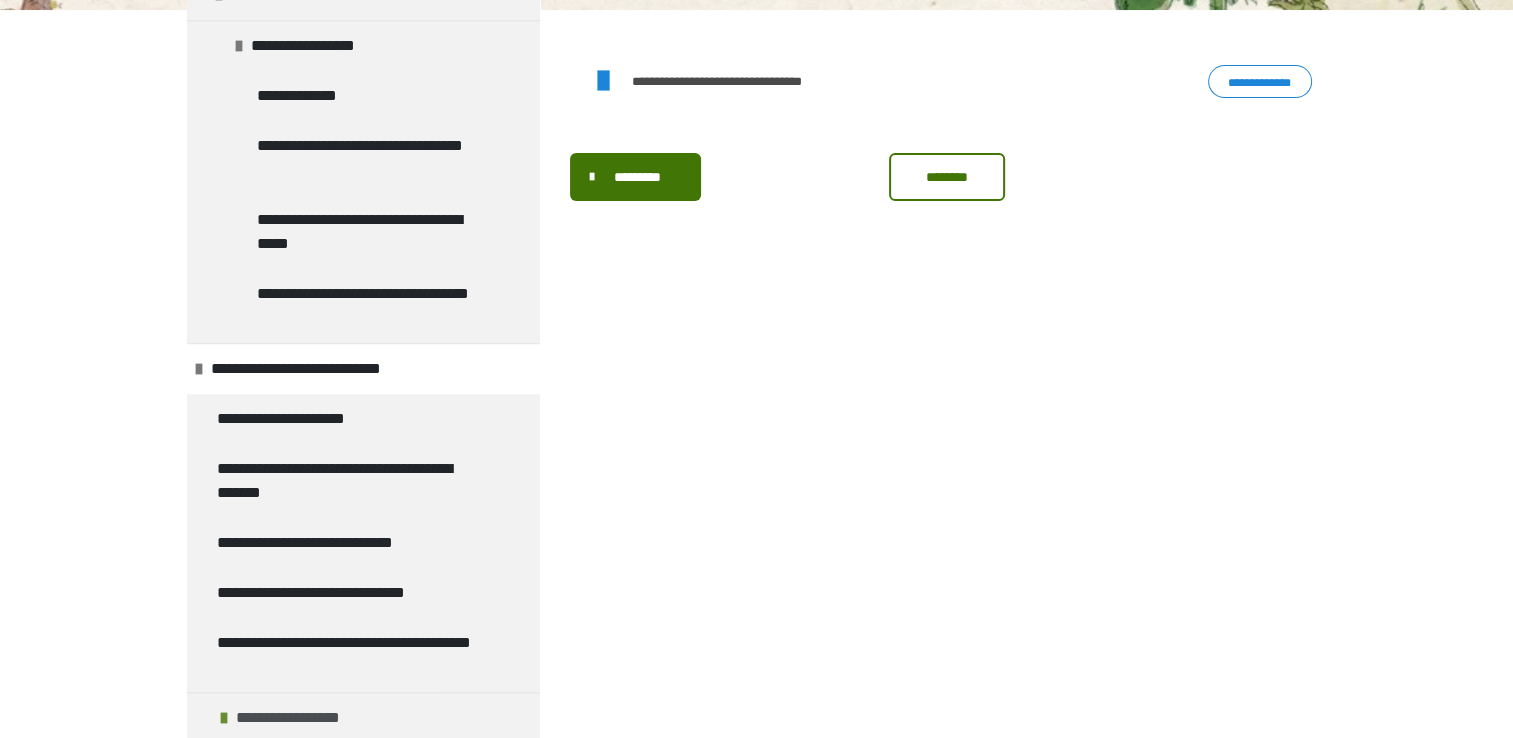 scroll, scrollTop: 1829, scrollLeft: 0, axis: vertical 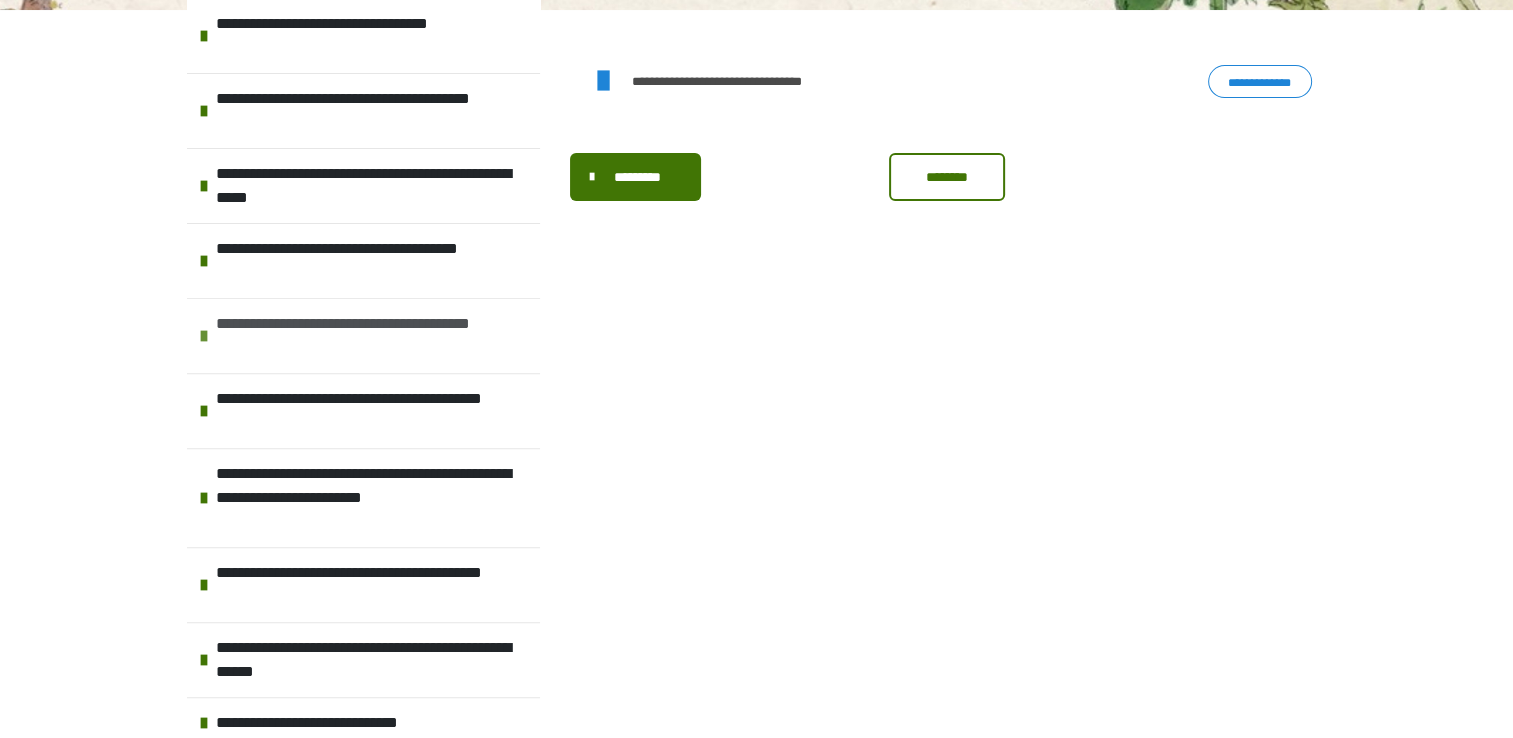 click on "**********" at bounding box center [365, 336] 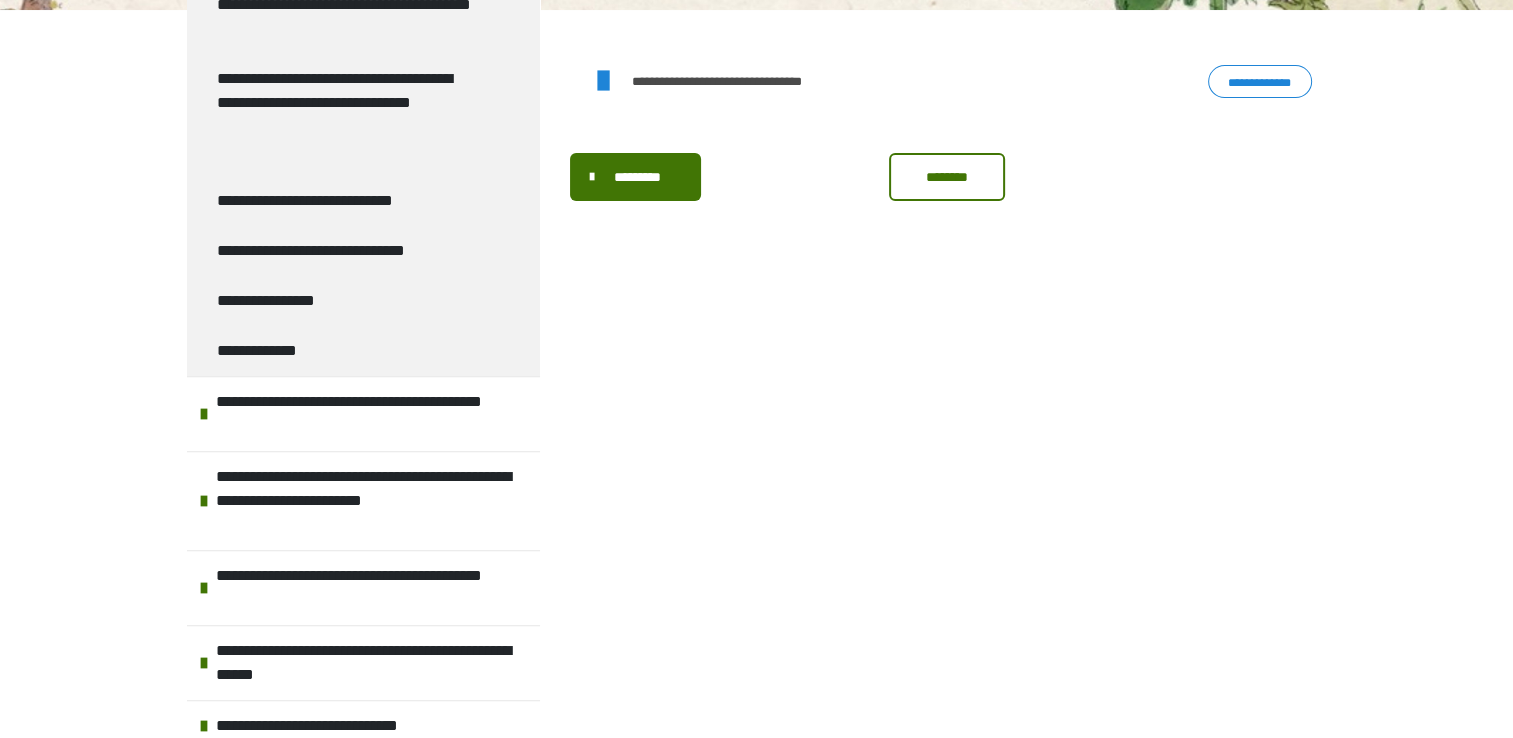 scroll, scrollTop: 970, scrollLeft: 0, axis: vertical 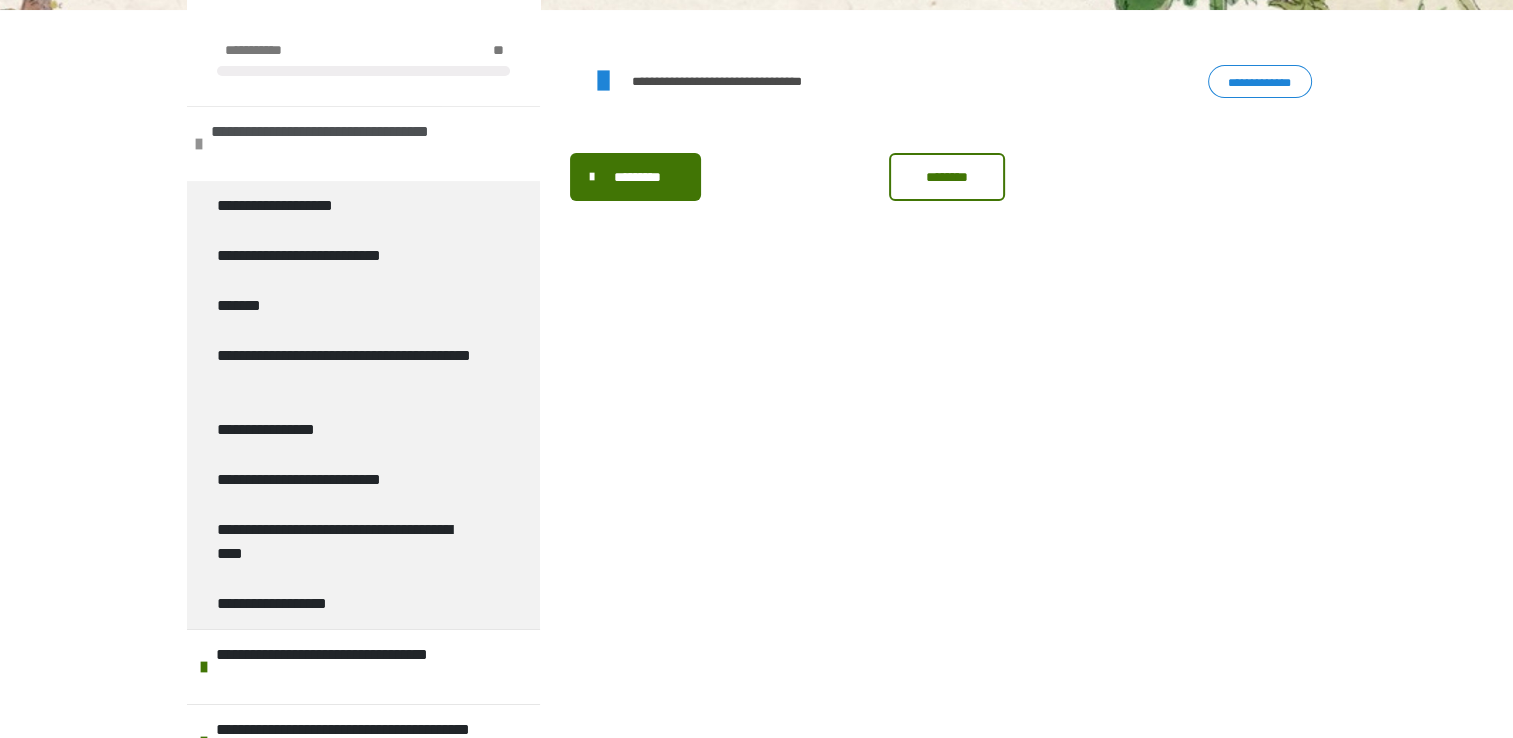 click at bounding box center [199, 144] 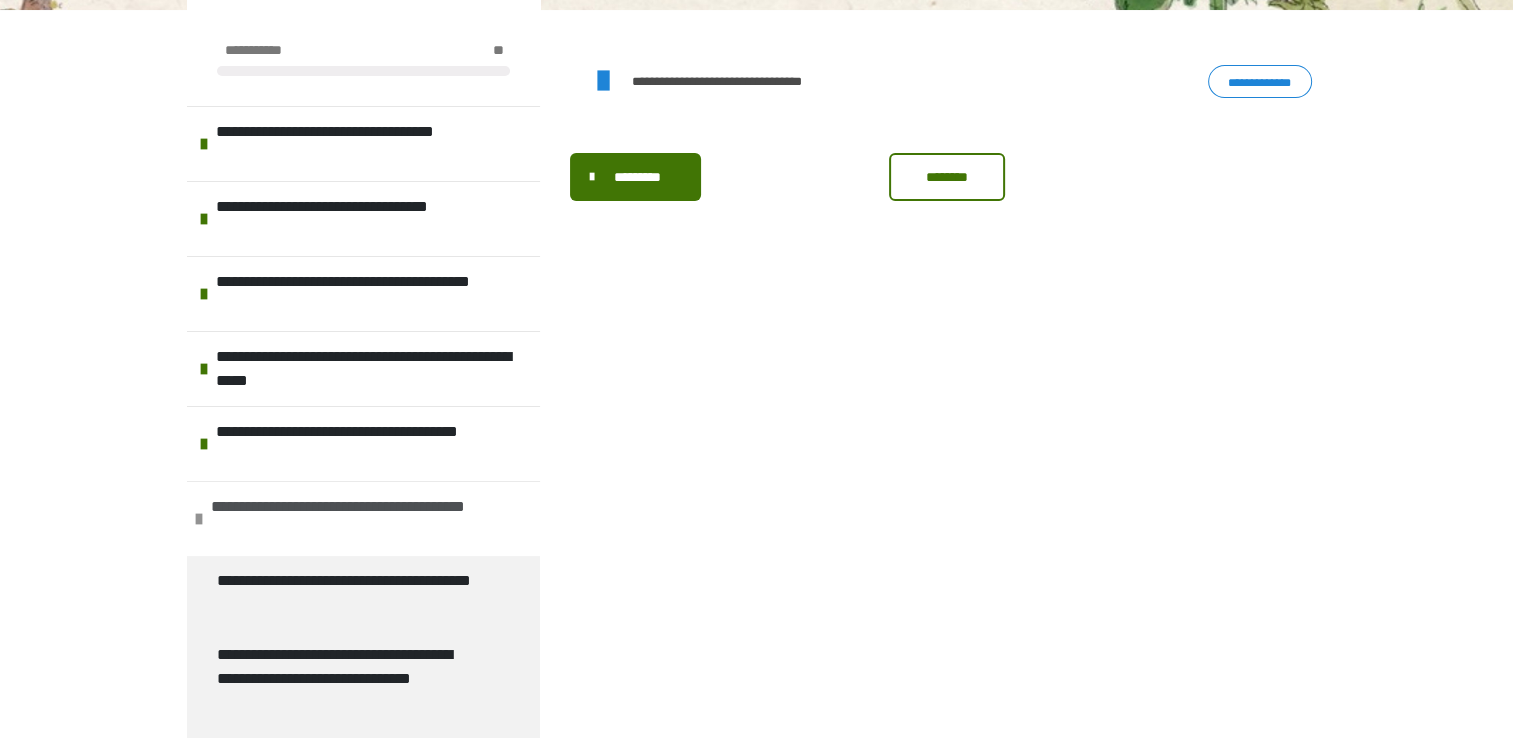 click at bounding box center (199, 519) 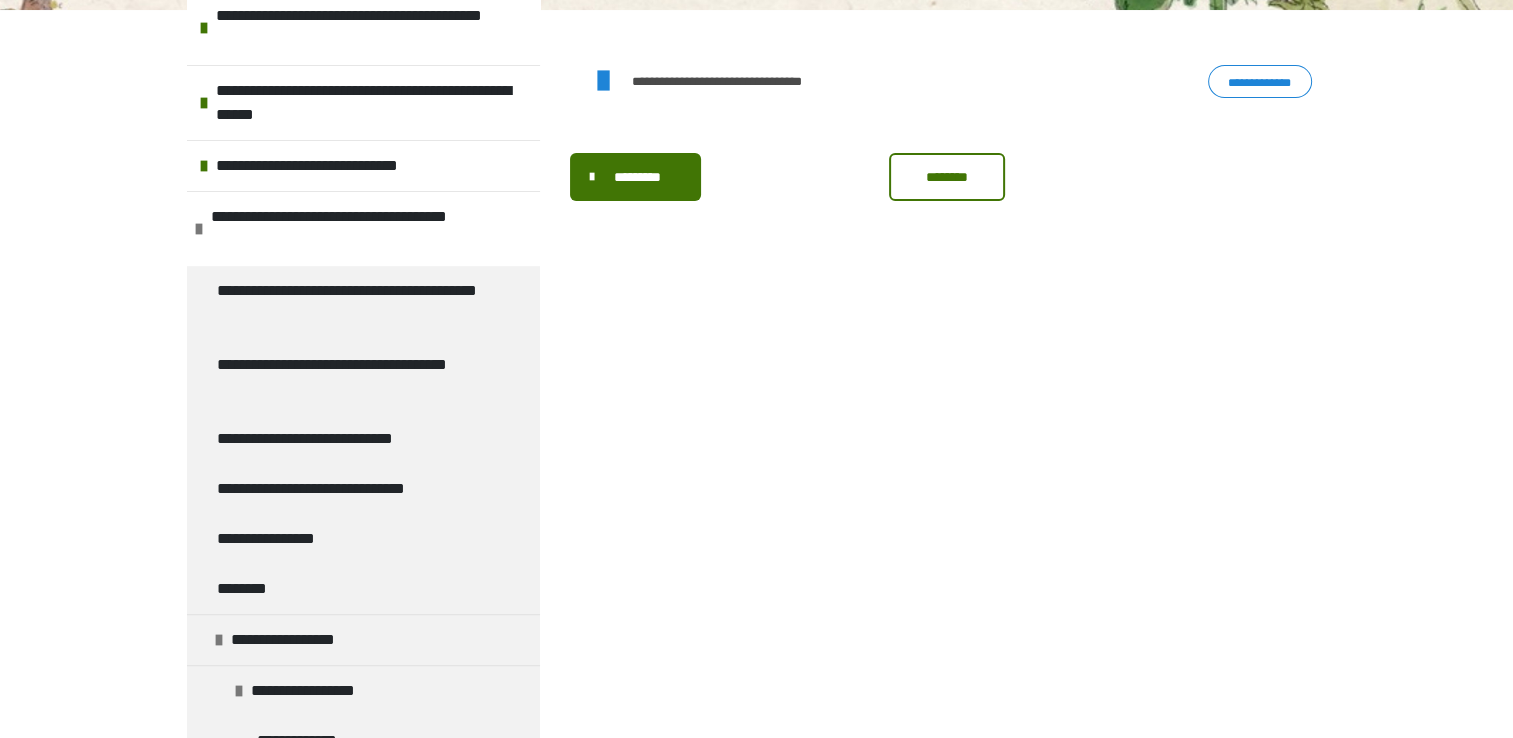 scroll, scrollTop: 755, scrollLeft: 0, axis: vertical 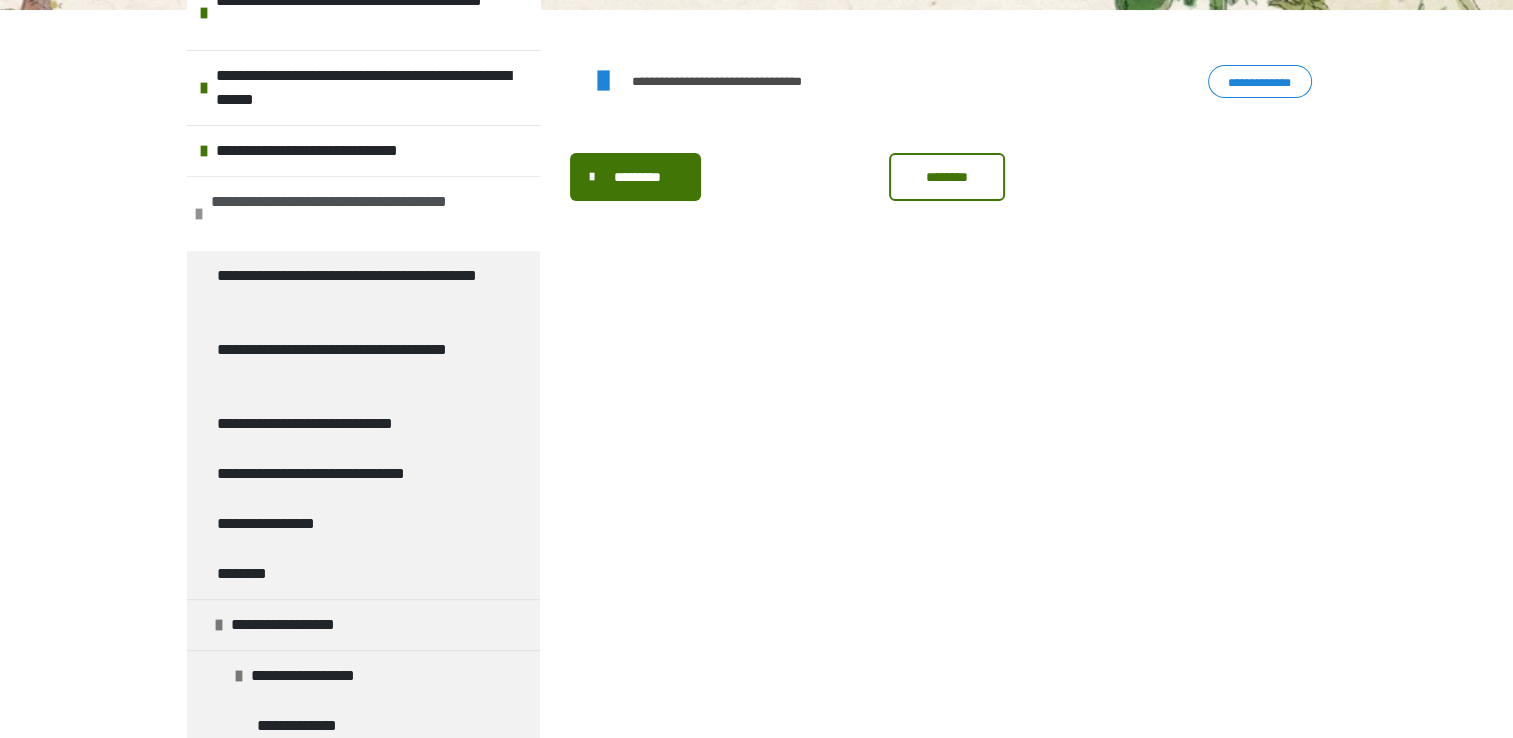 click at bounding box center (199, 214) 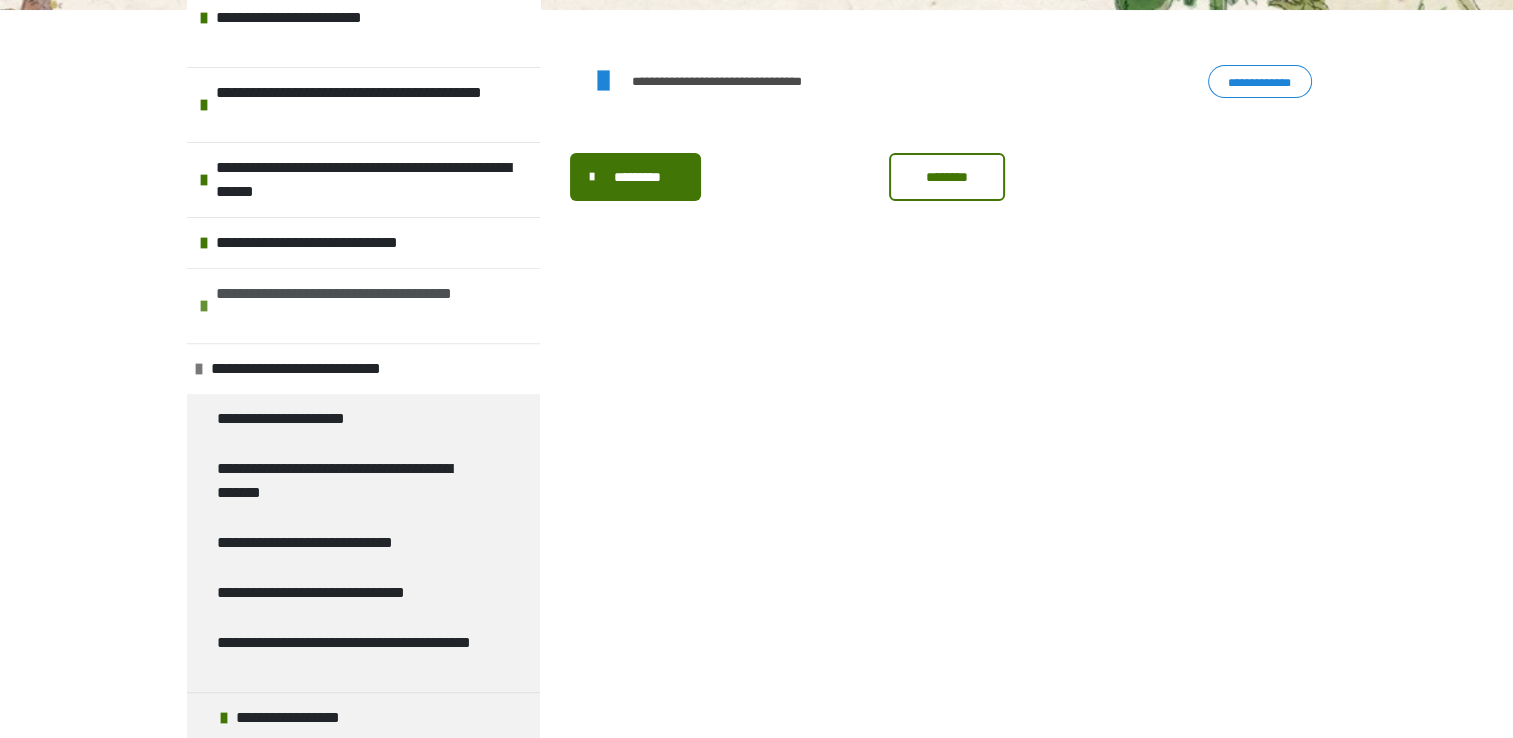 scroll, scrollTop: 660, scrollLeft: 0, axis: vertical 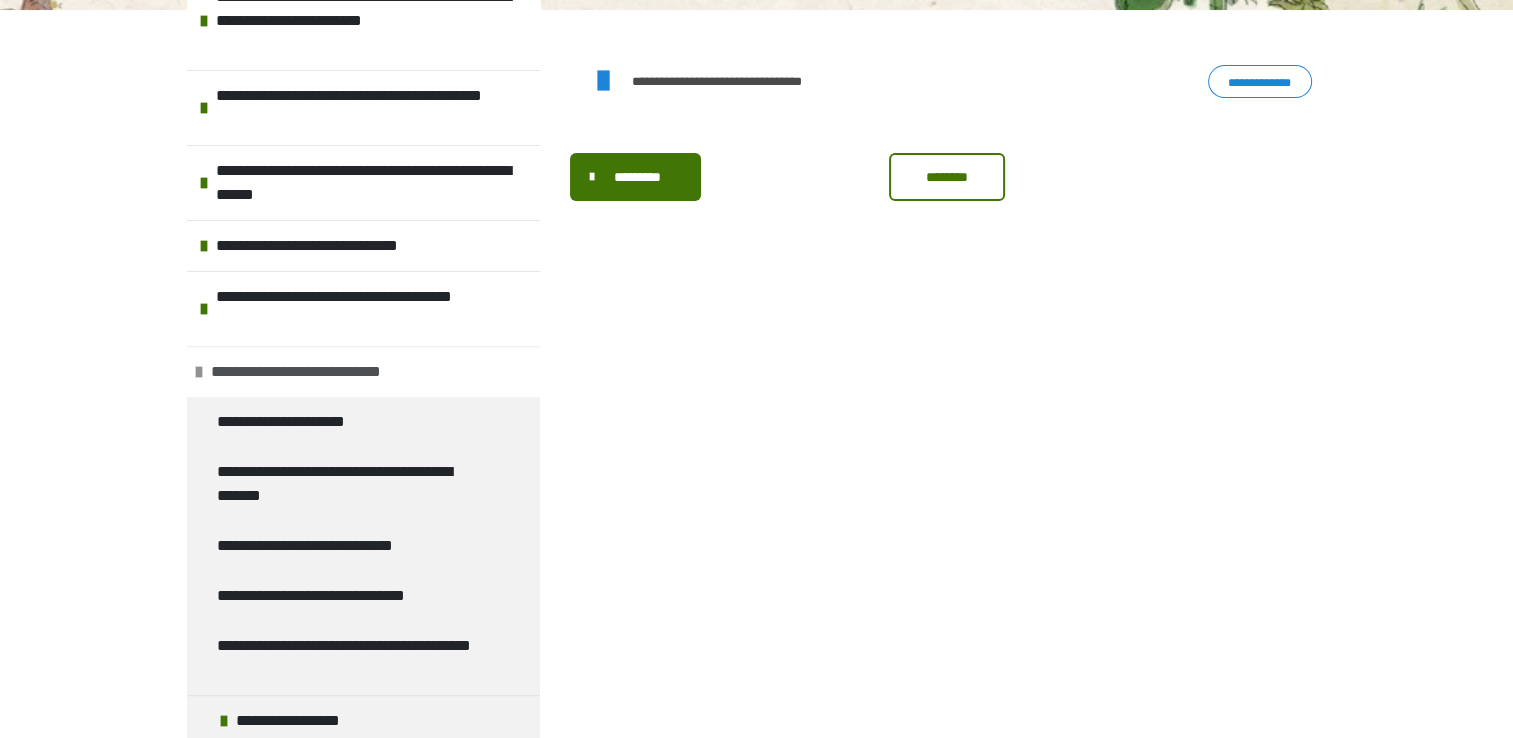 click on "**********" at bounding box center [363, 371] 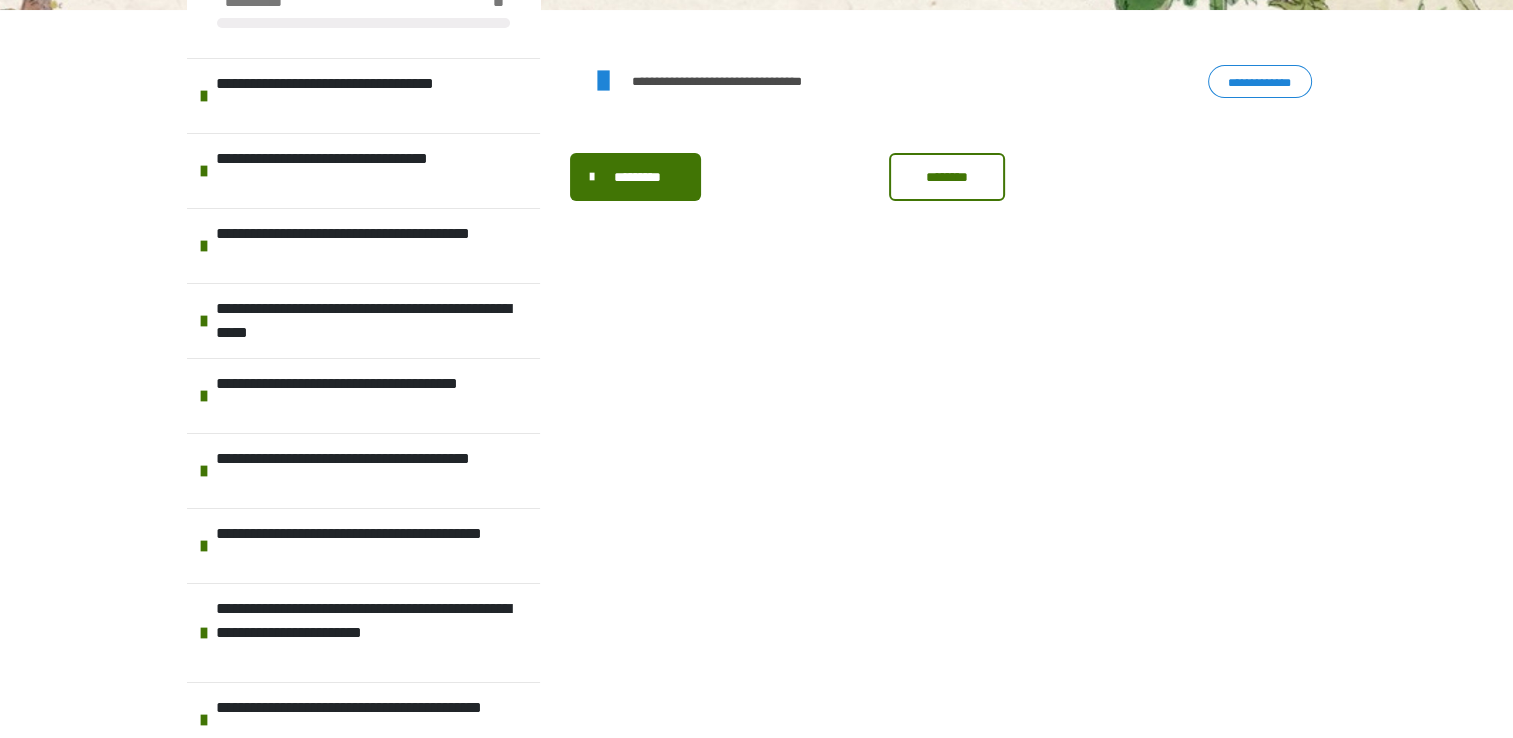 scroll, scrollTop: 0, scrollLeft: 0, axis: both 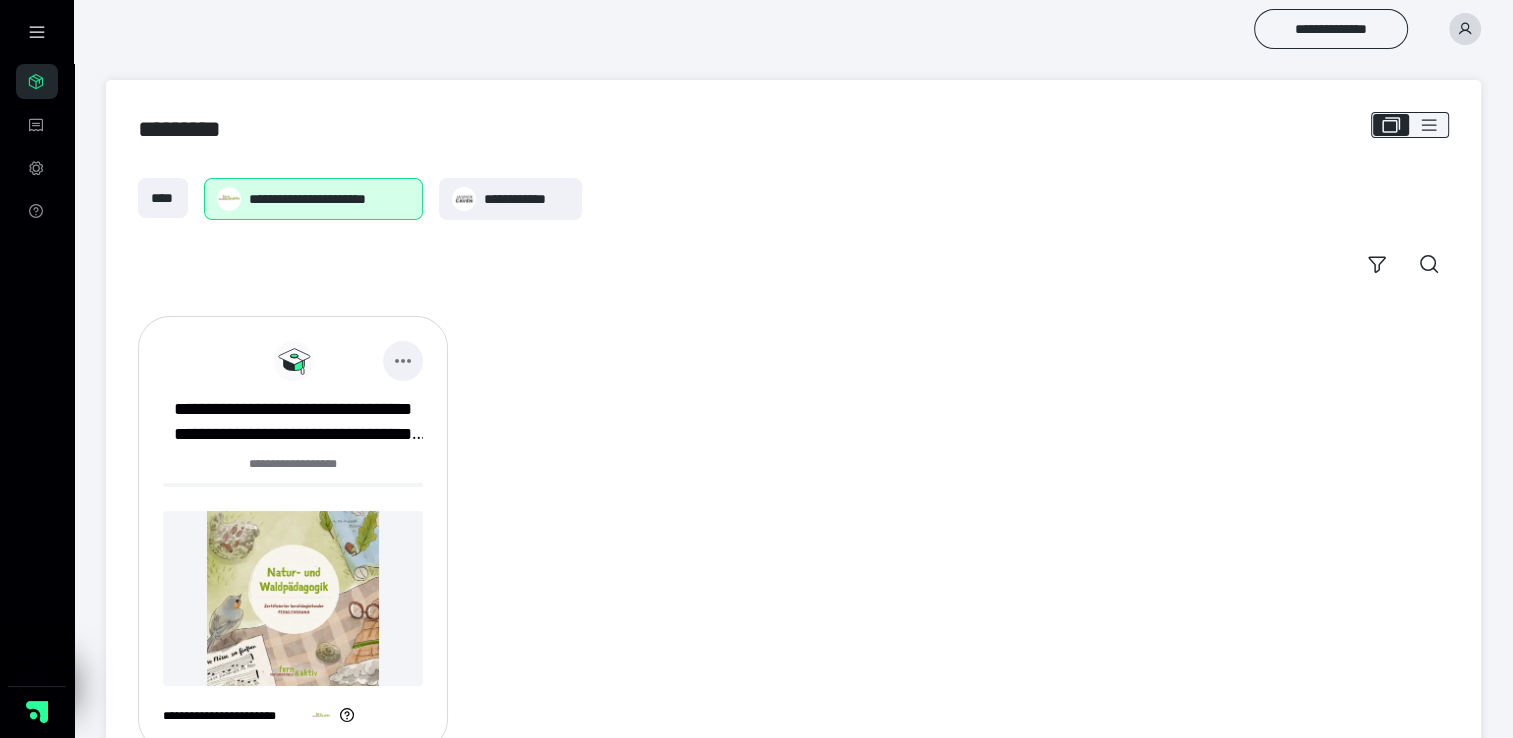 click 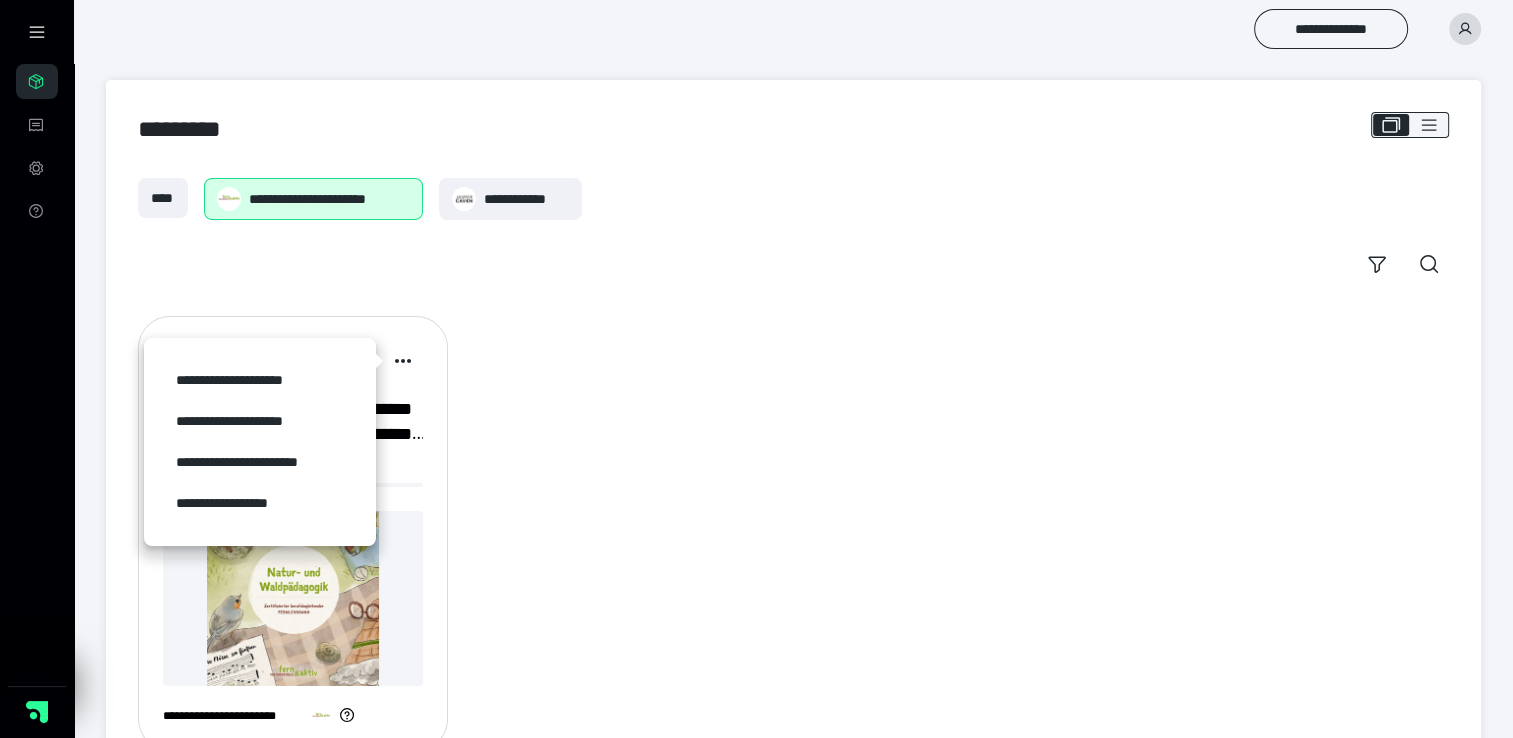 click on "**********" at bounding box center (293, 533) 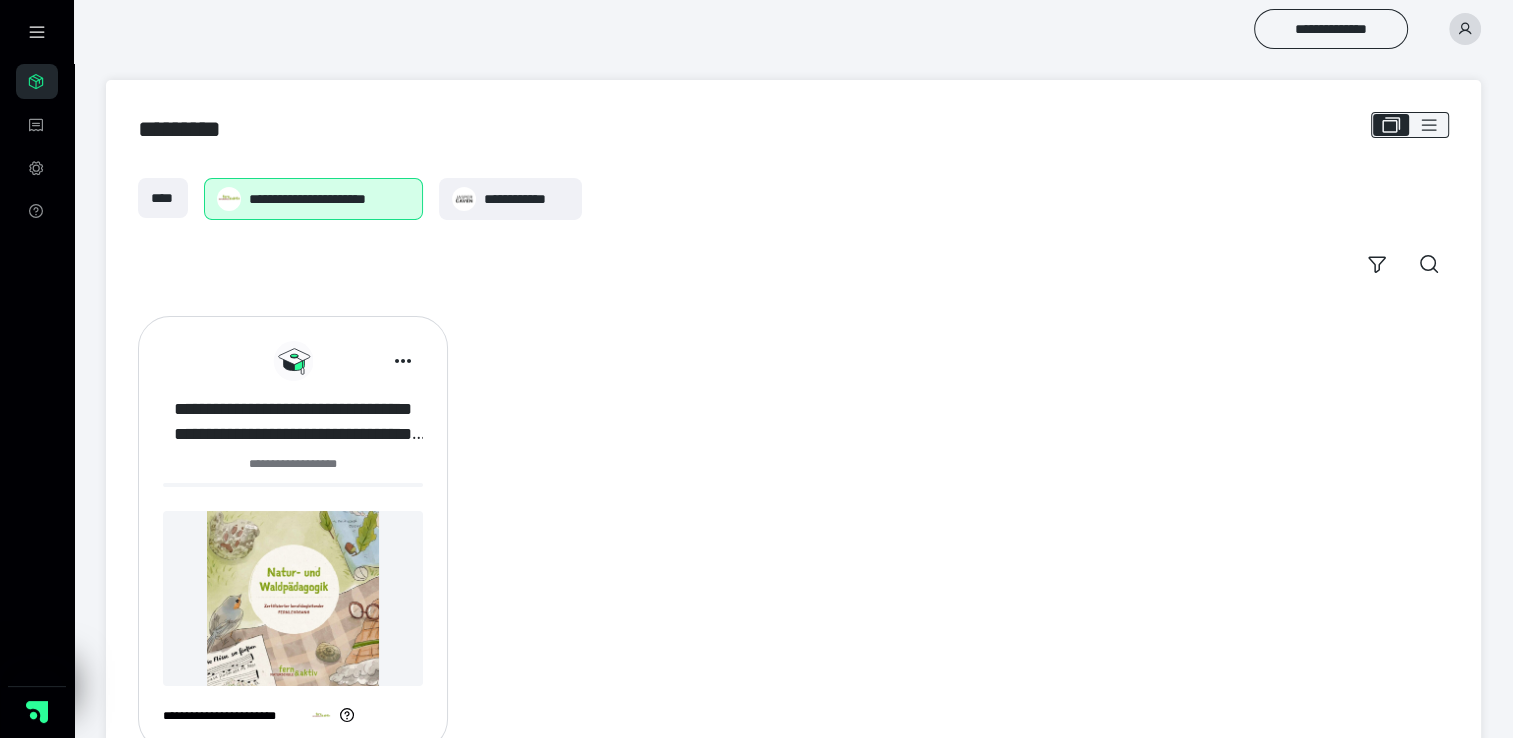 click on "**********" at bounding box center [293, 422] 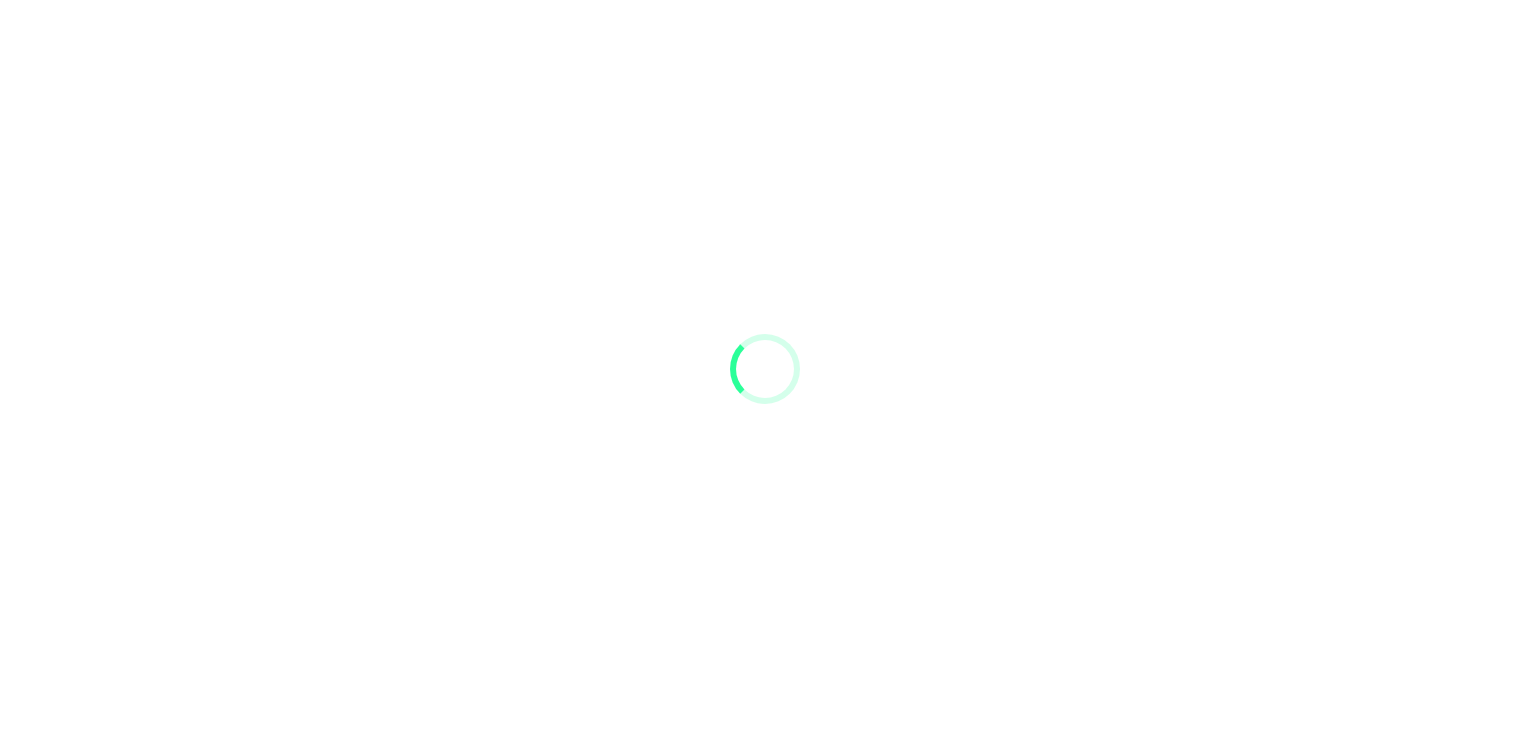 scroll, scrollTop: 0, scrollLeft: 0, axis: both 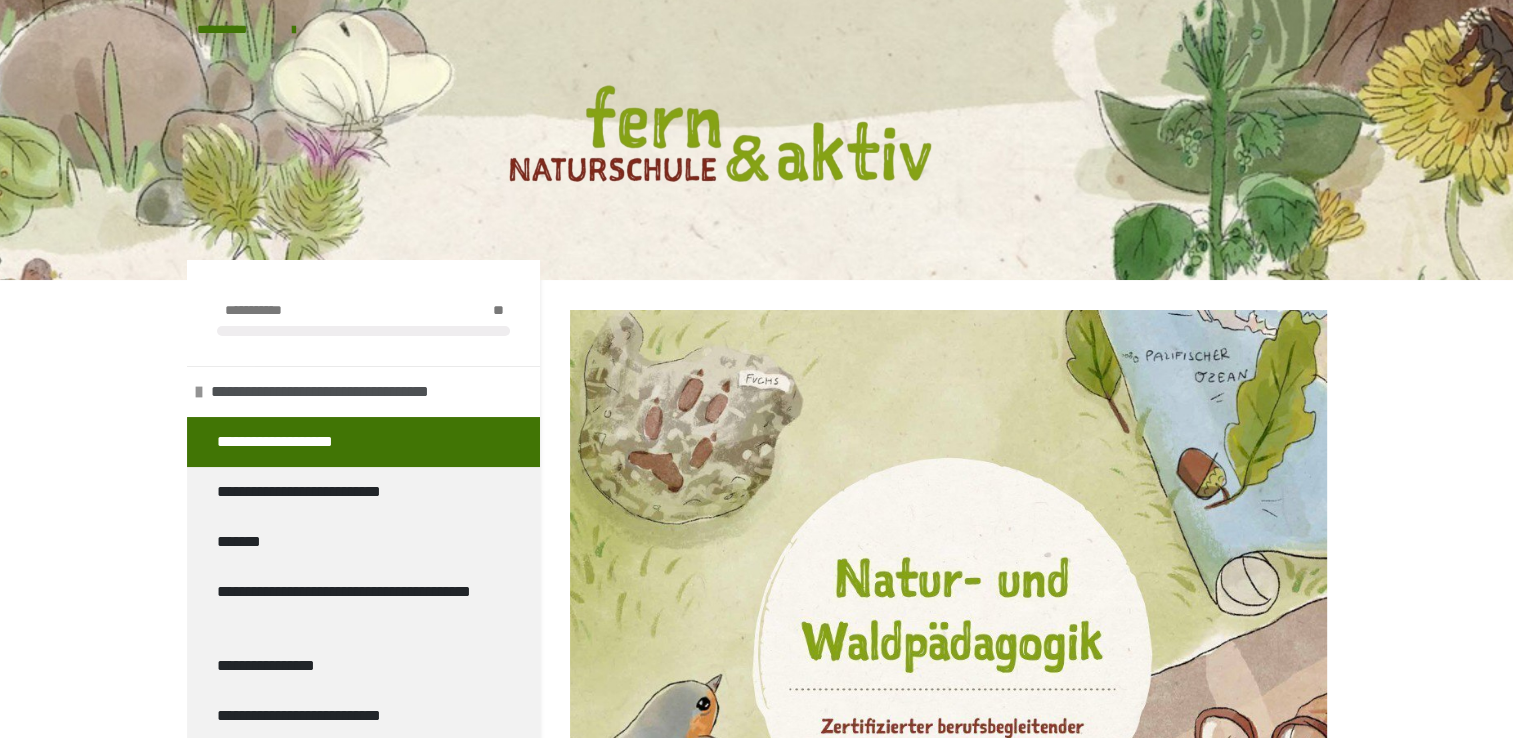 click on "**********" at bounding box center (360, 392) 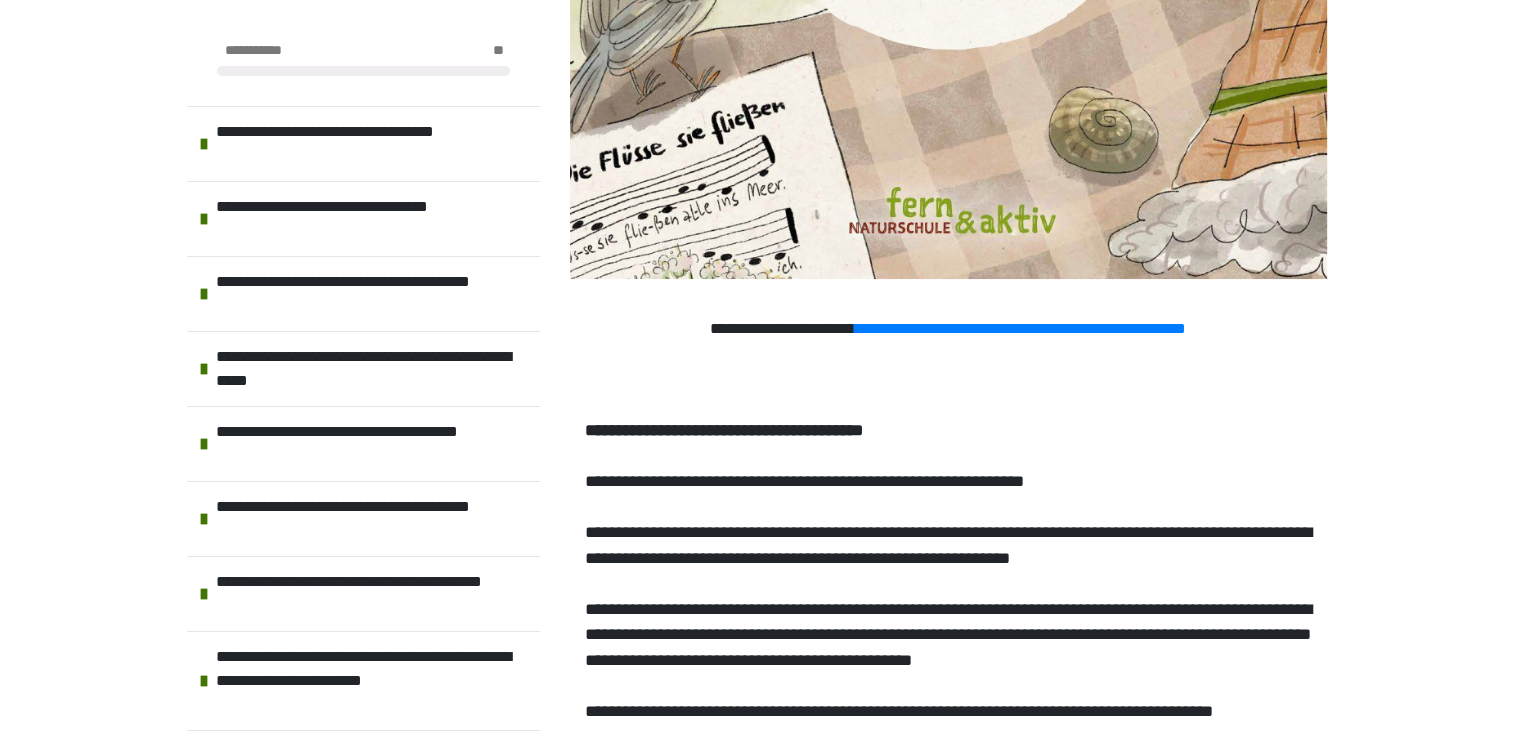 scroll, scrollTop: 1012, scrollLeft: 0, axis: vertical 